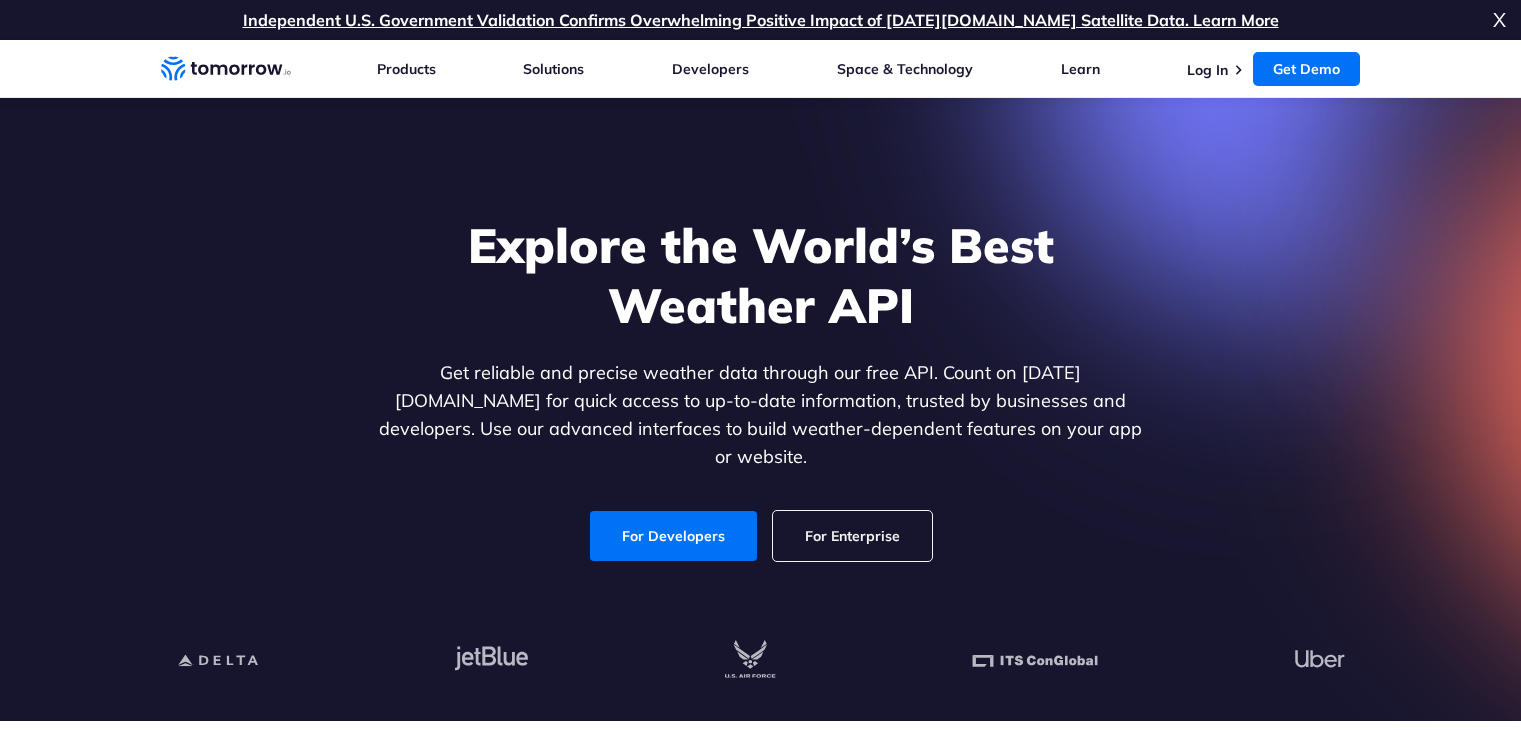 scroll, scrollTop: 667, scrollLeft: 0, axis: vertical 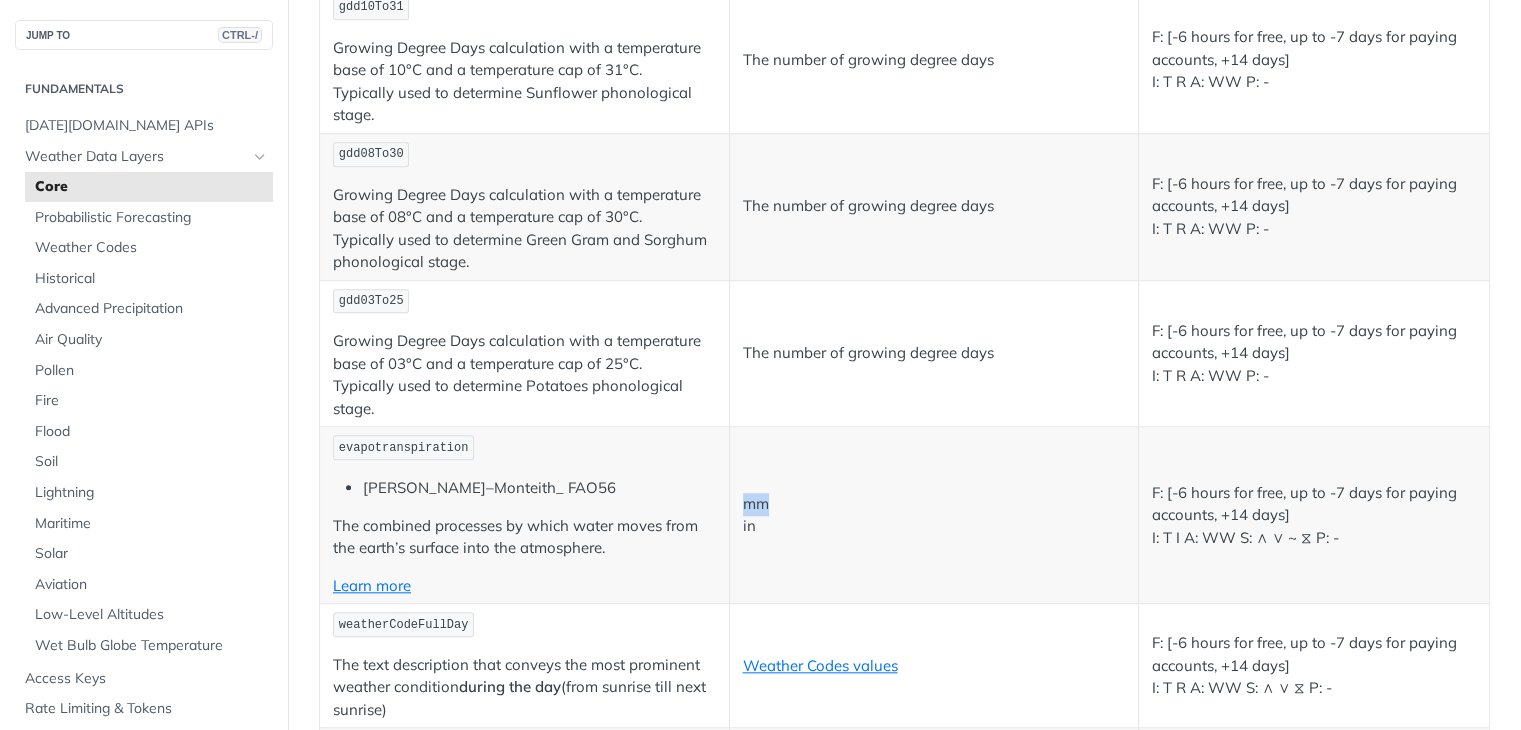 drag, startPoint x: 745, startPoint y: 465, endPoint x: 771, endPoint y: 472, distance: 26.925823 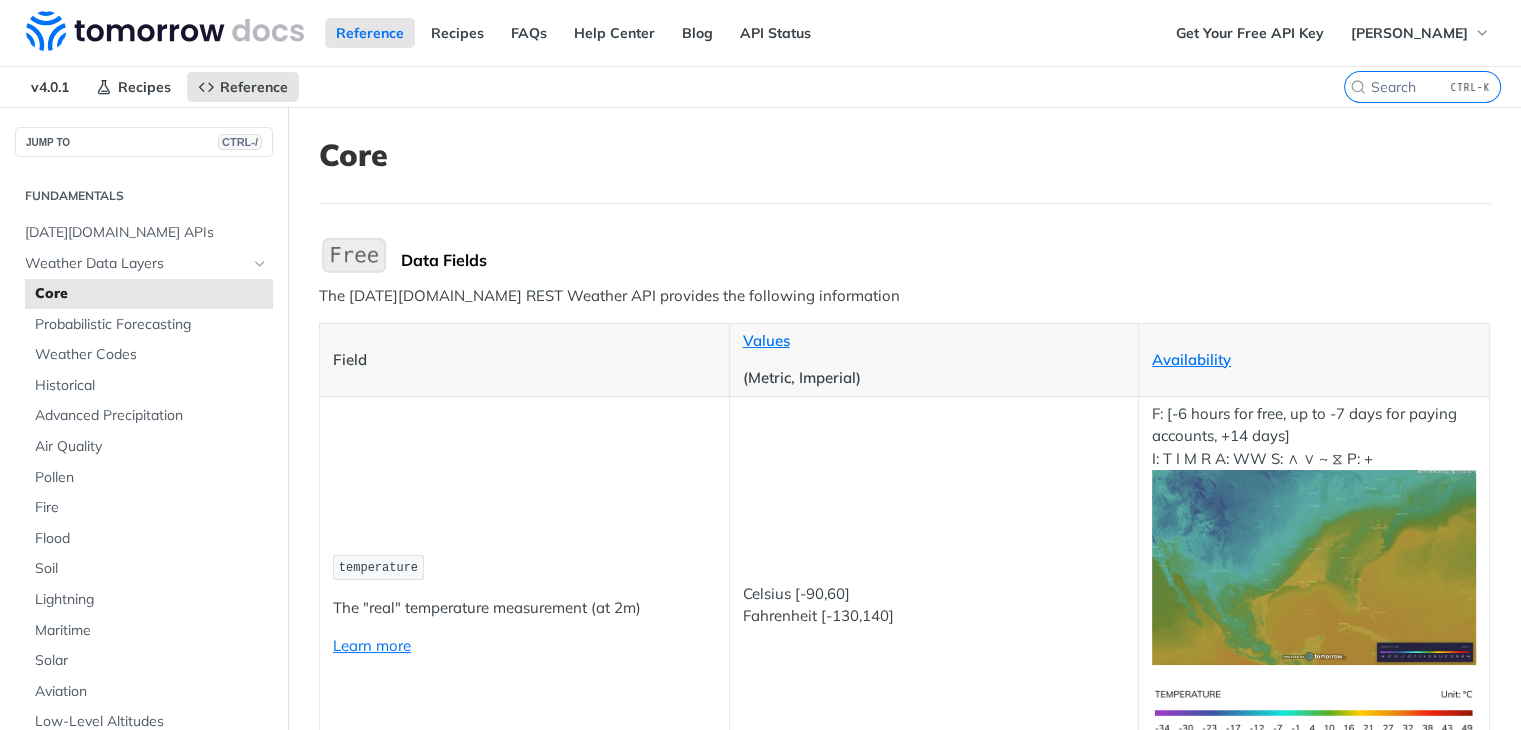 scroll, scrollTop: 166, scrollLeft: 0, axis: vertical 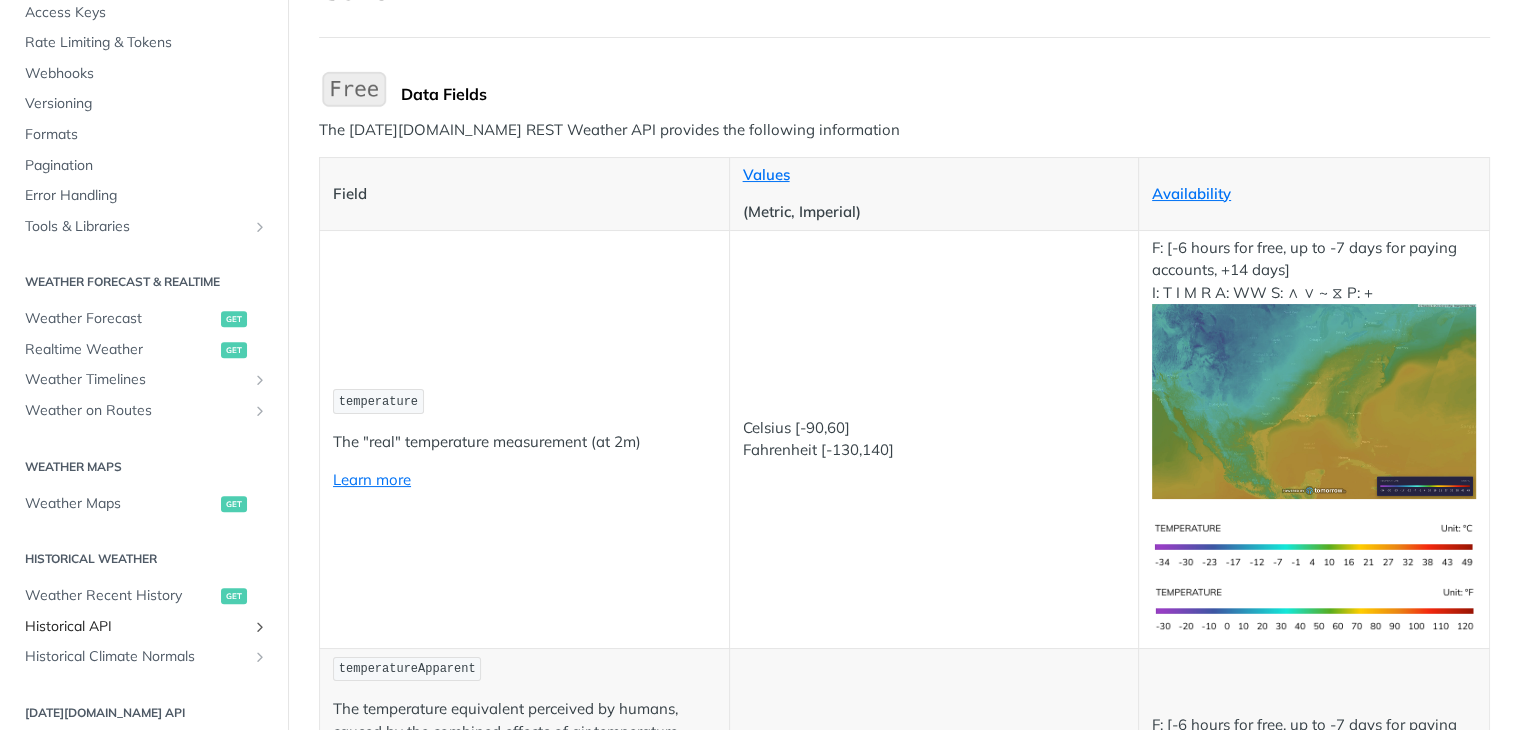 click at bounding box center (260, 627) 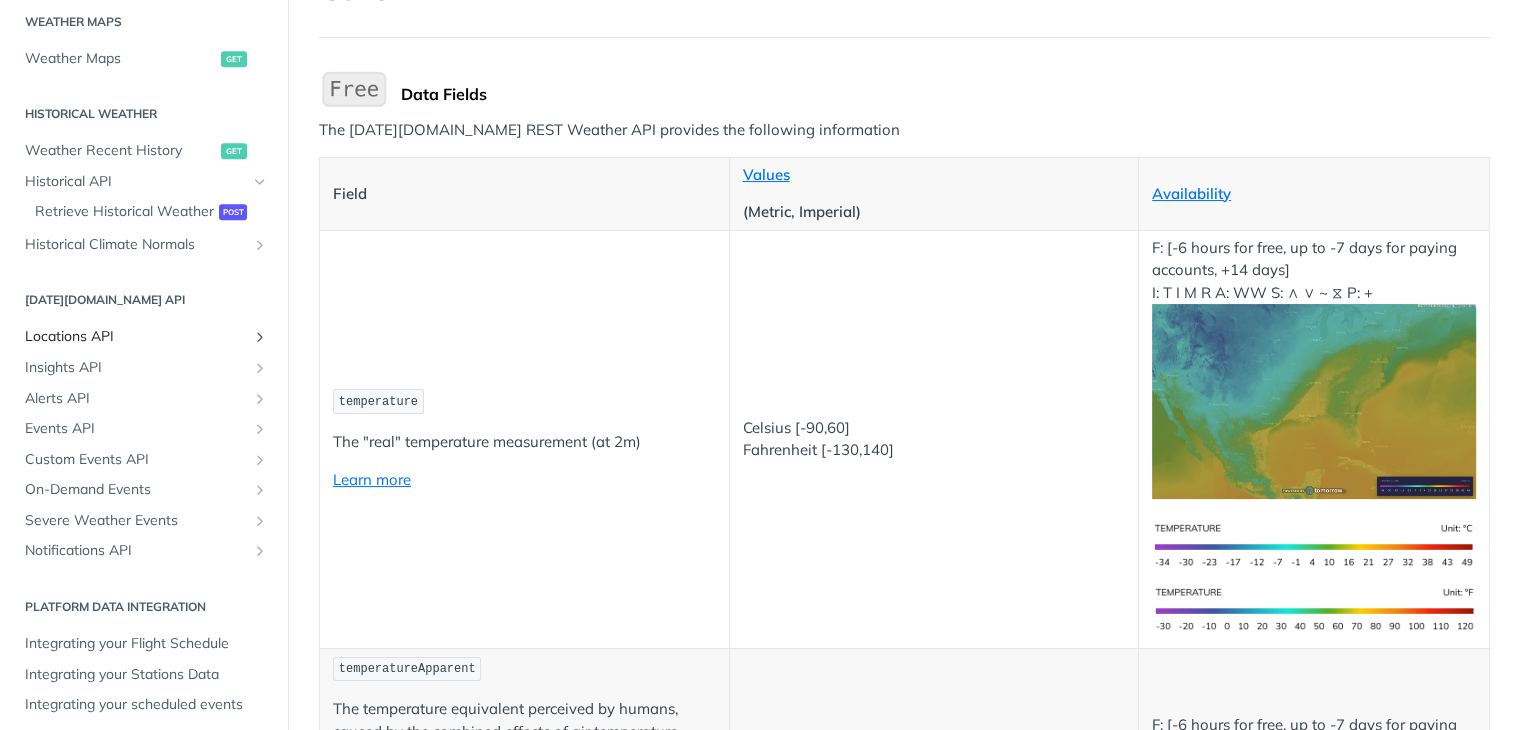 scroll, scrollTop: 1143, scrollLeft: 0, axis: vertical 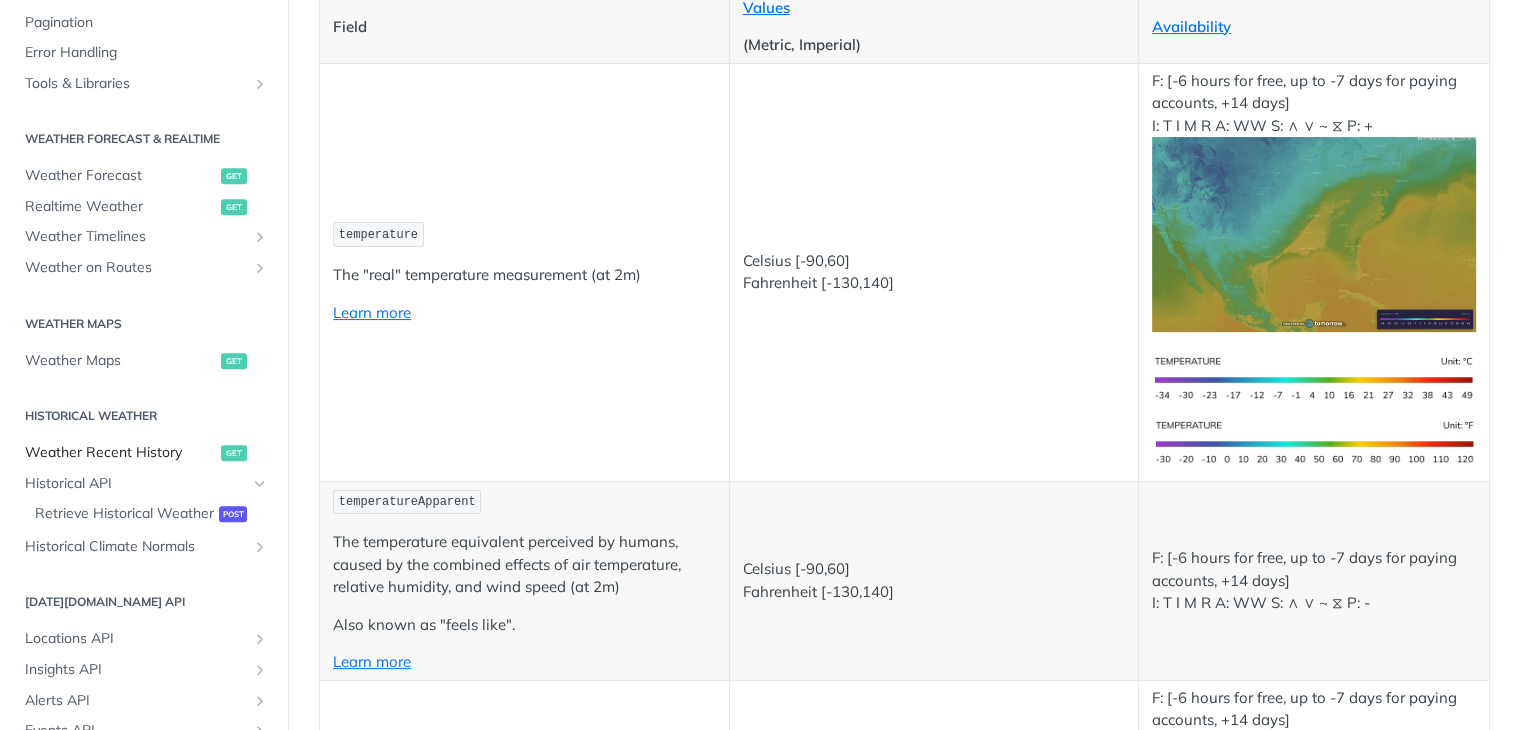 click on "get" at bounding box center (234, 453) 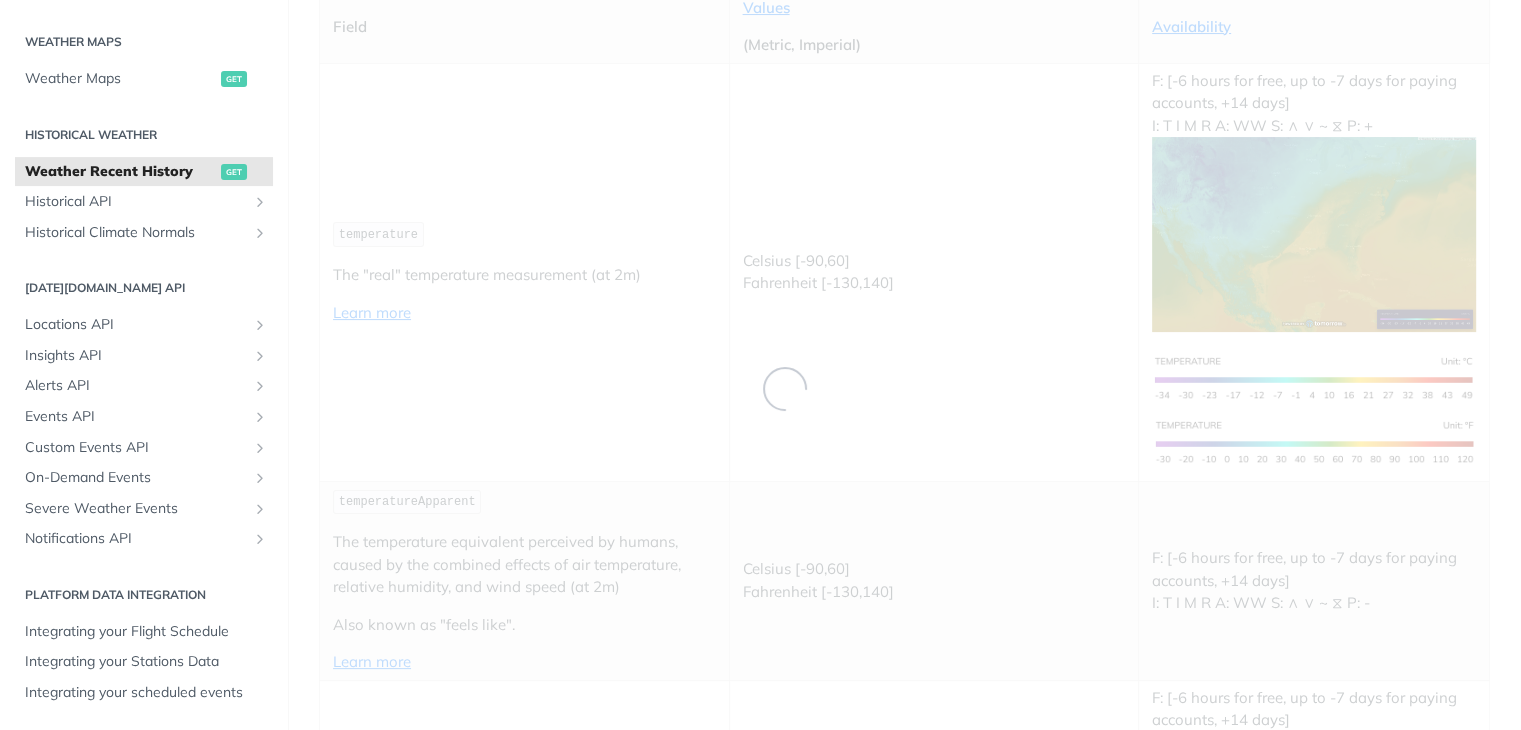 scroll, scrollTop: 252, scrollLeft: 0, axis: vertical 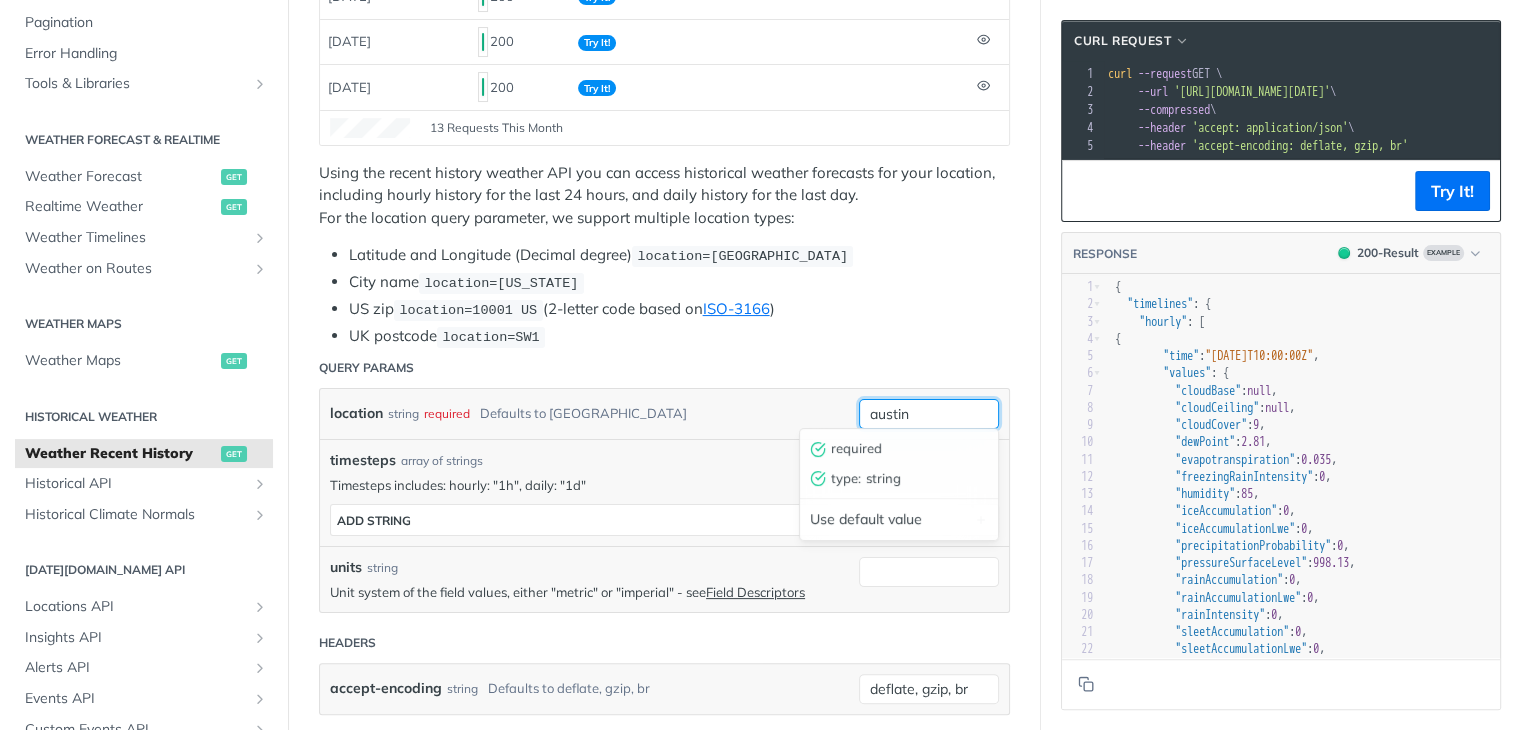 drag, startPoint x: 938, startPoint y: 401, endPoint x: 800, endPoint y: 401, distance: 138 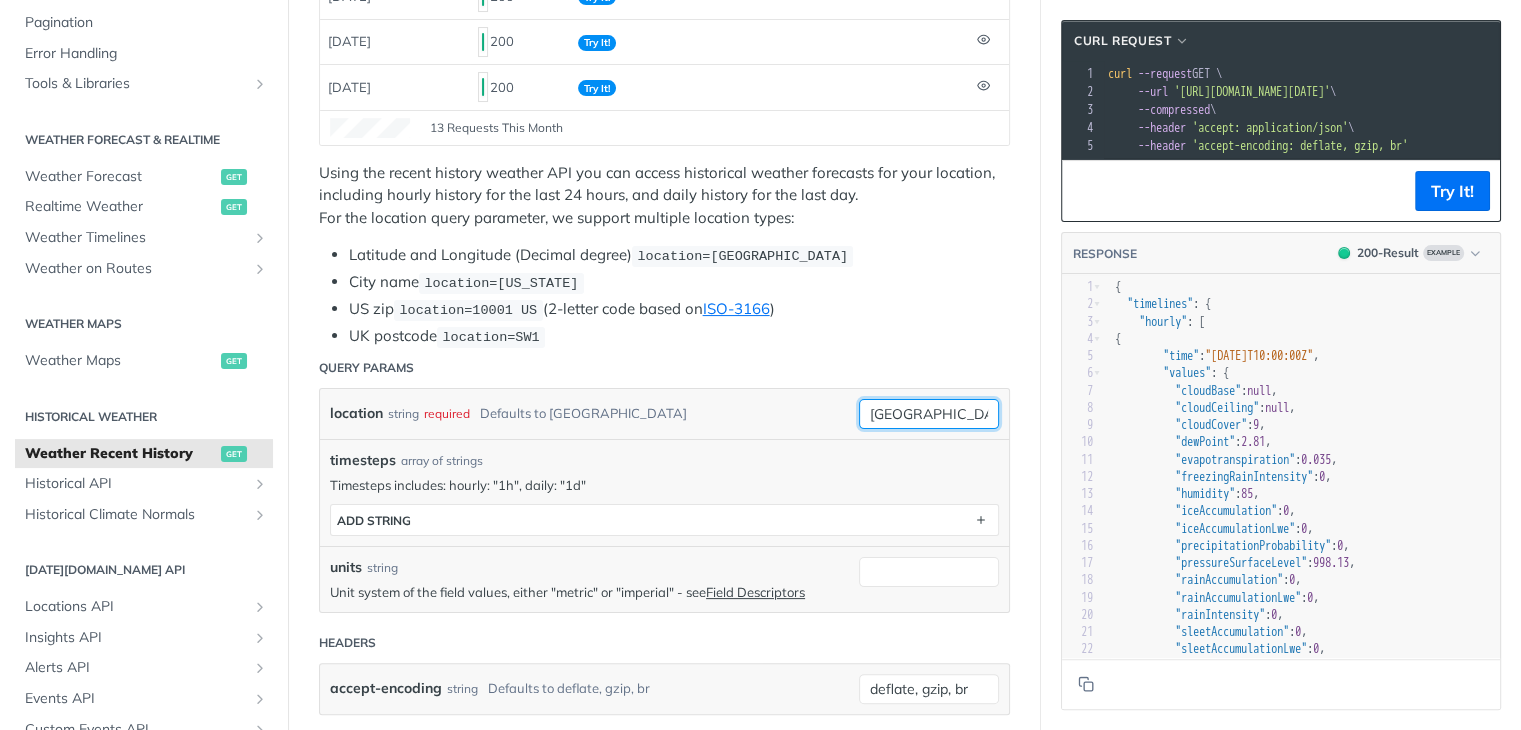 type on "brazil" 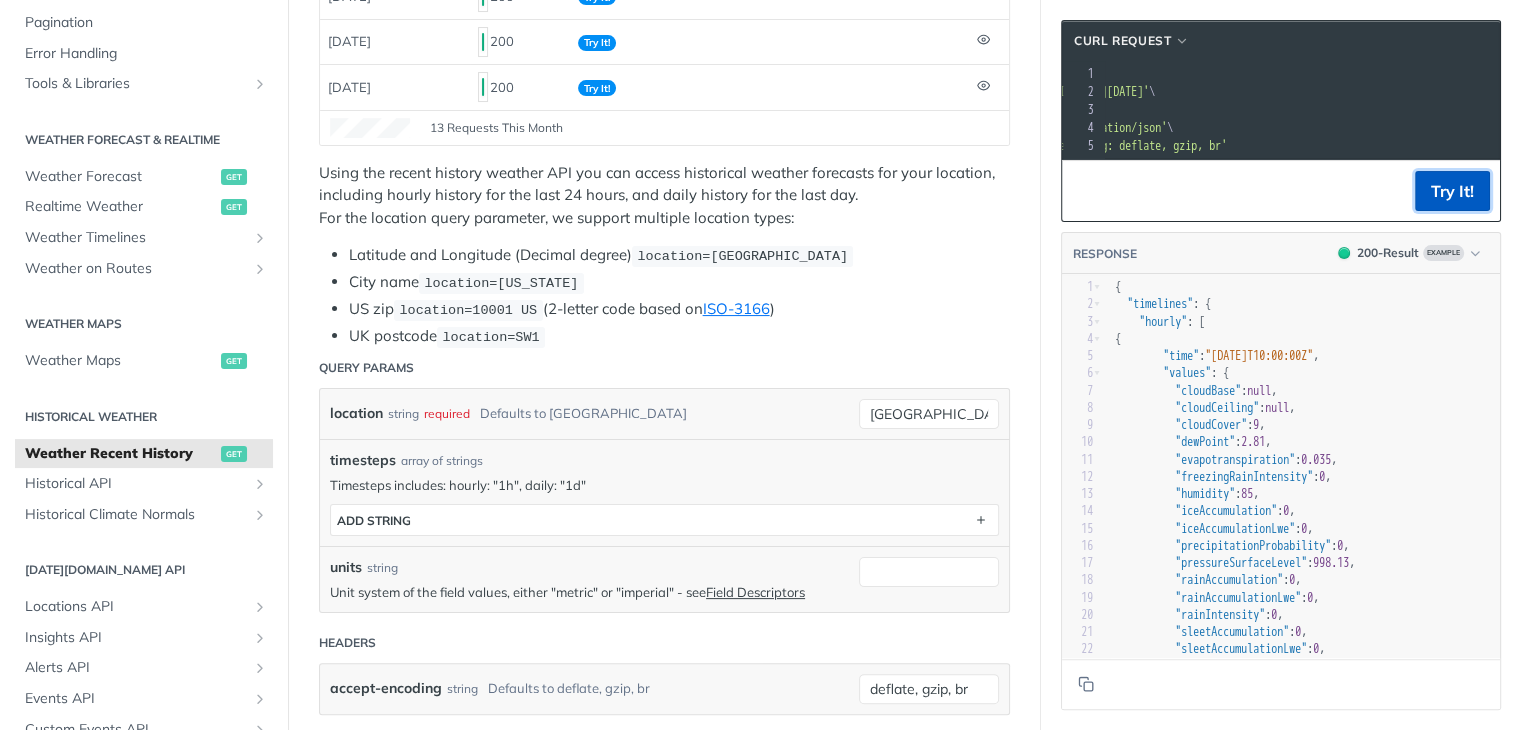 click on "Try It!" at bounding box center [1452, 191] 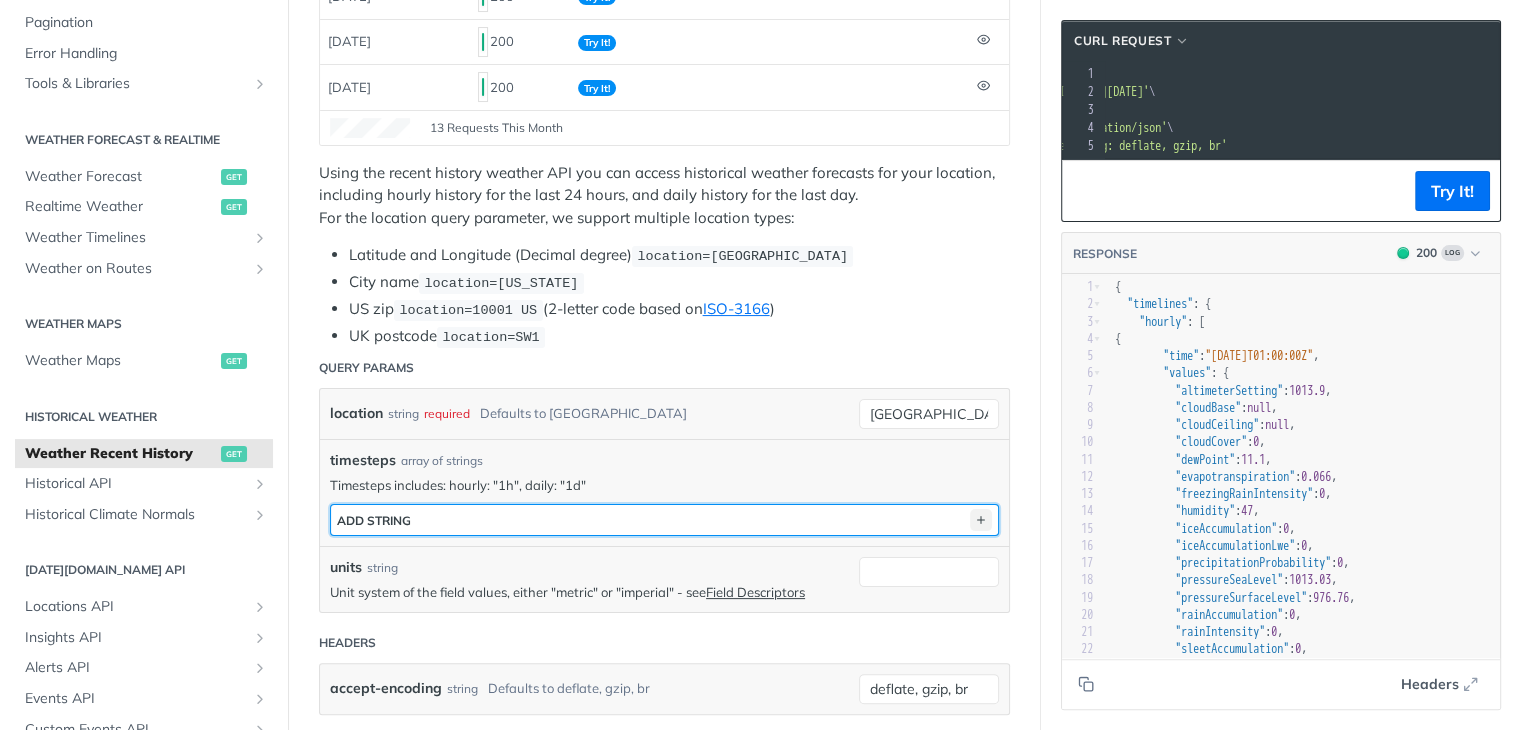 click at bounding box center (981, 520) 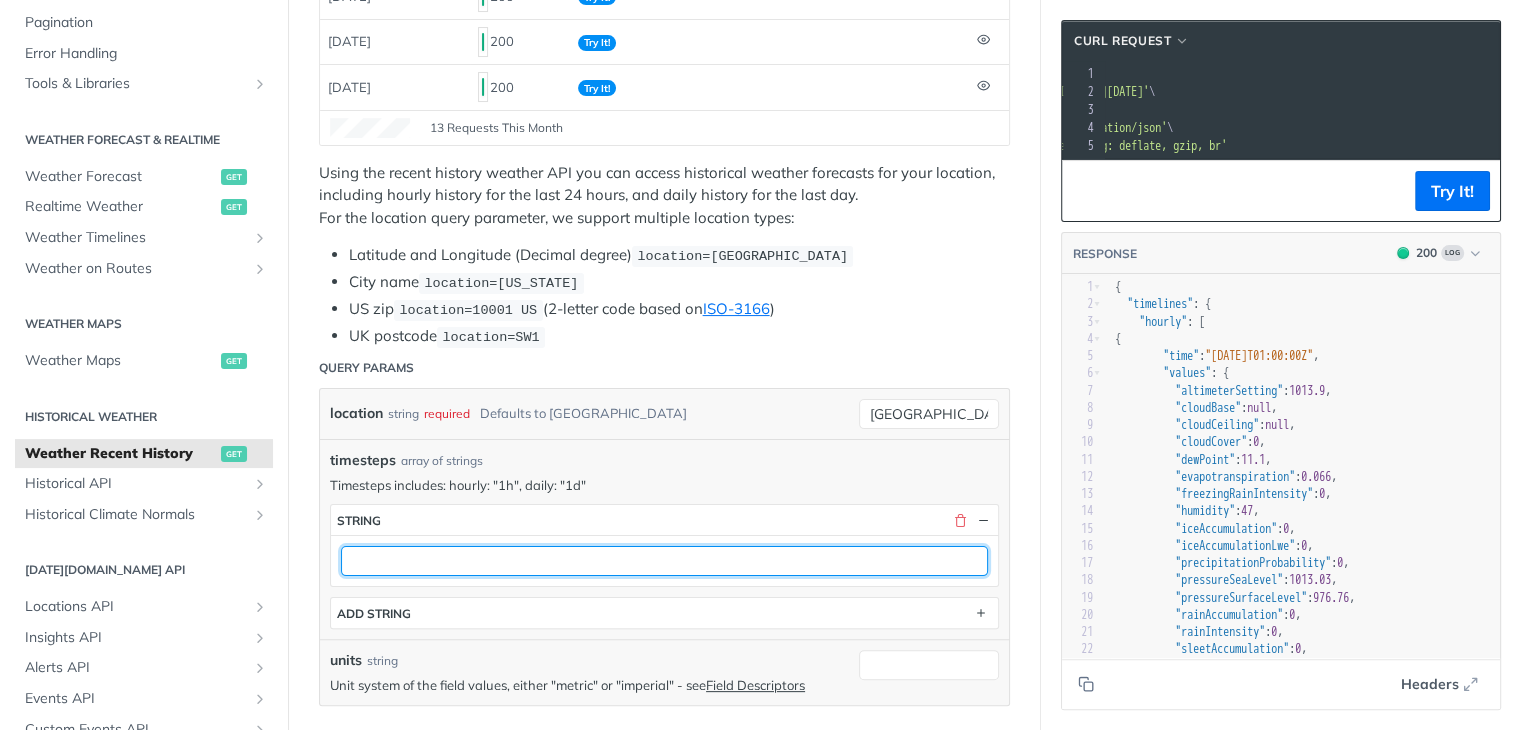 click at bounding box center [664, 561] 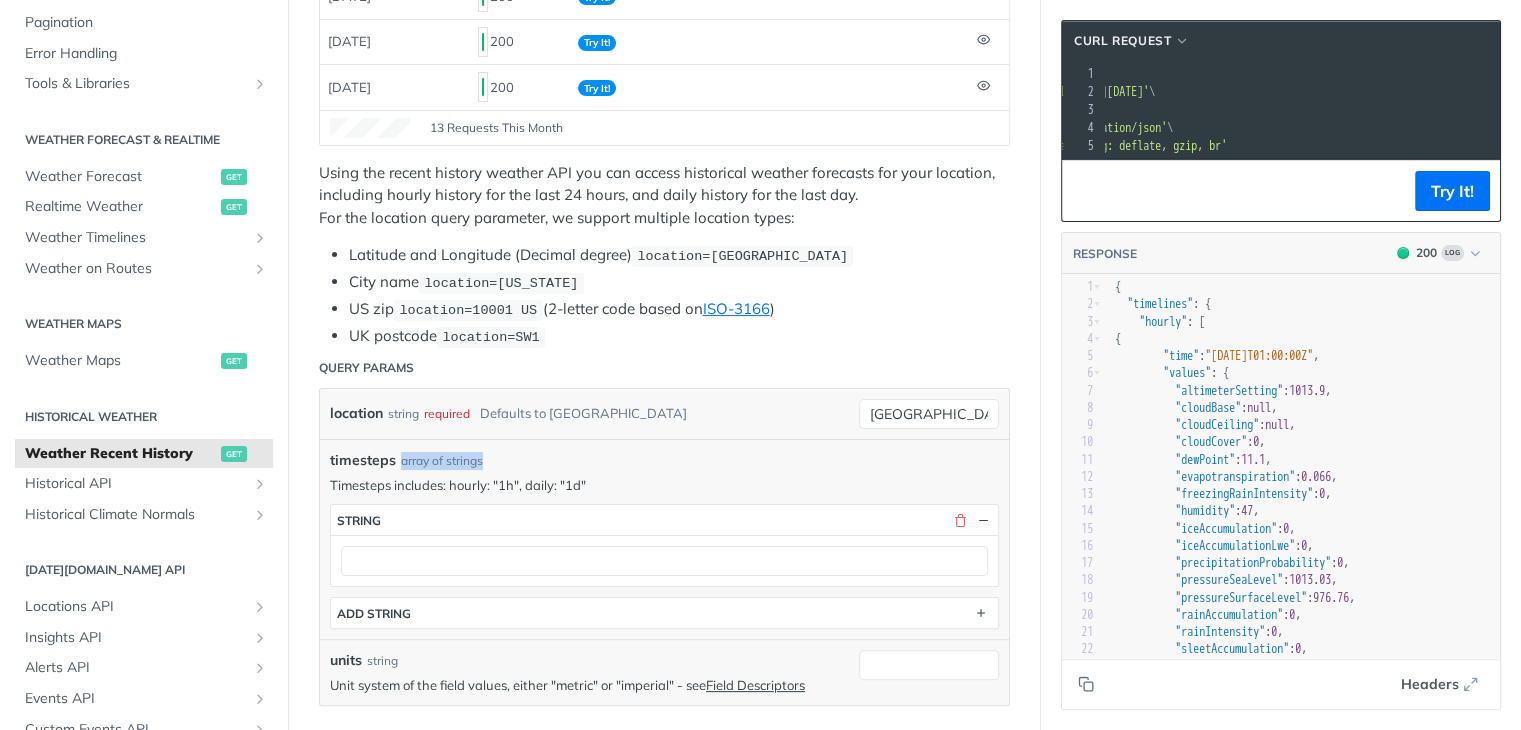 drag, startPoint x: 400, startPoint y: 456, endPoint x: 482, endPoint y: 458, distance: 82.02438 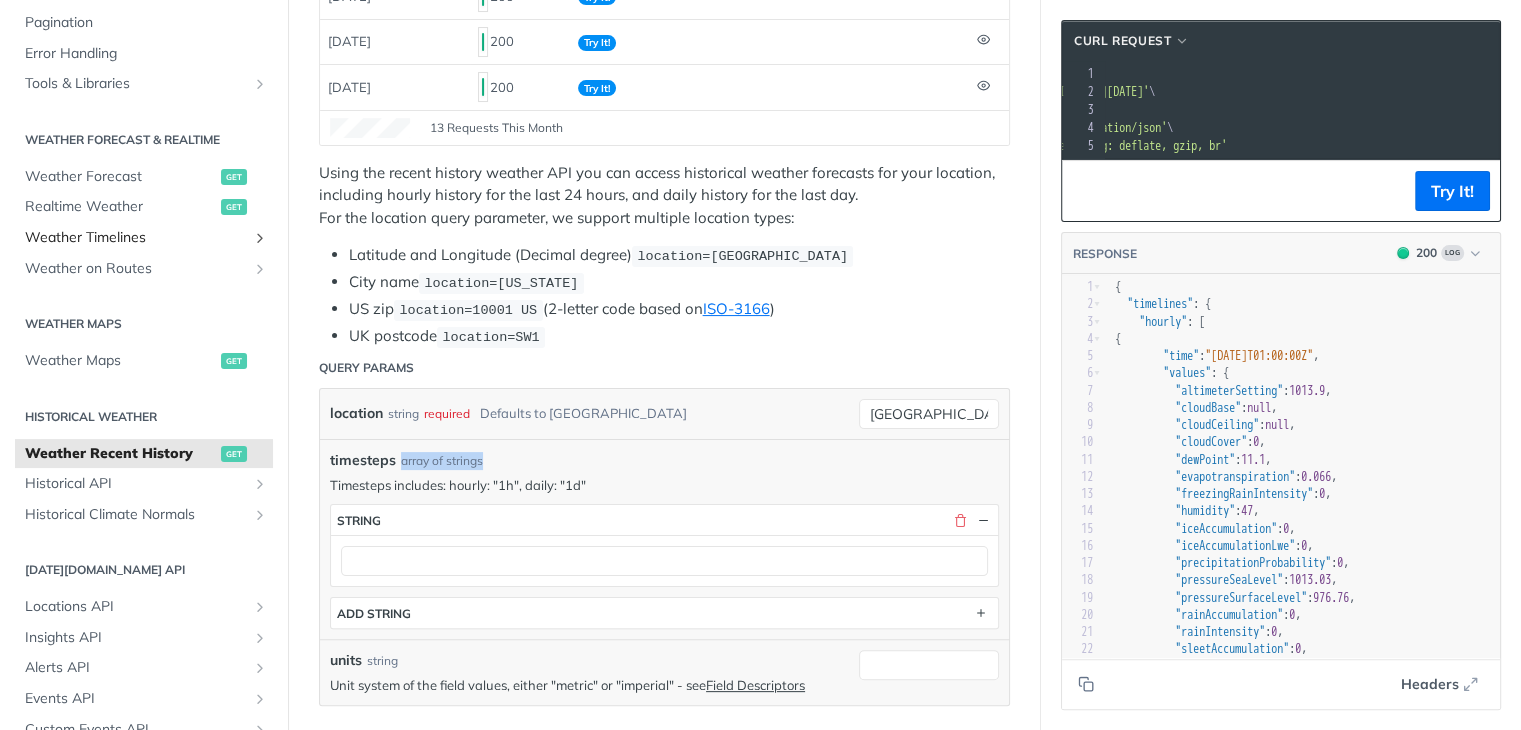 click at bounding box center [260, 238] 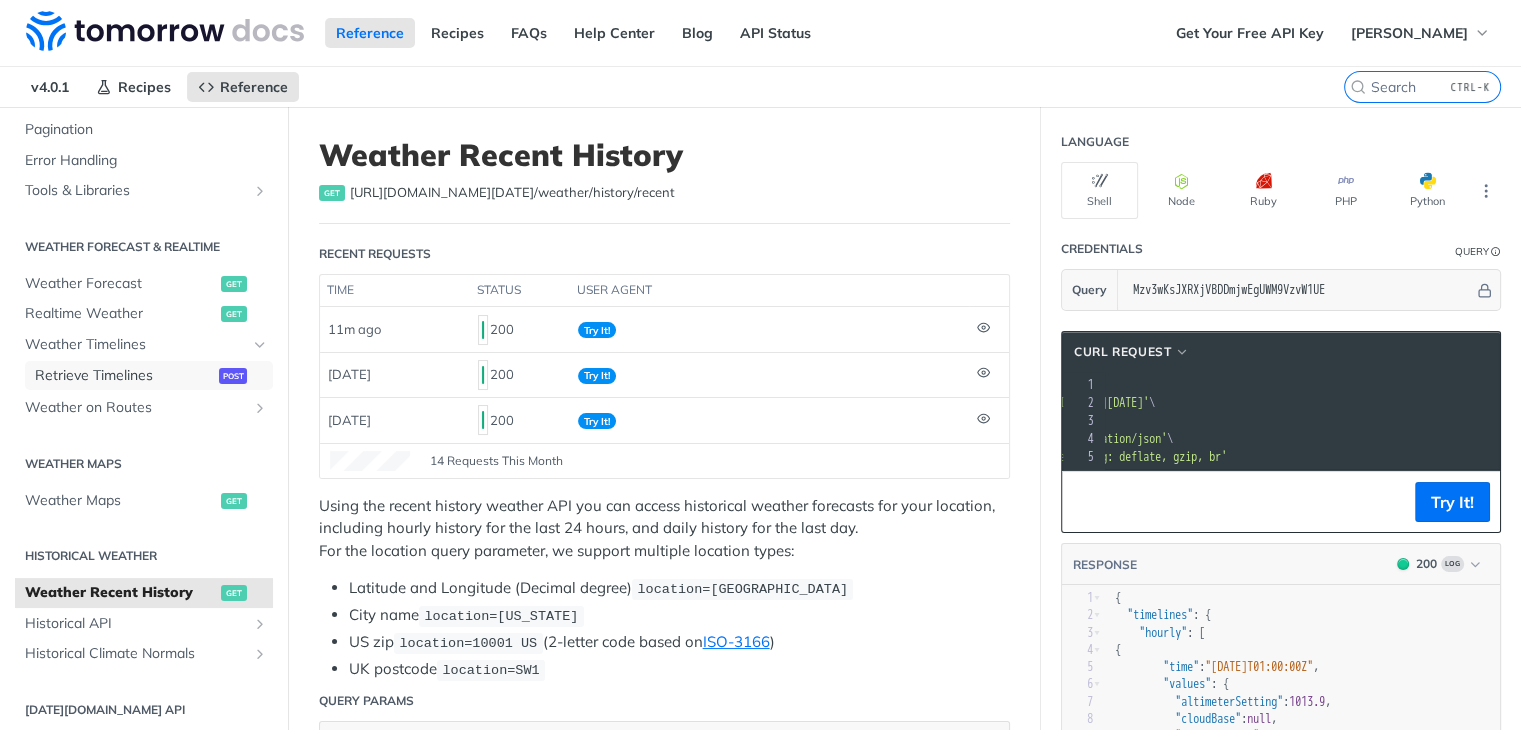 scroll, scrollTop: 166, scrollLeft: 0, axis: vertical 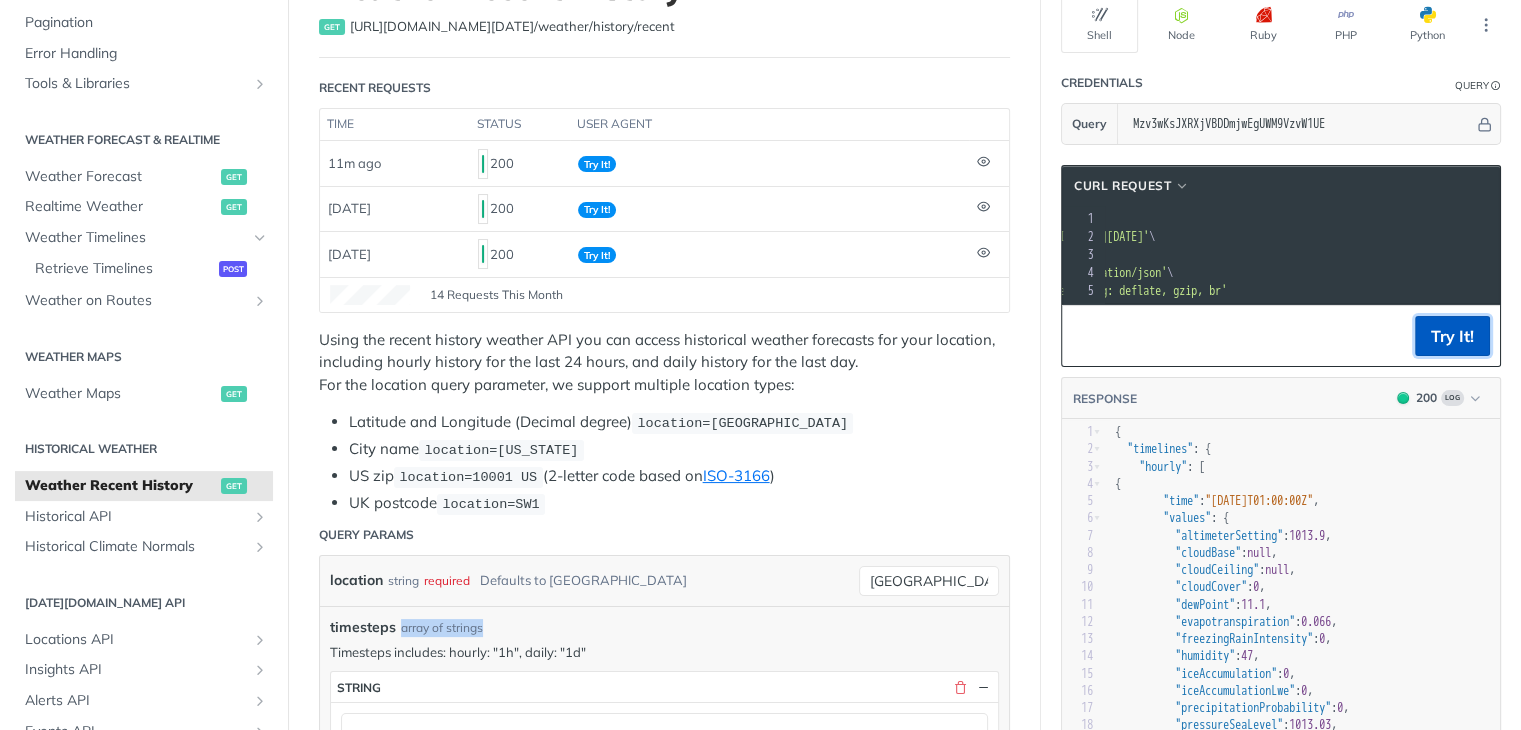 click on "Try It!" at bounding box center (1452, 336) 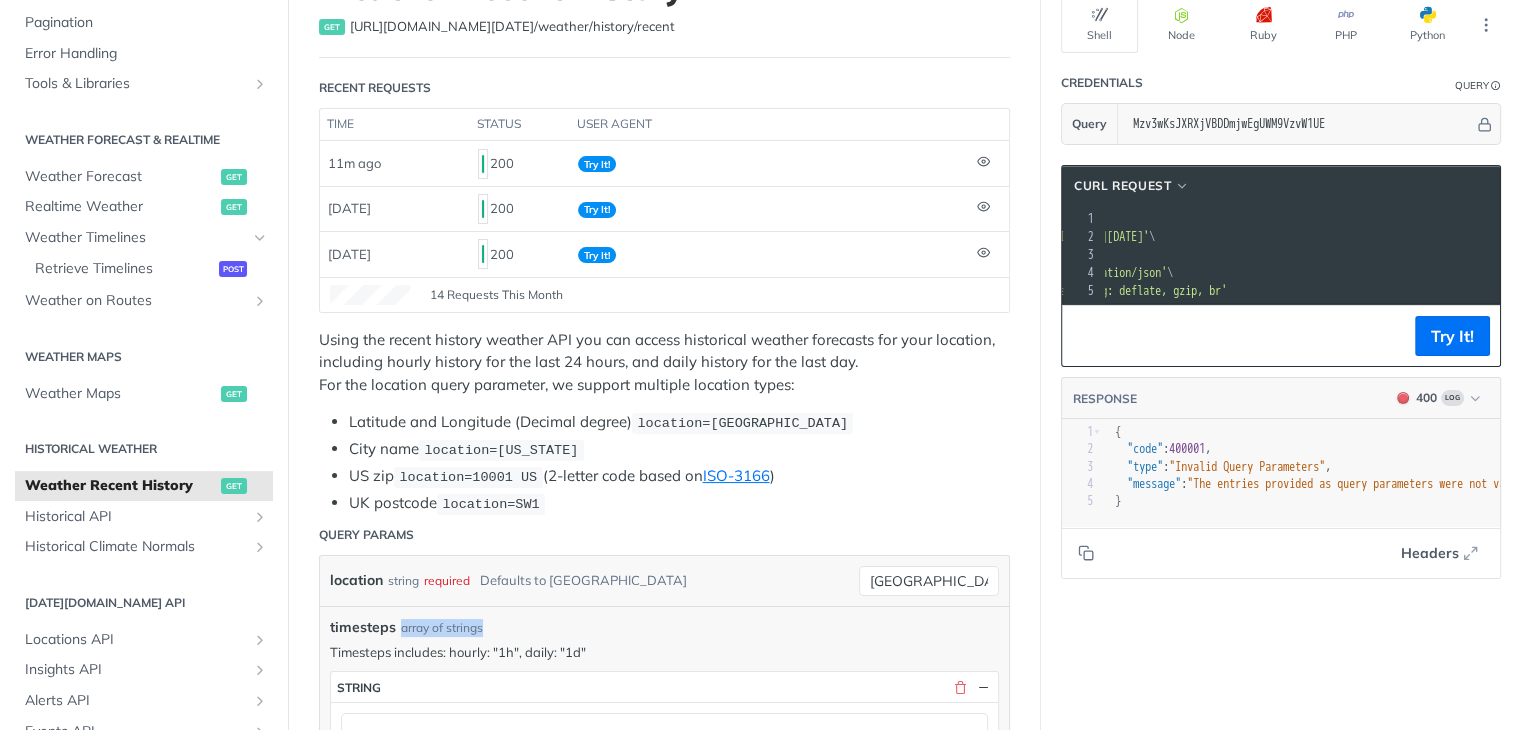 scroll, scrollTop: 0, scrollLeft: 0, axis: both 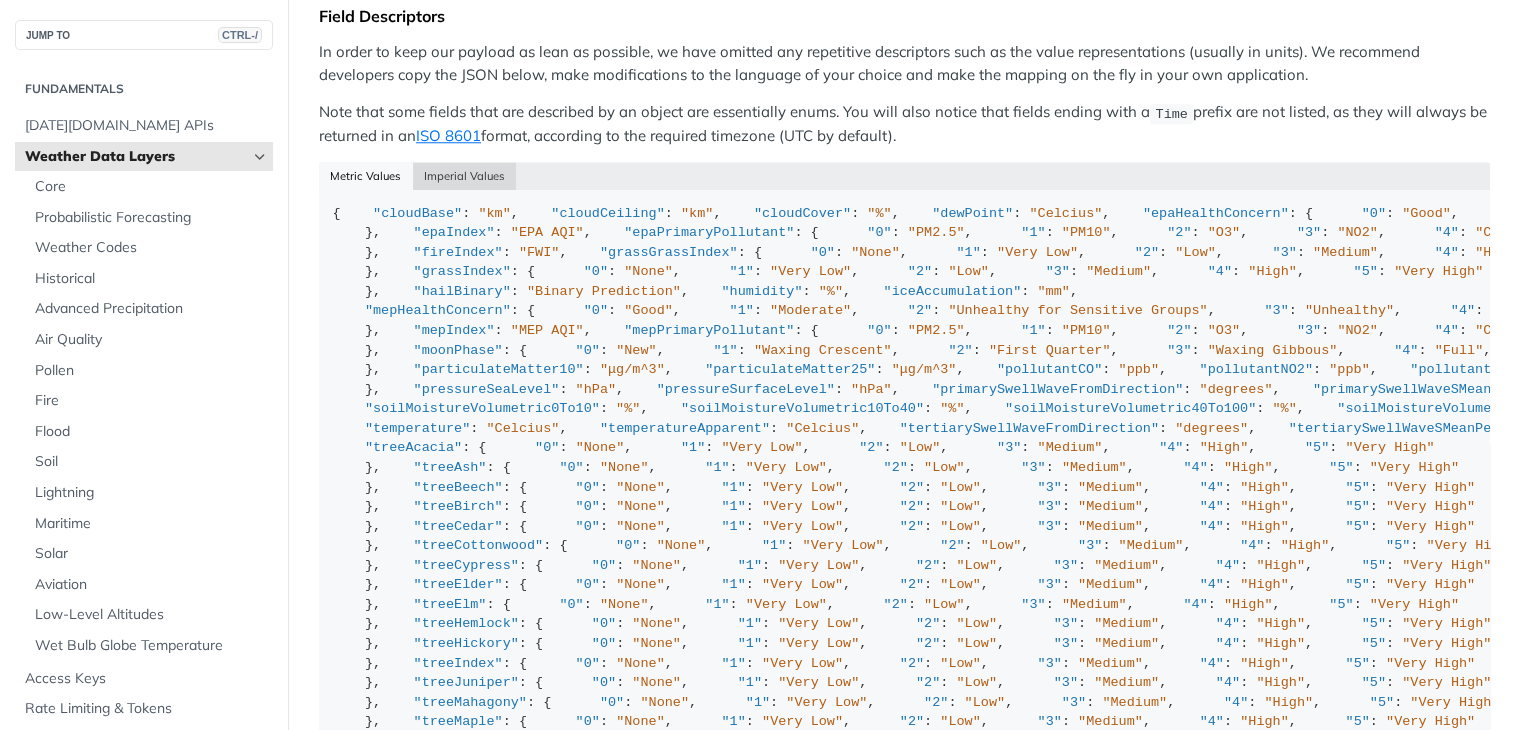 click on "Imperial Values" at bounding box center (465, 176) 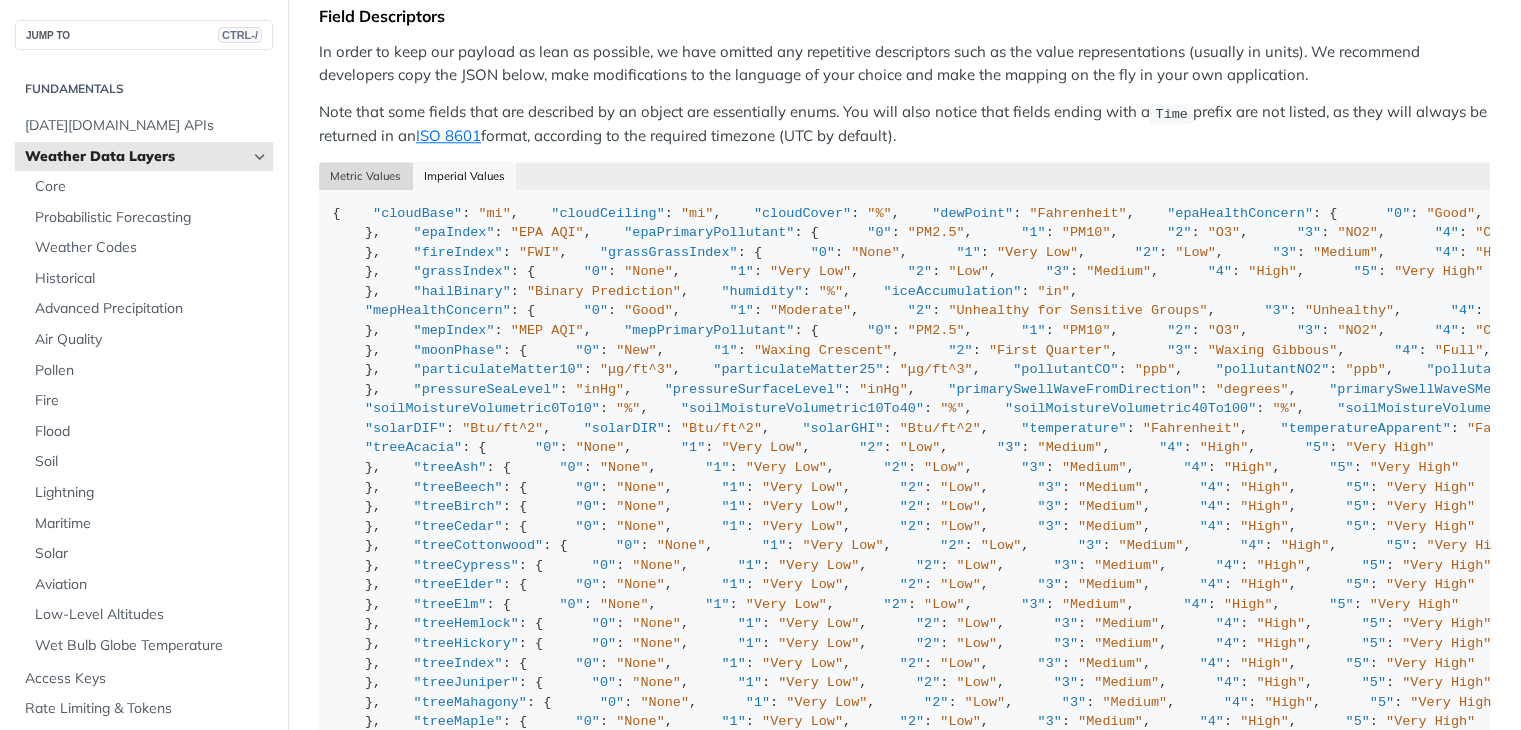 click on "Metric Values" at bounding box center [366, 176] 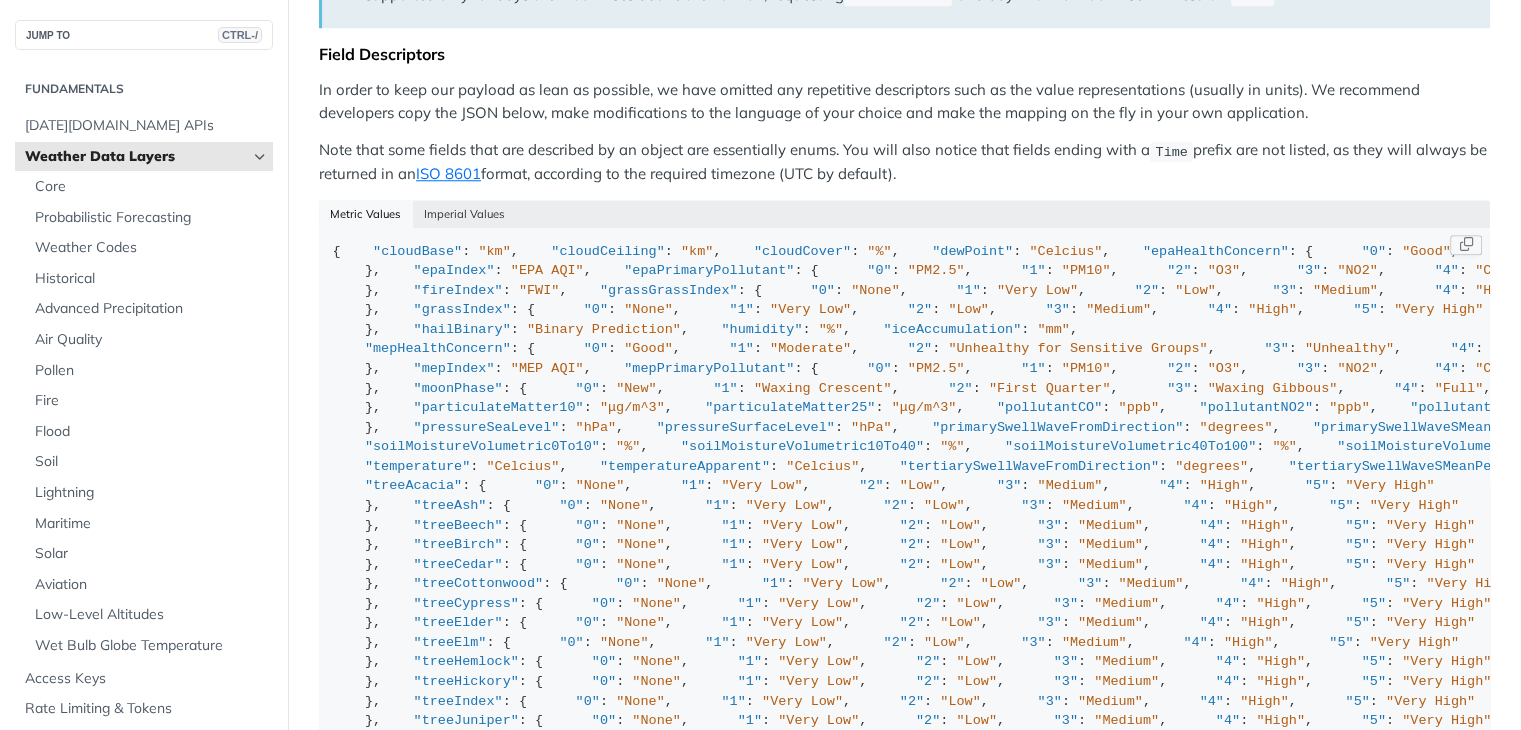 scroll, scrollTop: 1831, scrollLeft: 0, axis: vertical 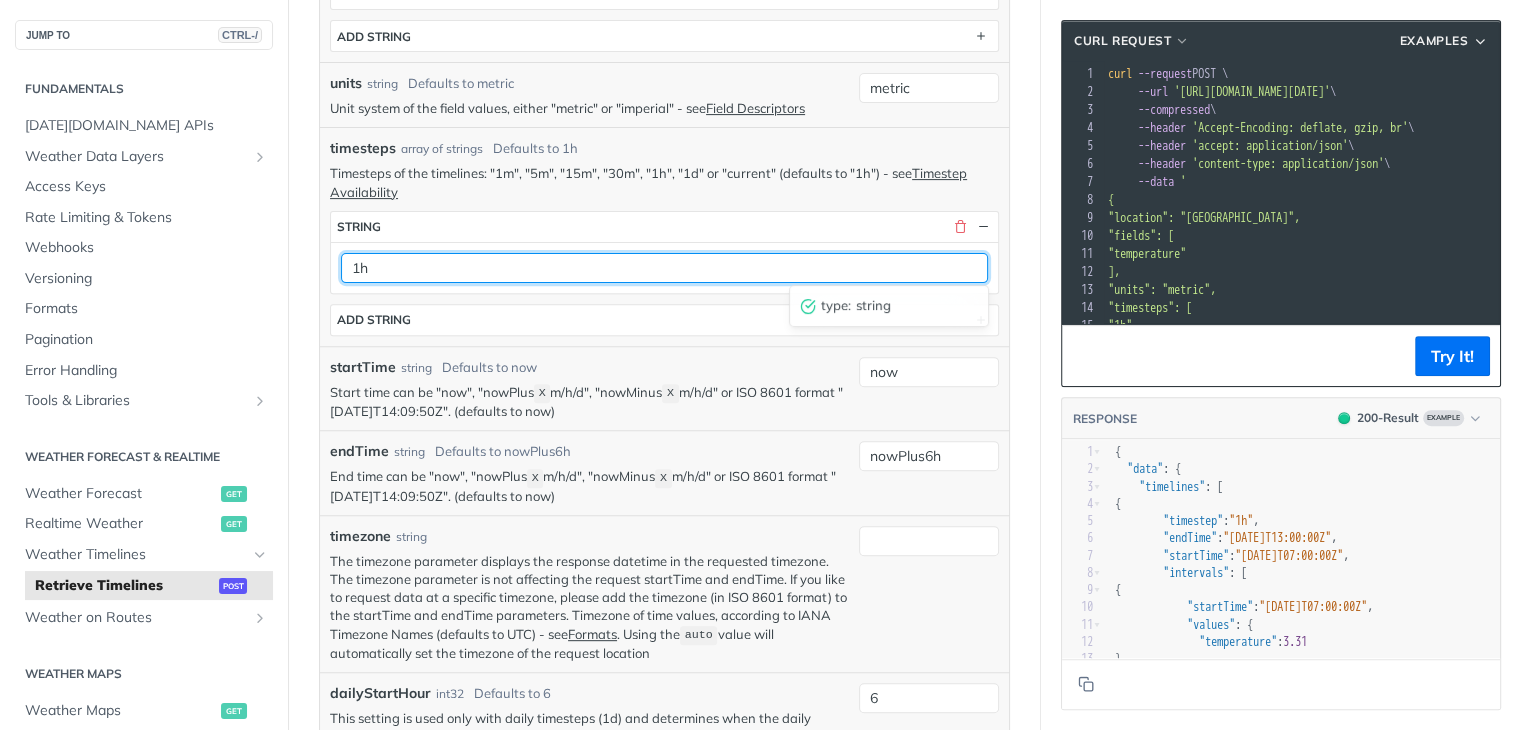 drag, startPoint x: 404, startPoint y: 261, endPoint x: 363, endPoint y: 267, distance: 41.4367 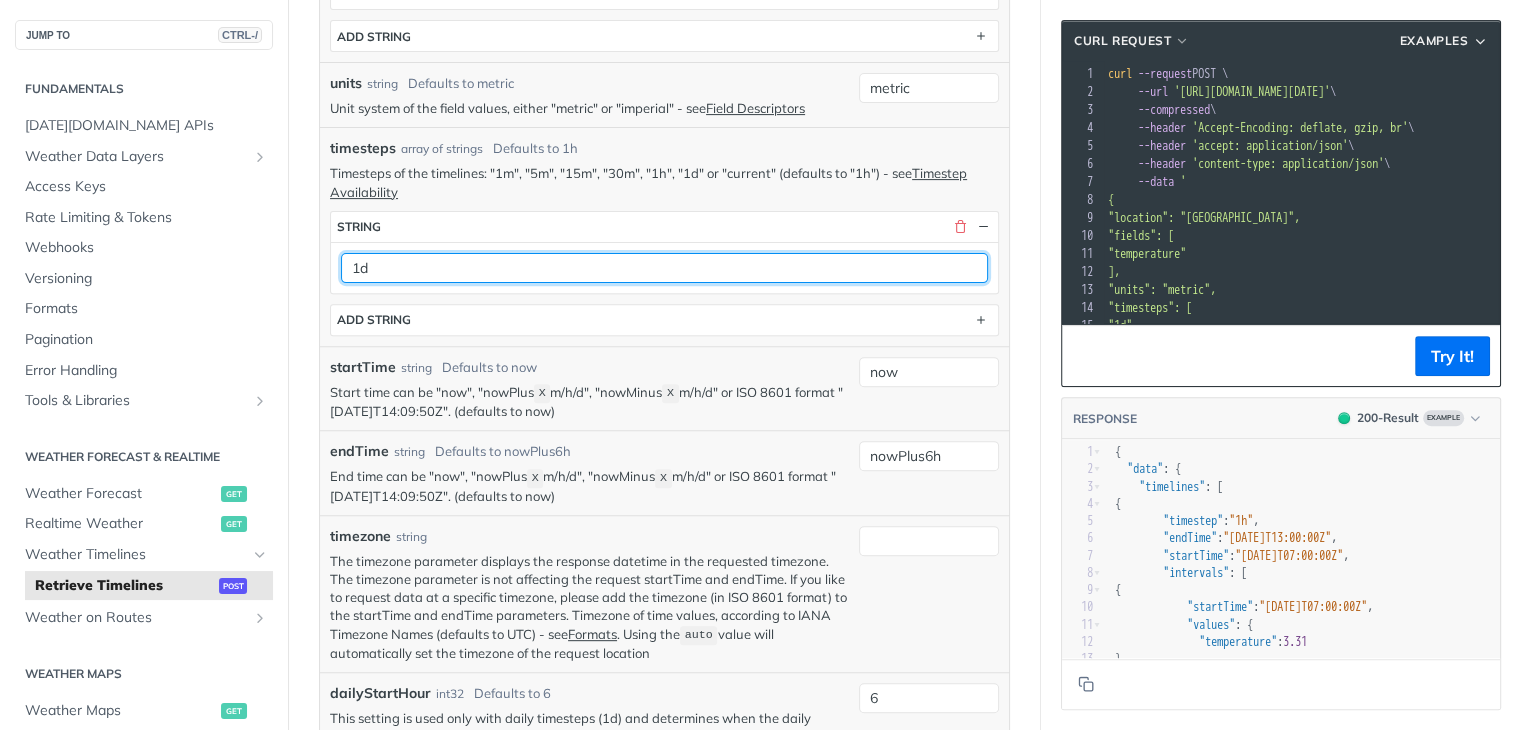 type on "1d" 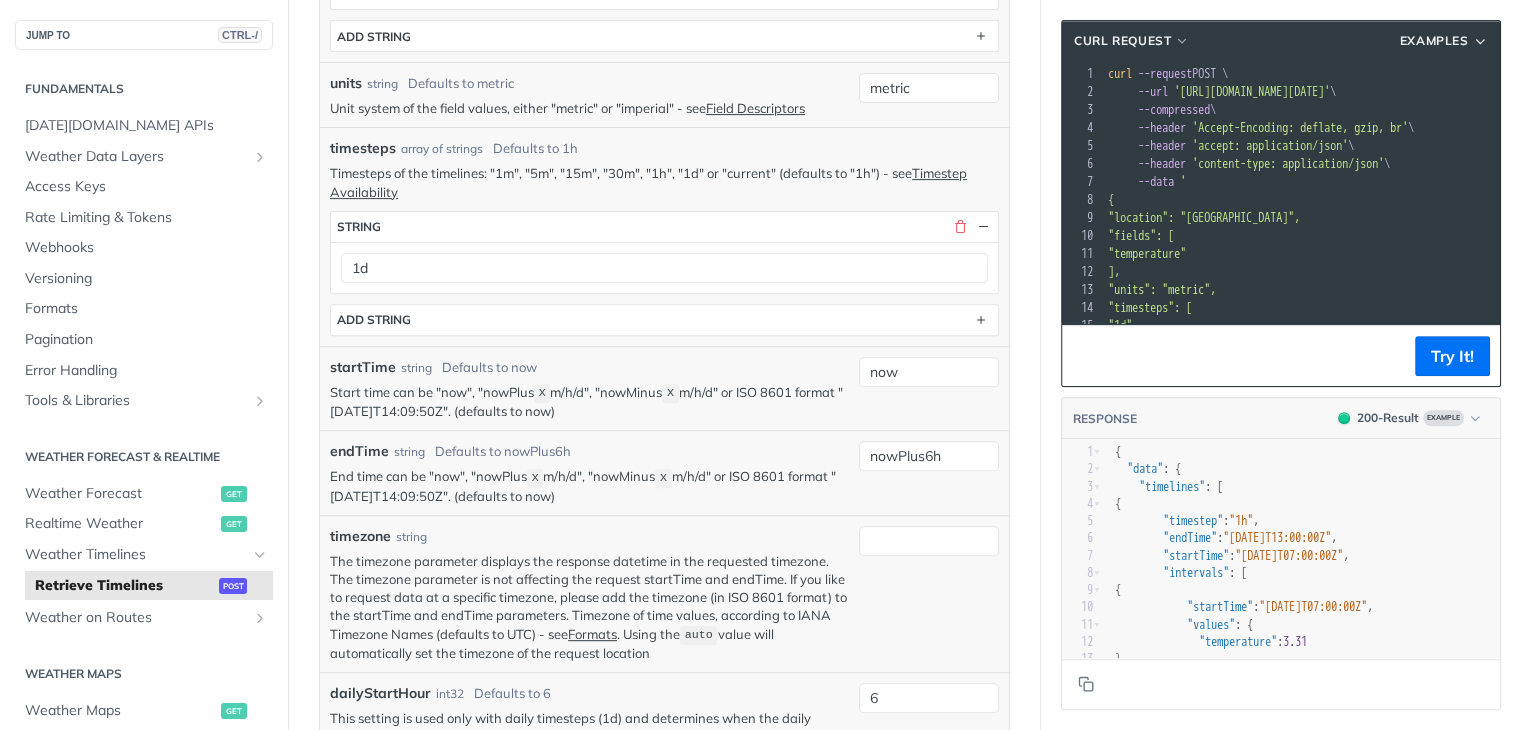 scroll, scrollTop: 0, scrollLeft: 20, axis: horizontal 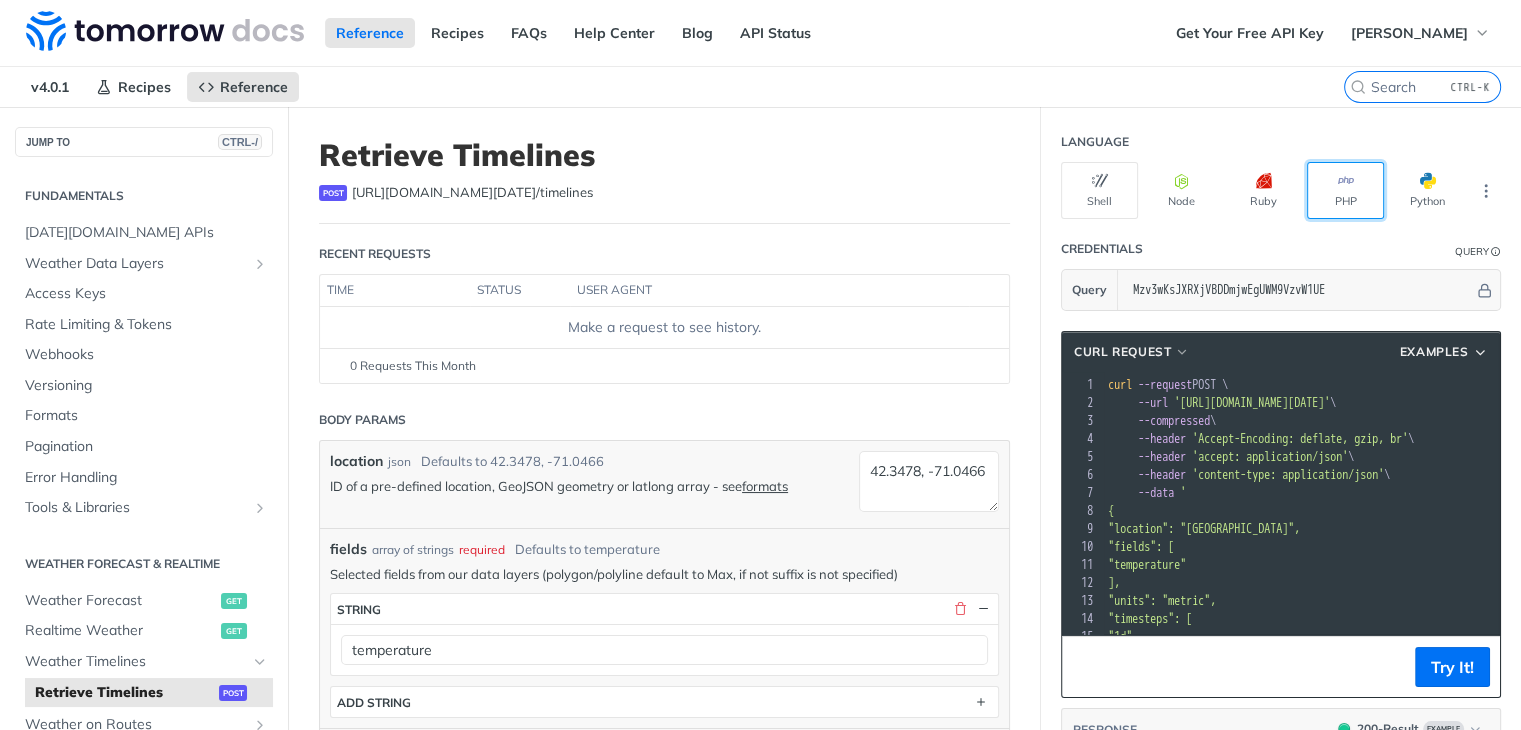 click on "PHP" at bounding box center (1345, 190) 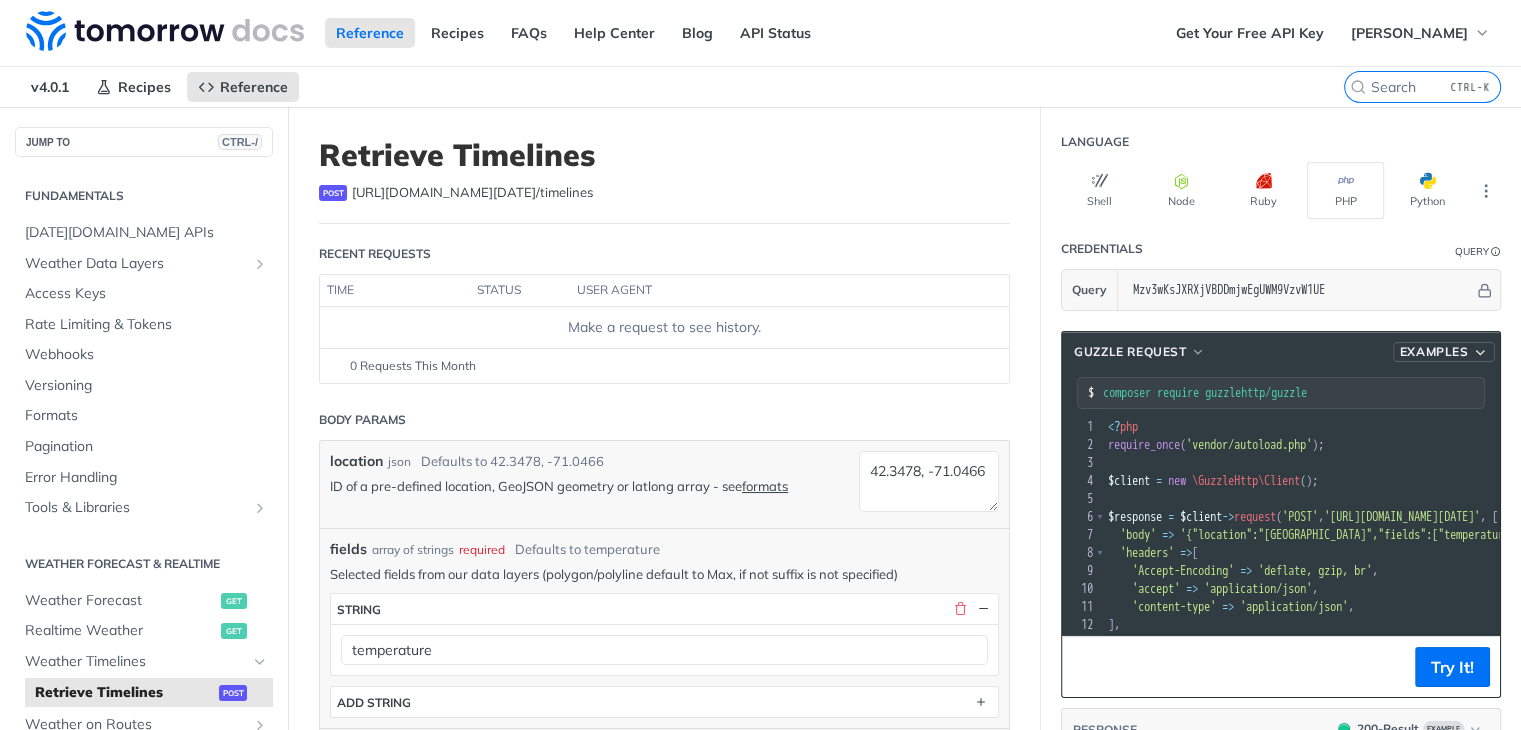 click at bounding box center [1480, 352] 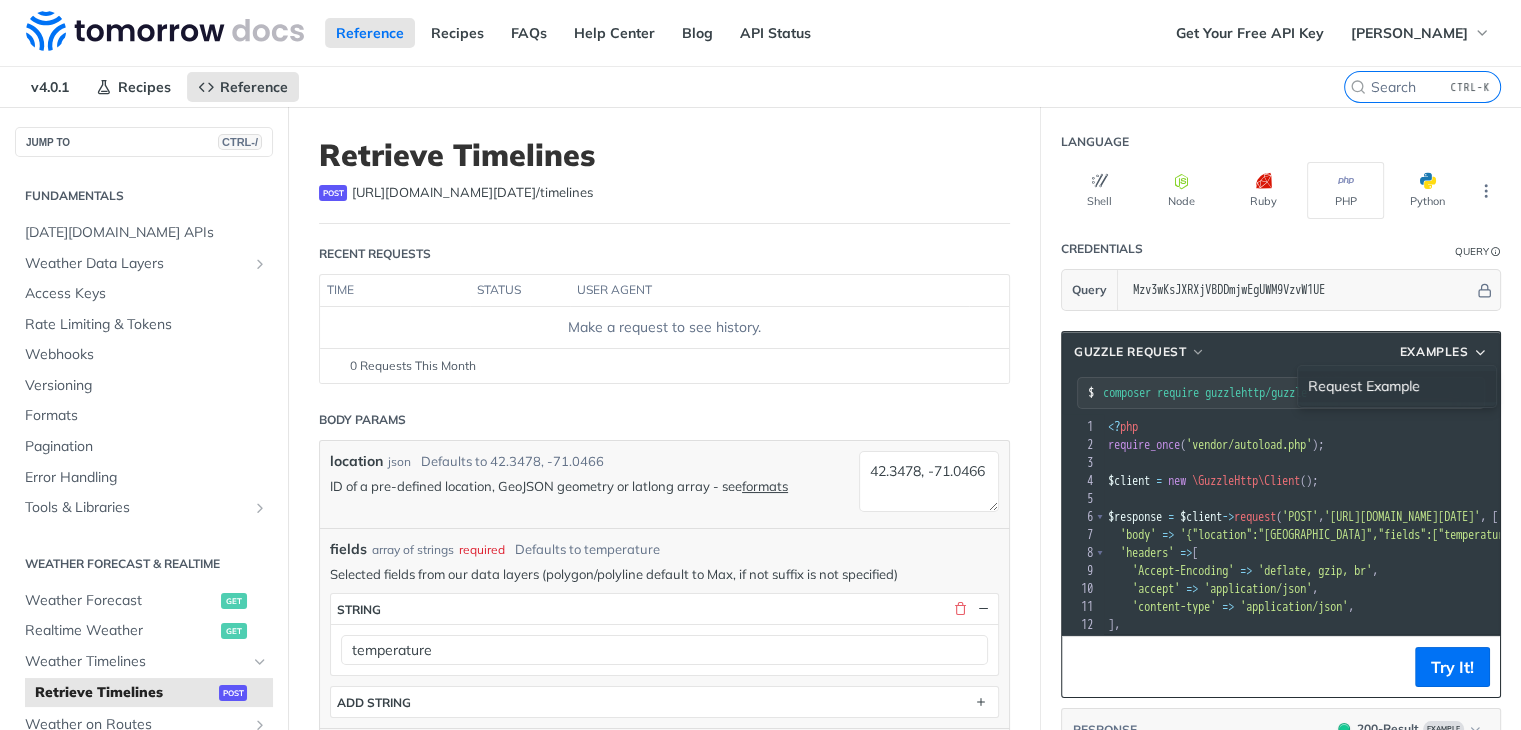 click on "Request Example" at bounding box center [1364, 386] 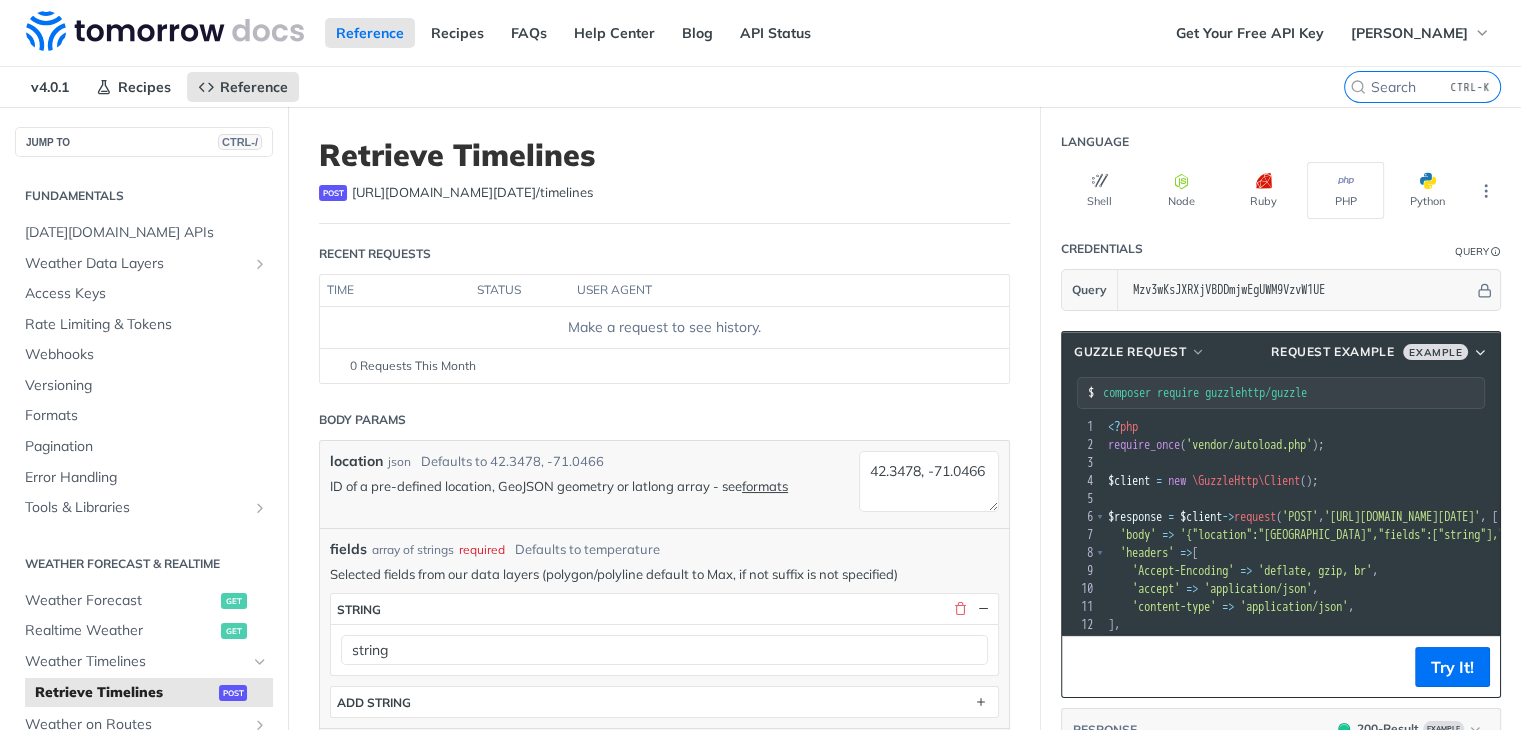 scroll, scrollTop: 50, scrollLeft: 0, axis: vertical 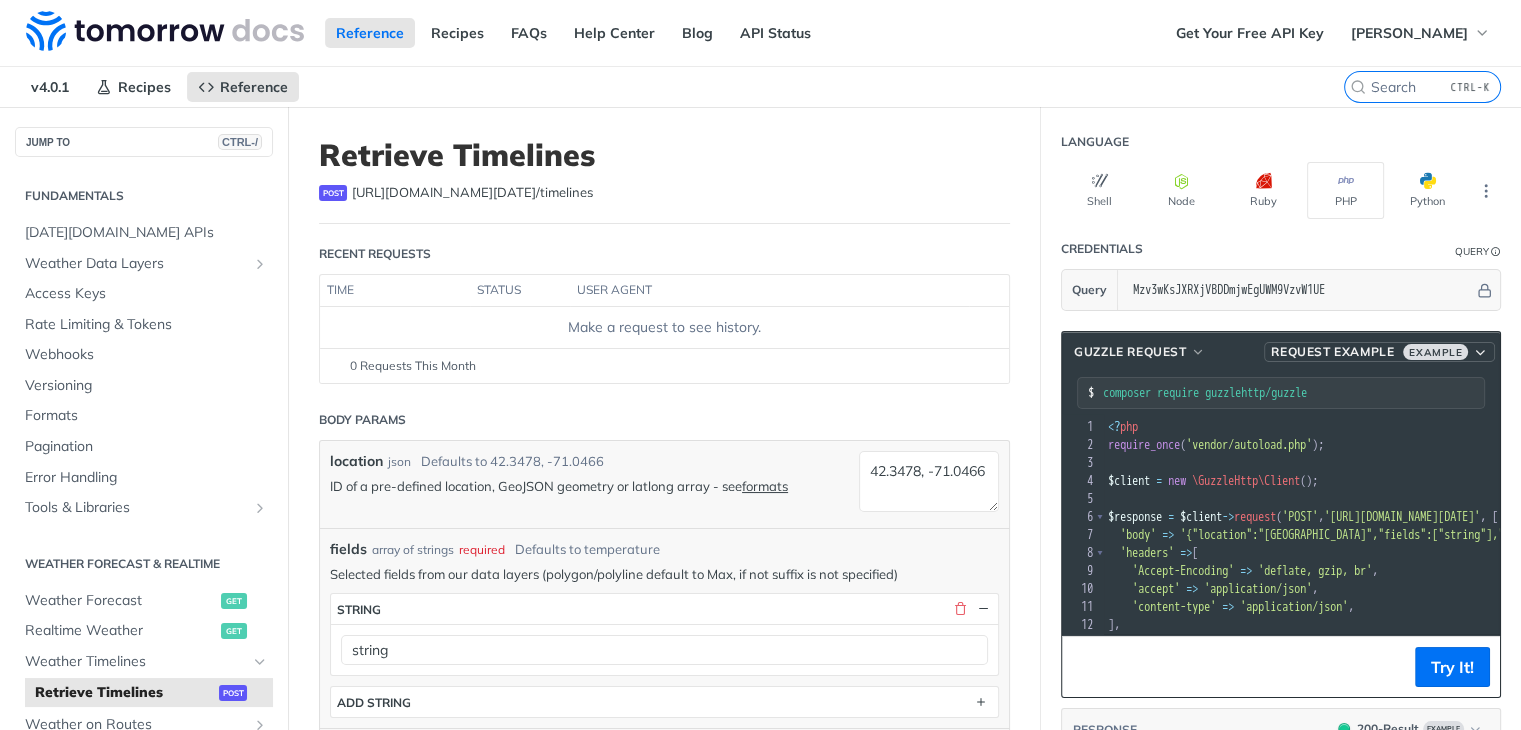 click at bounding box center (1480, 352) 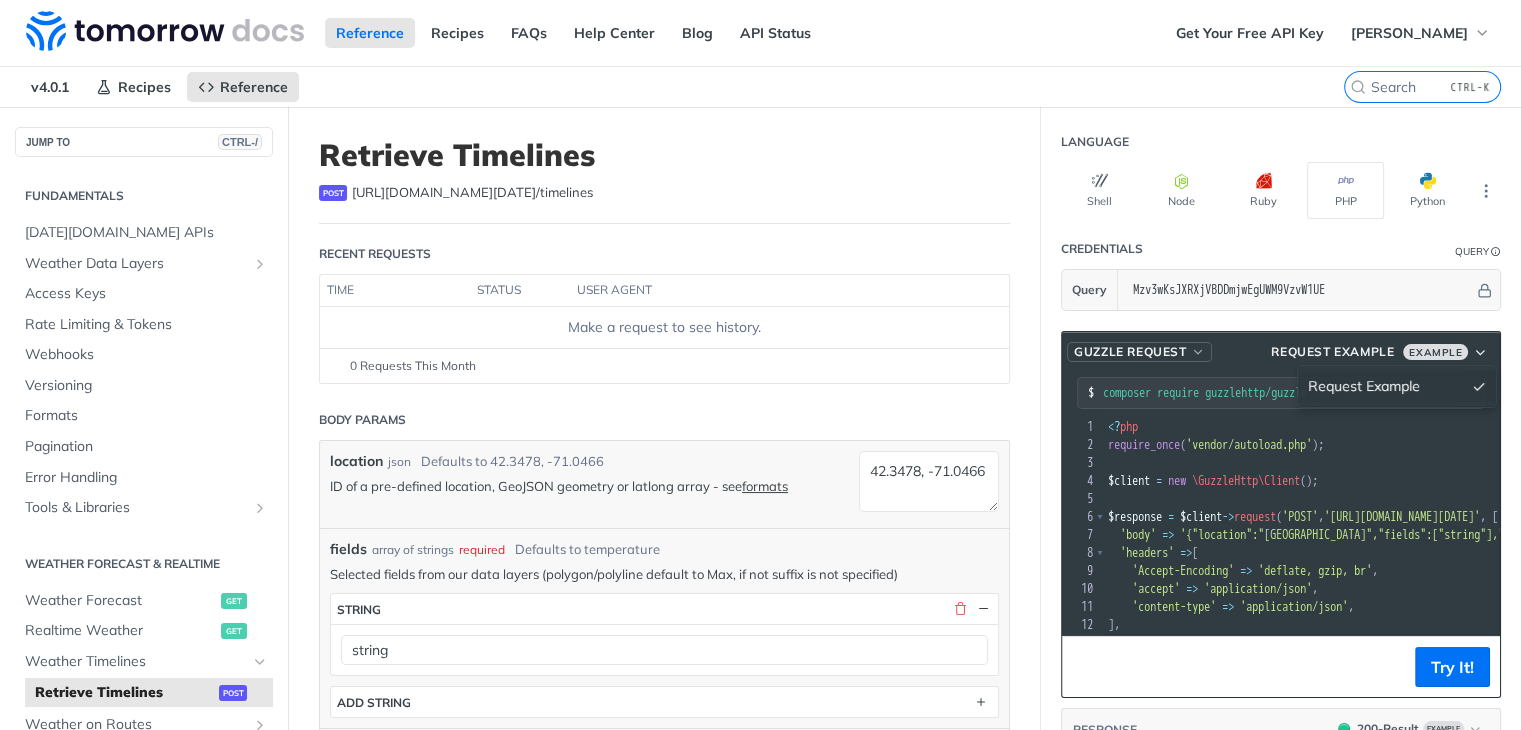 click on "Guzzle Request Request Example   Example Request Example" at bounding box center [1281, 352] 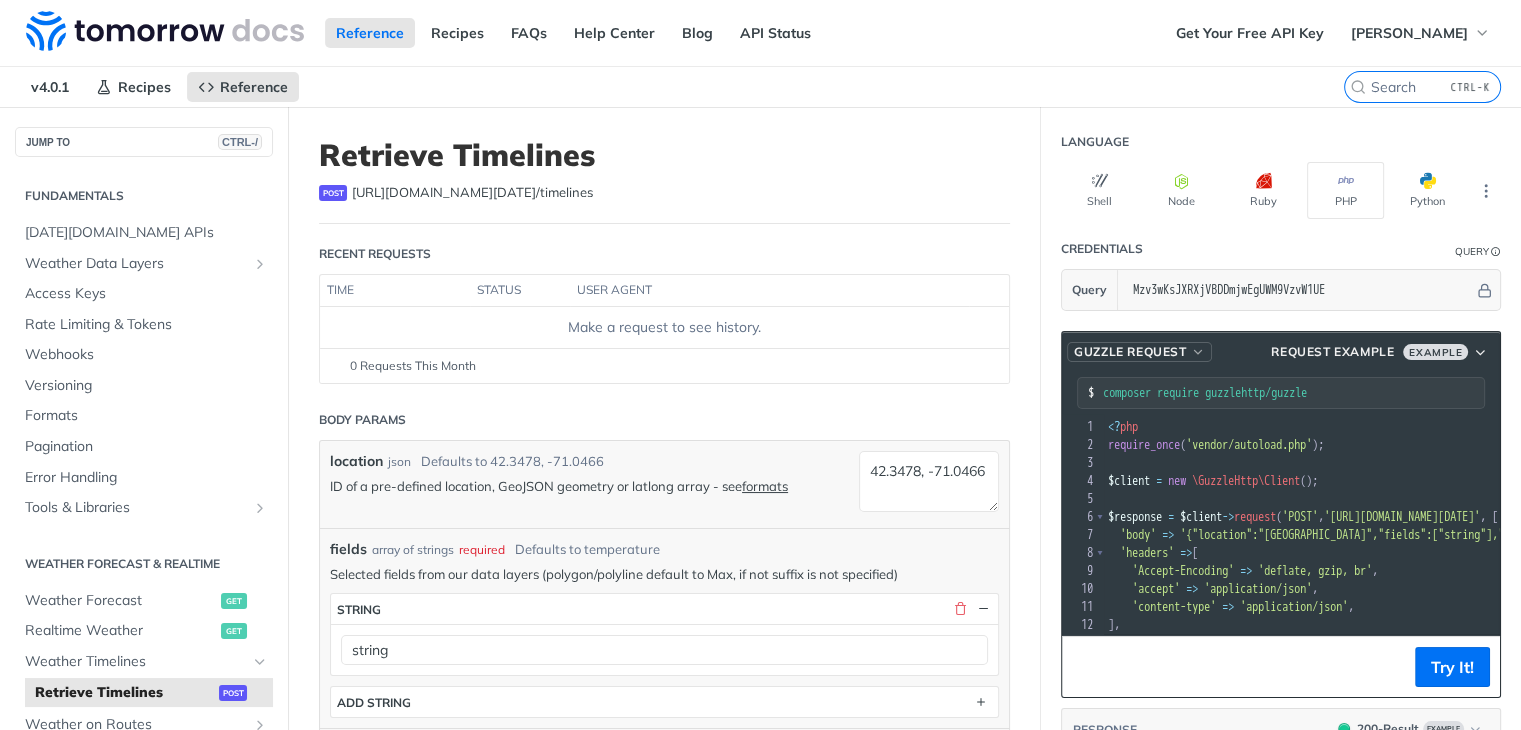 click at bounding box center [1197, 352] 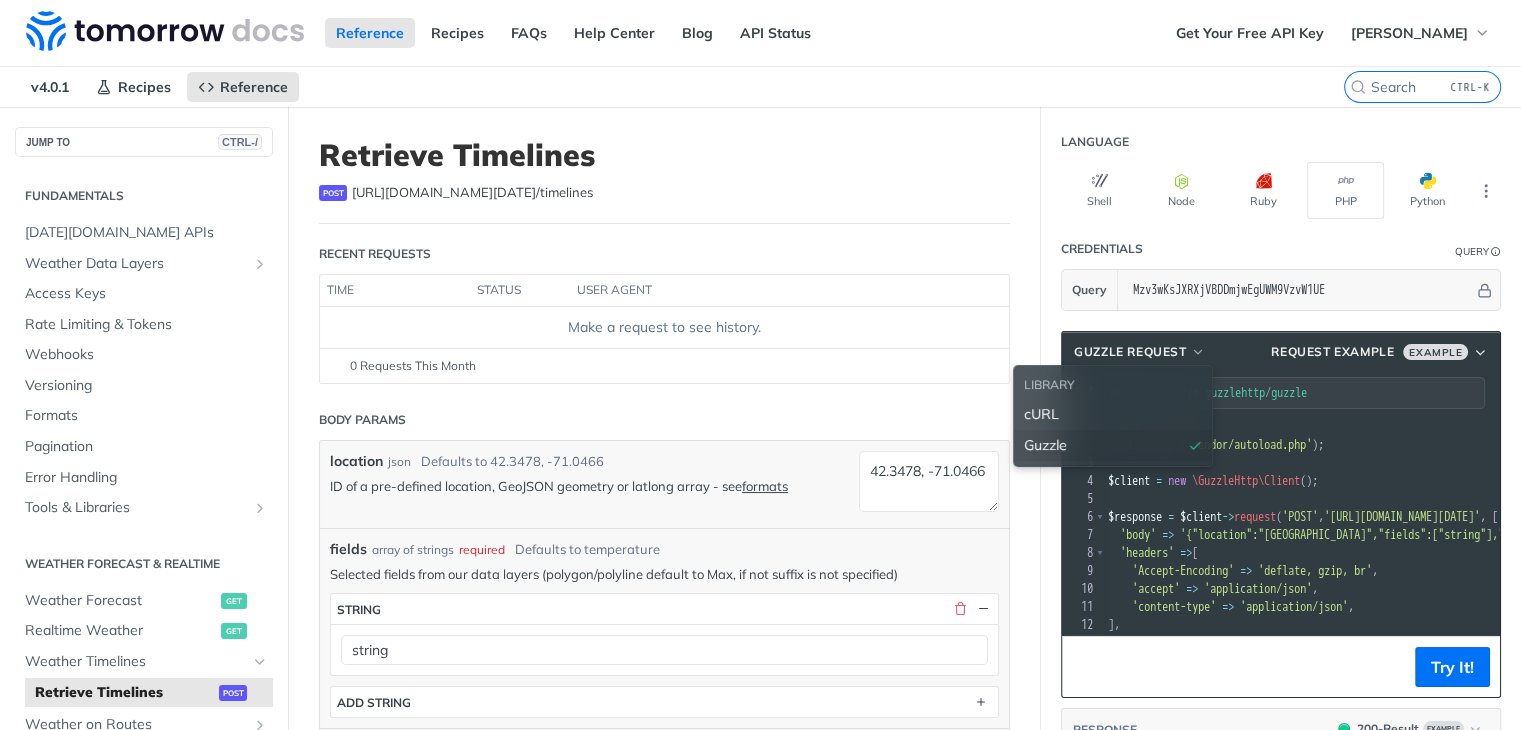 click on "require_once ( 'vendor/autoload.php' );" at bounding box center (1721, 445) 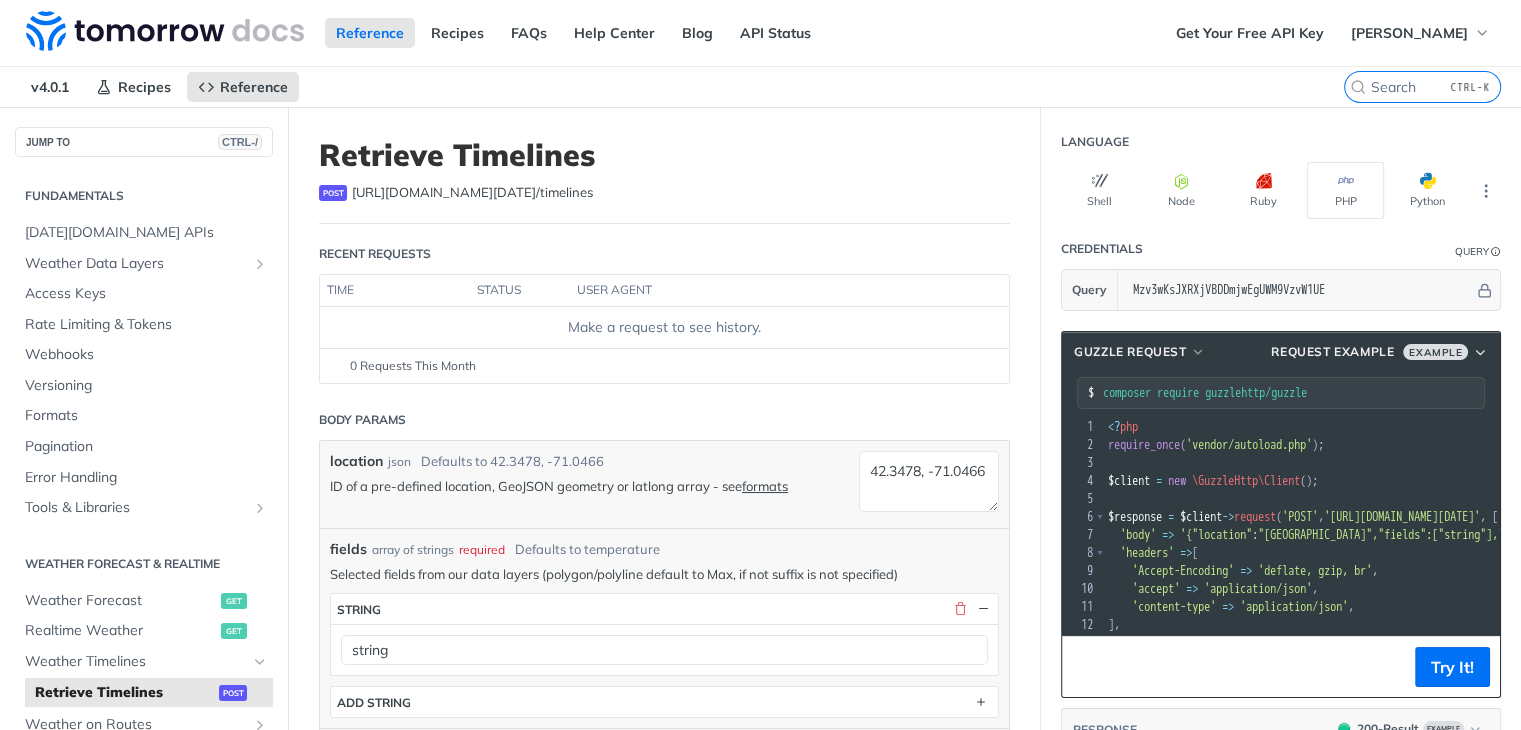 scroll, scrollTop: 71, scrollLeft: 0, axis: vertical 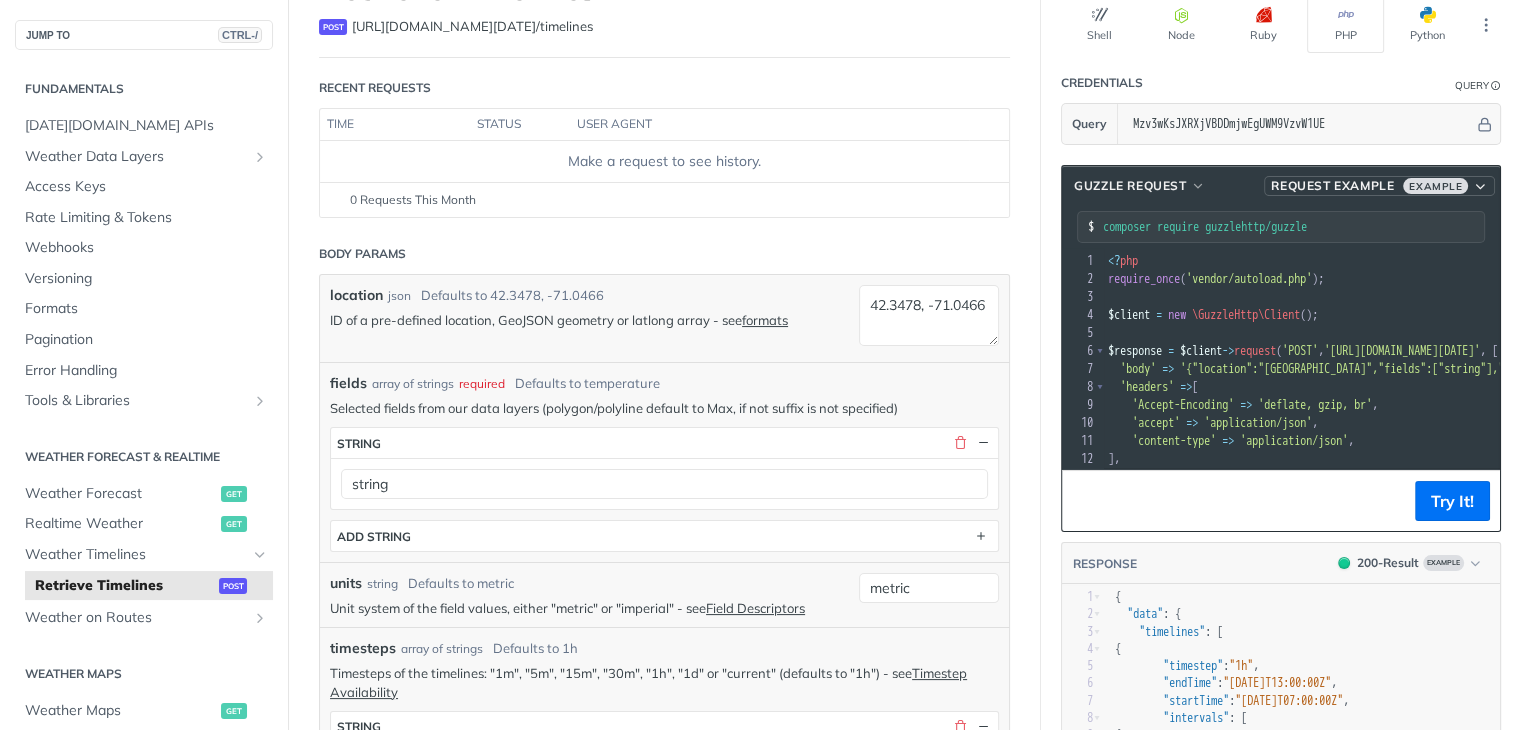 click on "Example" at bounding box center [1435, 186] 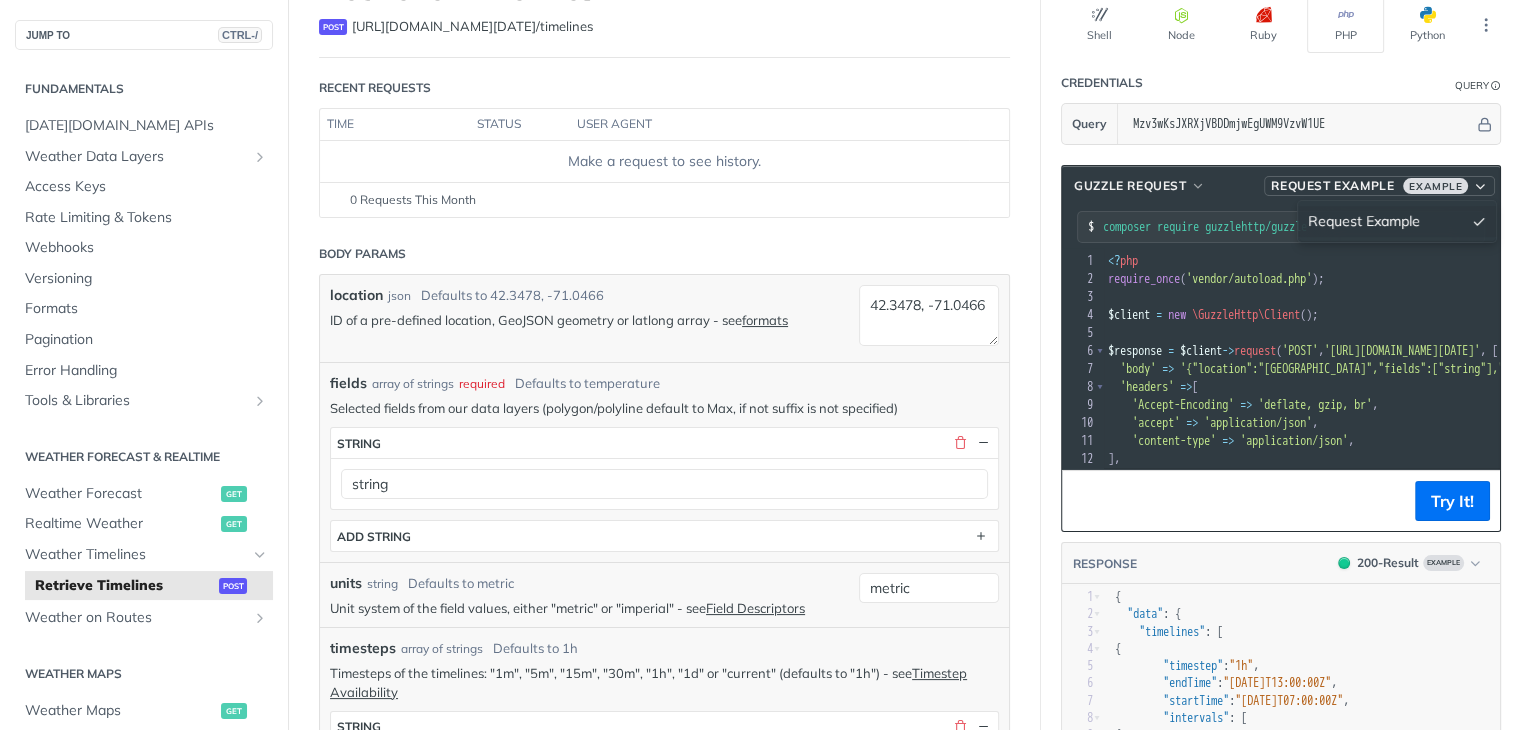 click on "Request Example" at bounding box center (1332, 186) 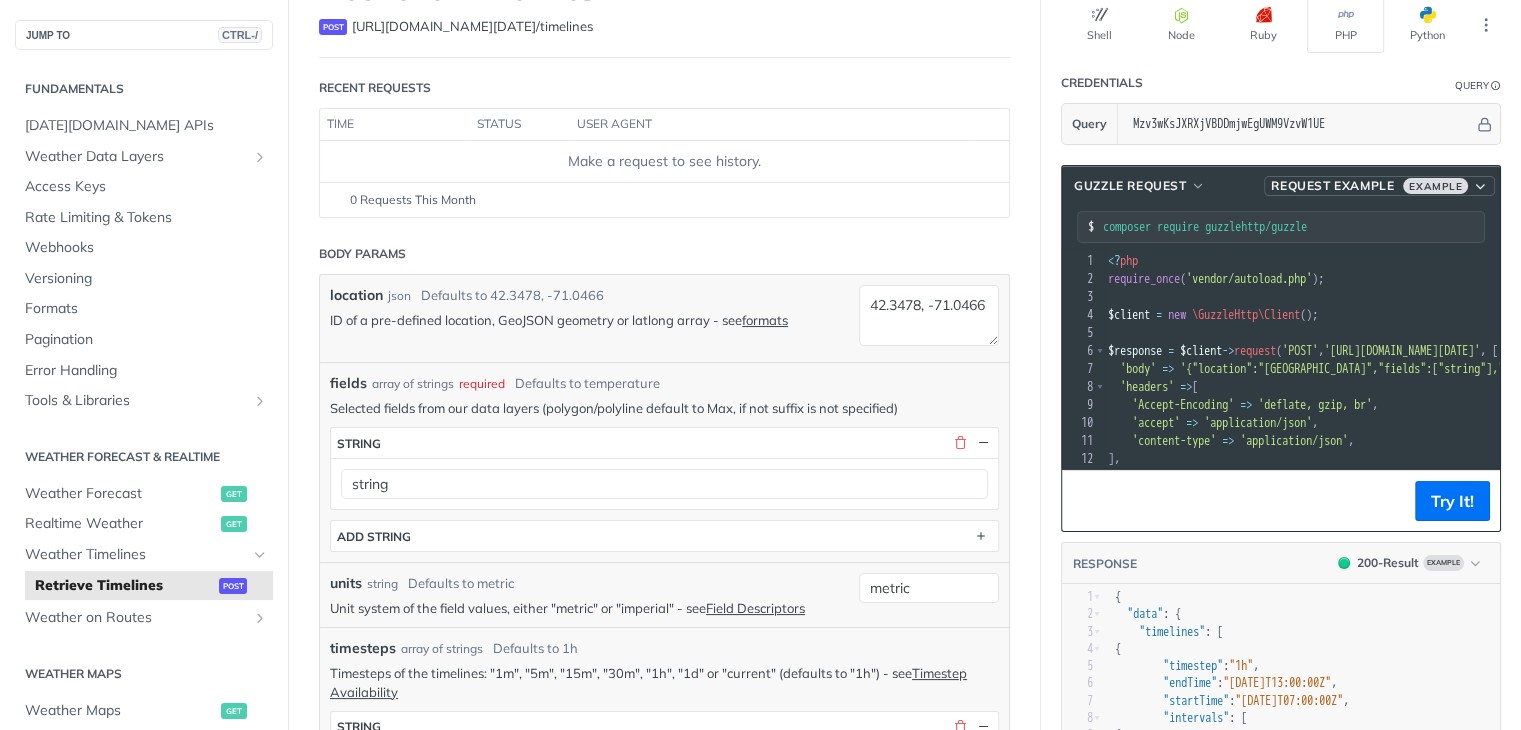 click on "Request Example" at bounding box center [1332, 186] 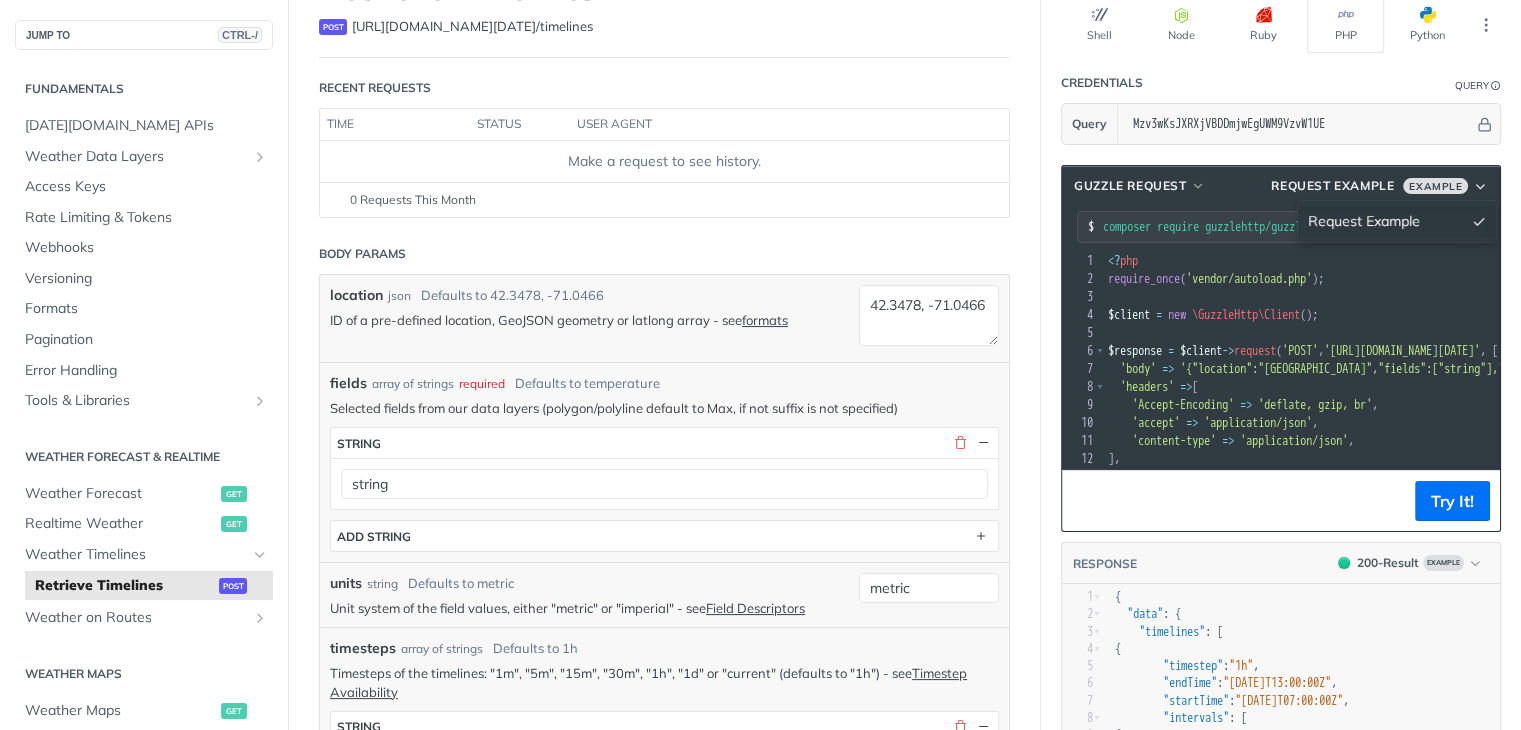 click on "Request Example" at bounding box center (1364, 221) 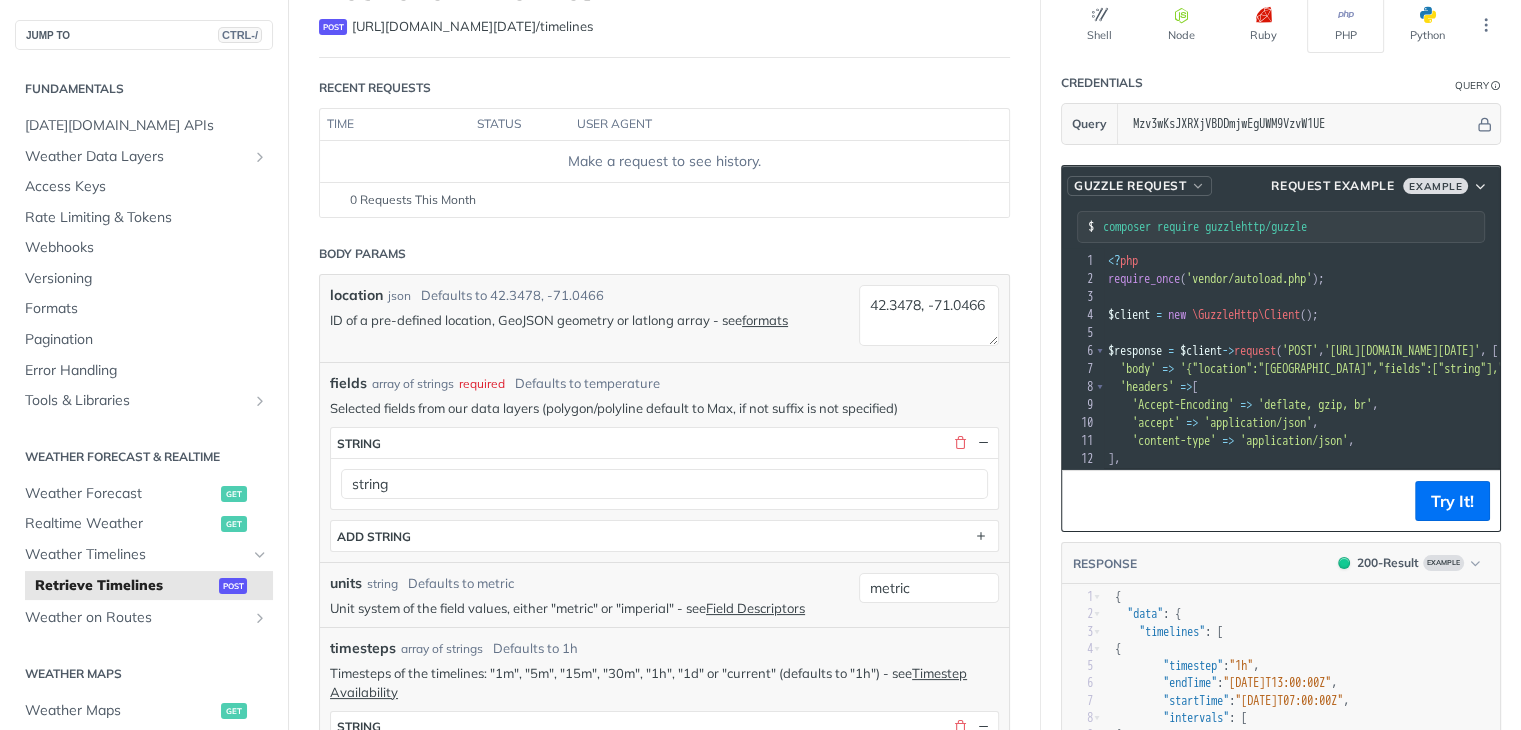 click at bounding box center [1197, 186] 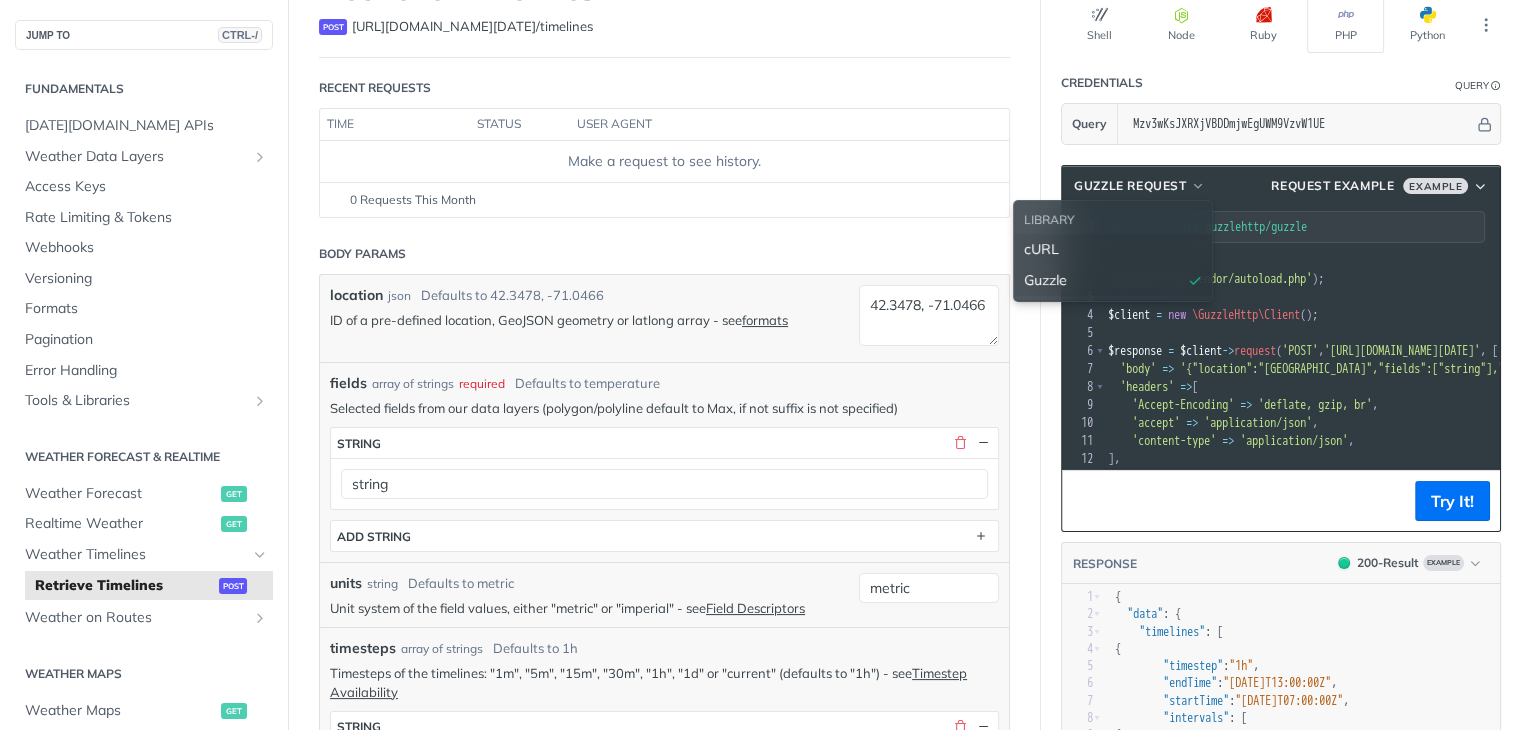 click on "cURL" at bounding box center (1113, 249) 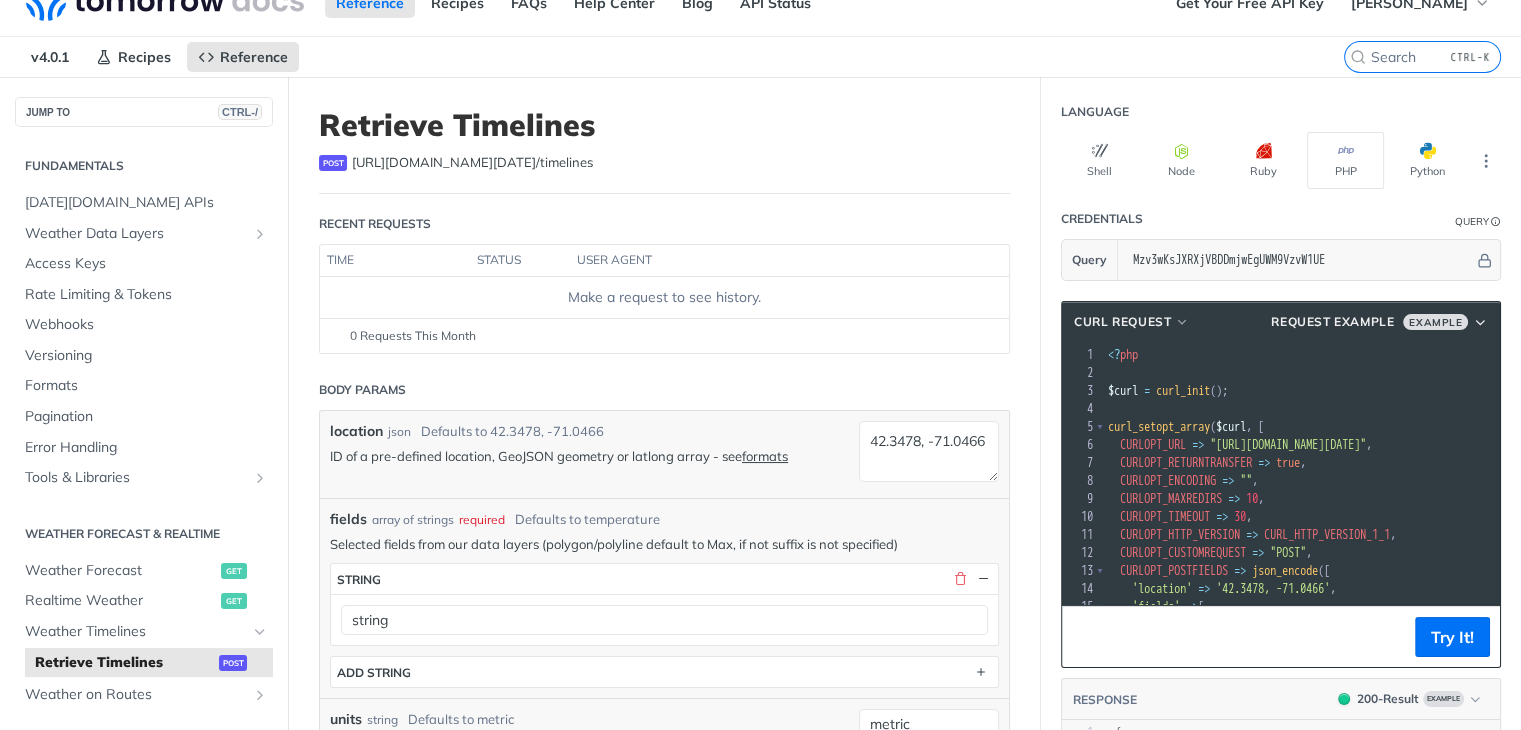 scroll, scrollTop: 0, scrollLeft: 0, axis: both 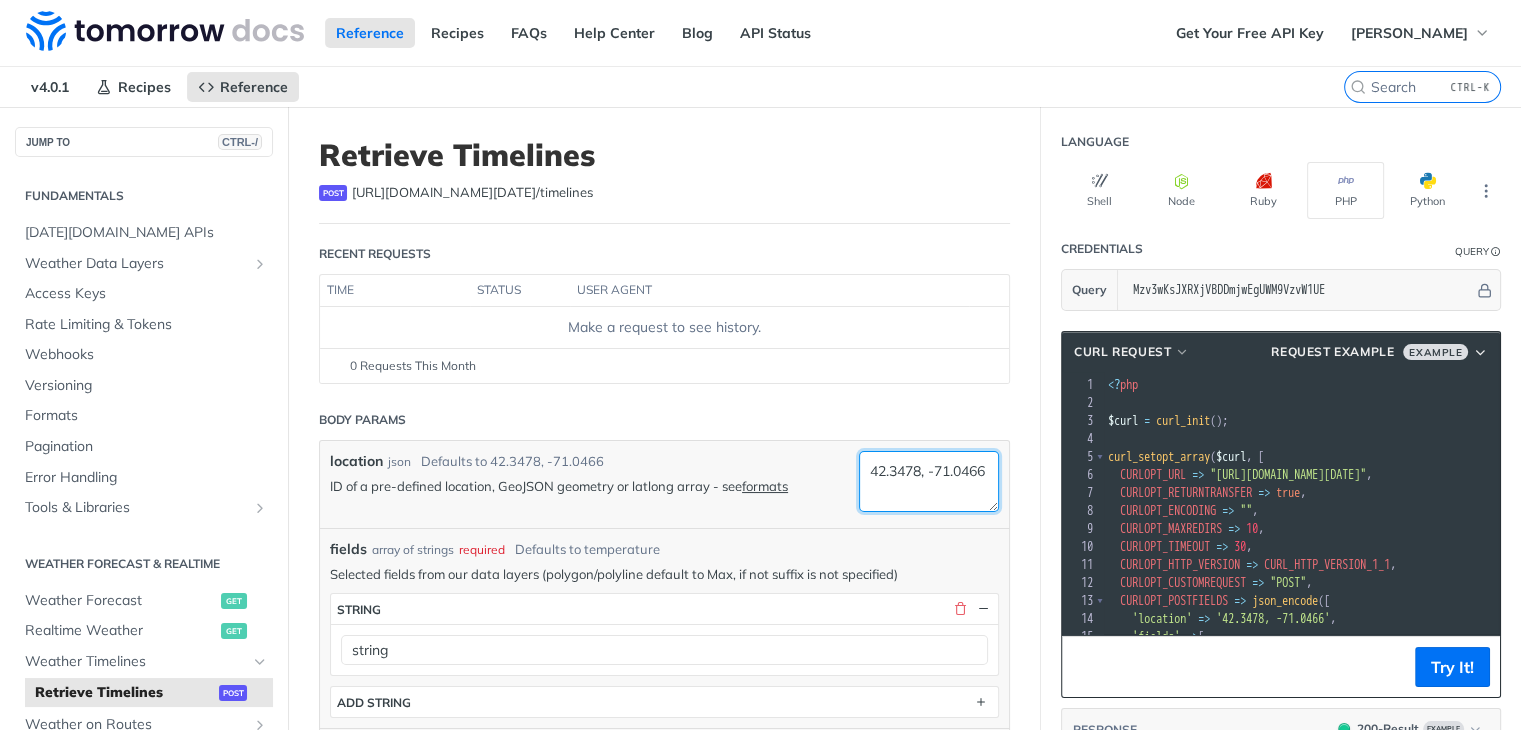 click on "42.3478, -71.0466" at bounding box center [929, 481] 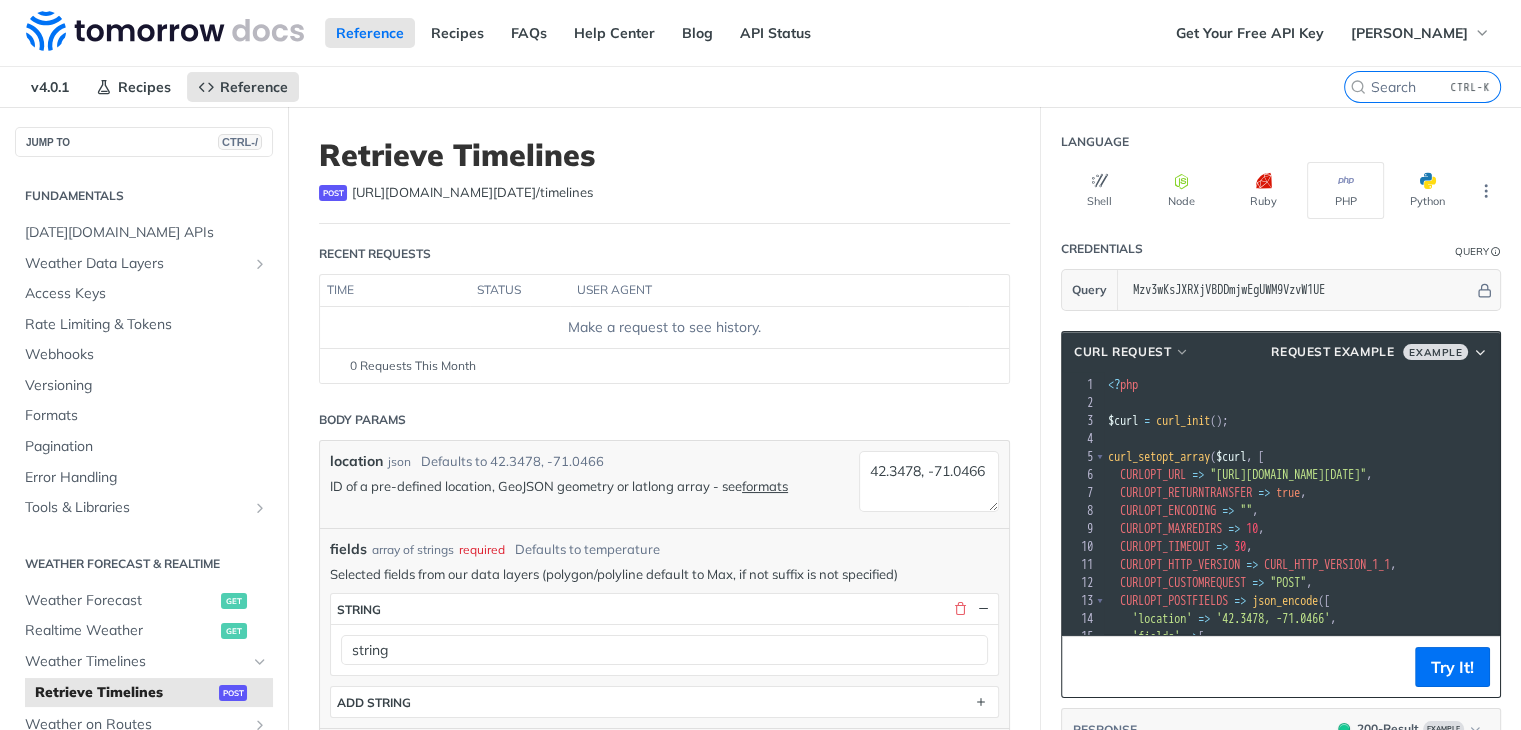 scroll, scrollTop: 0, scrollLeft: 52, axis: horizontal 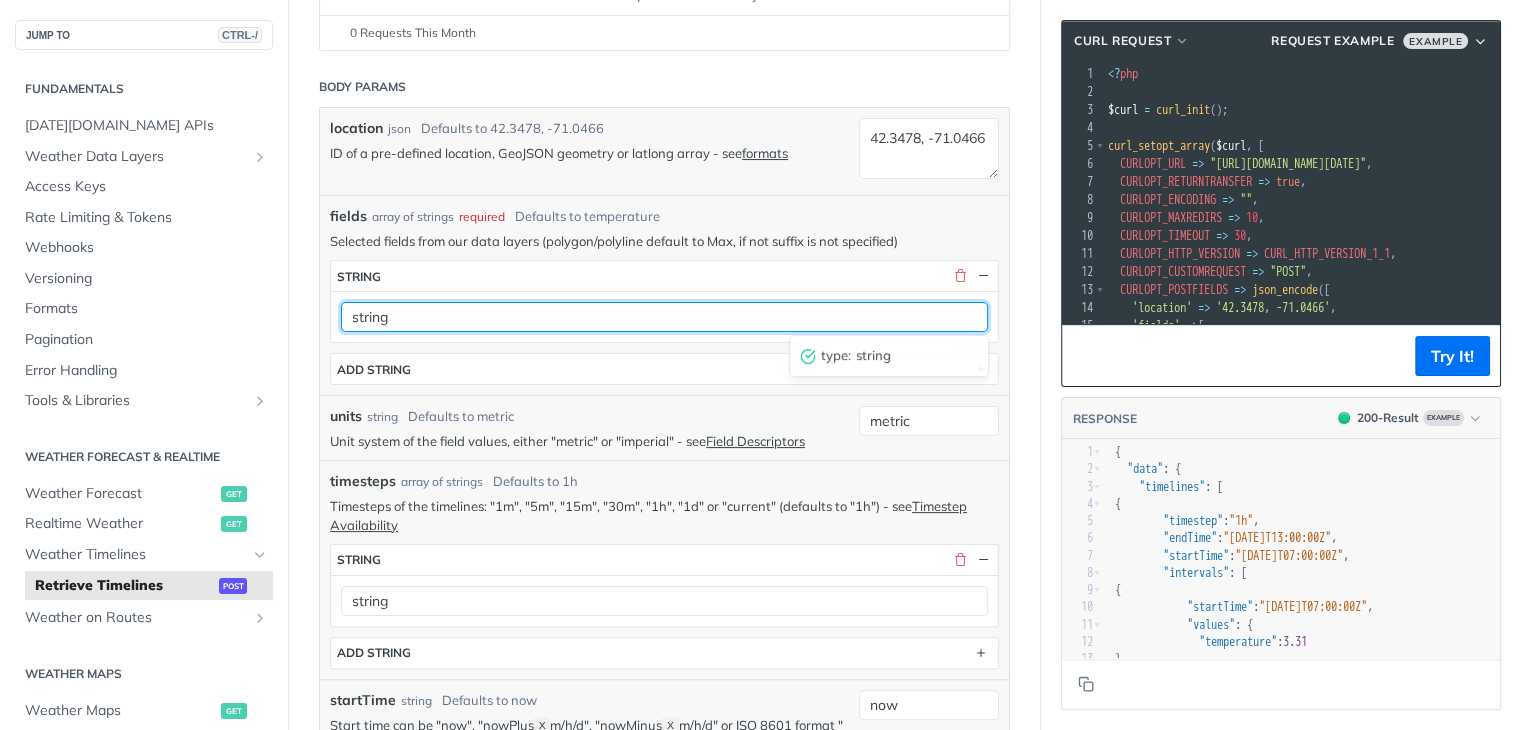 click on "string" at bounding box center (664, 317) 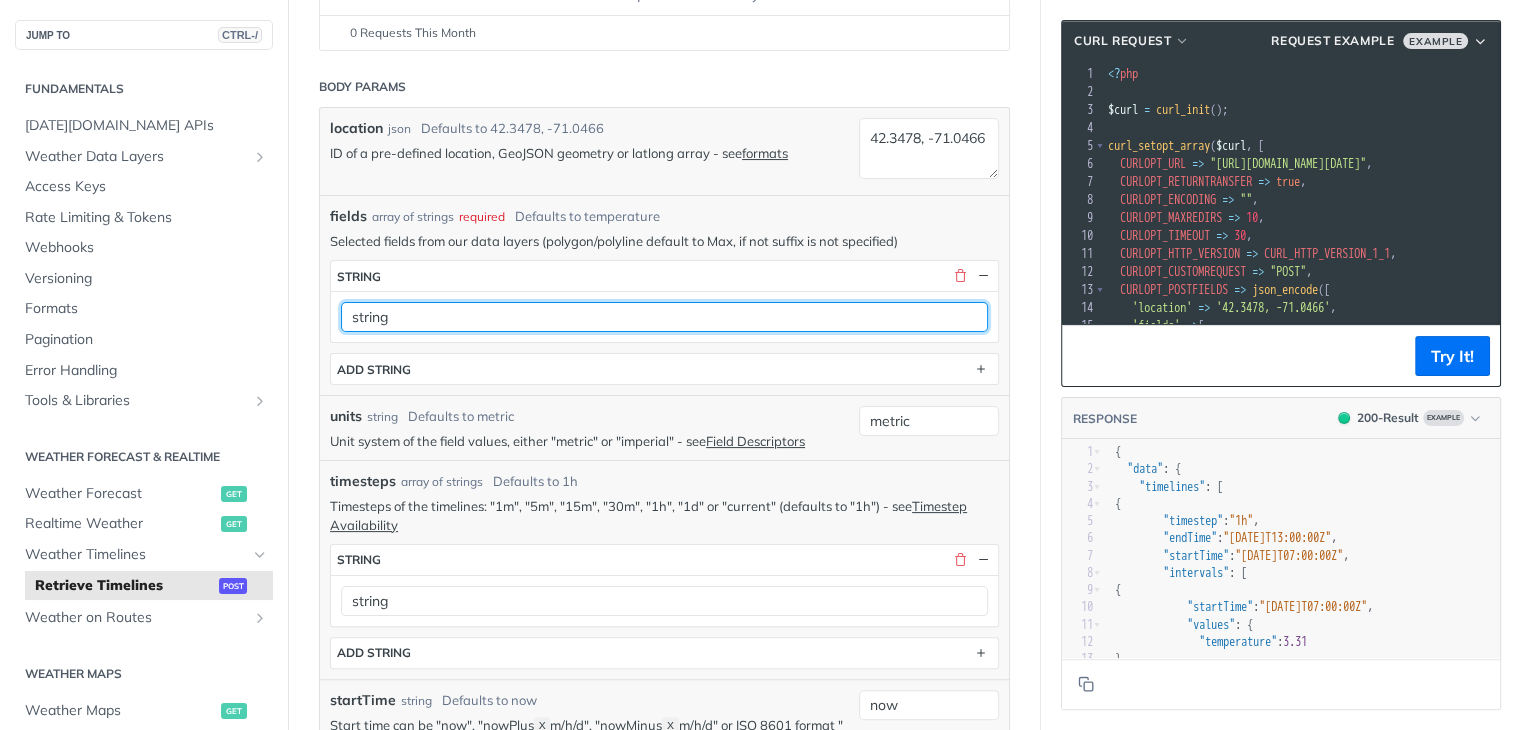 drag, startPoint x: 472, startPoint y: 316, endPoint x: 311, endPoint y: 314, distance: 161.01242 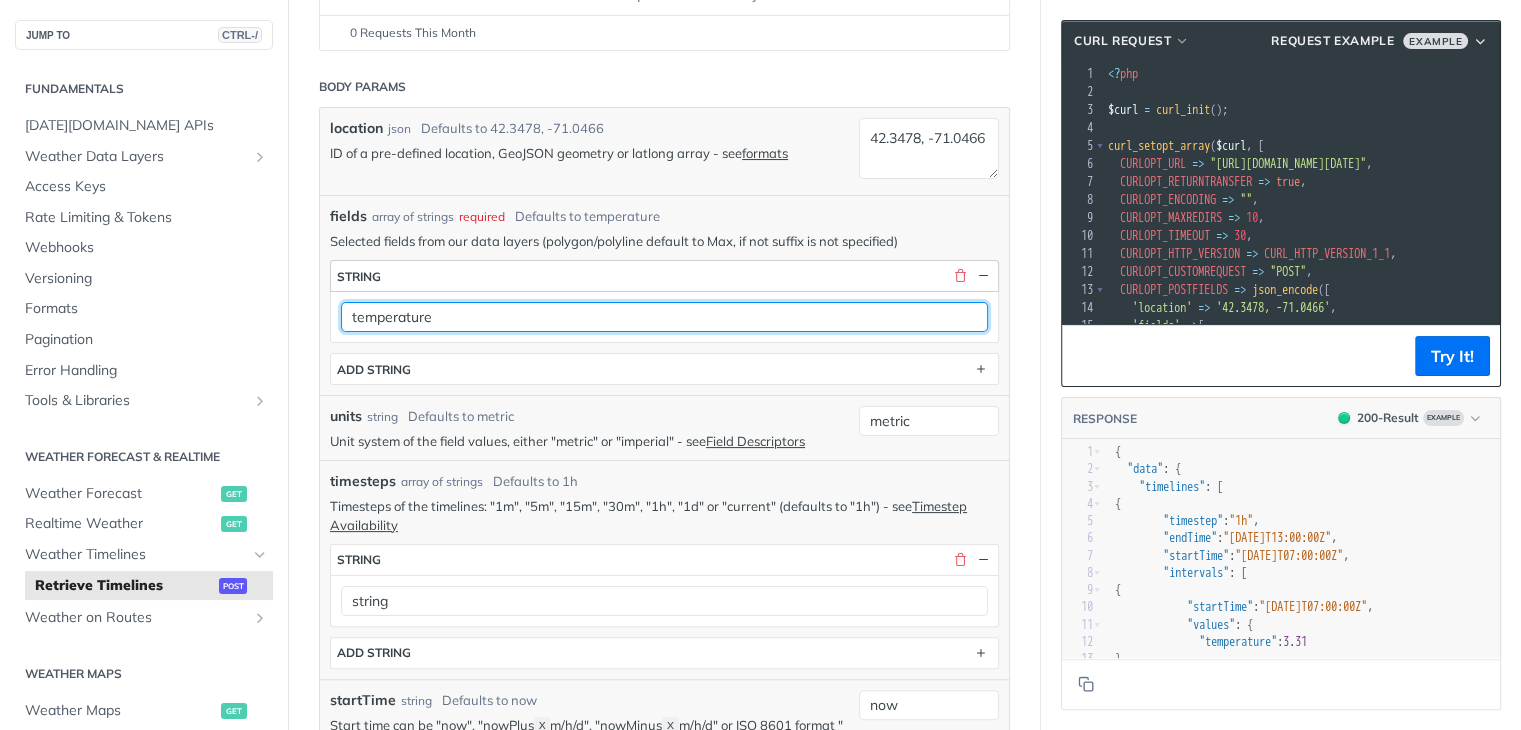 type on "temperature" 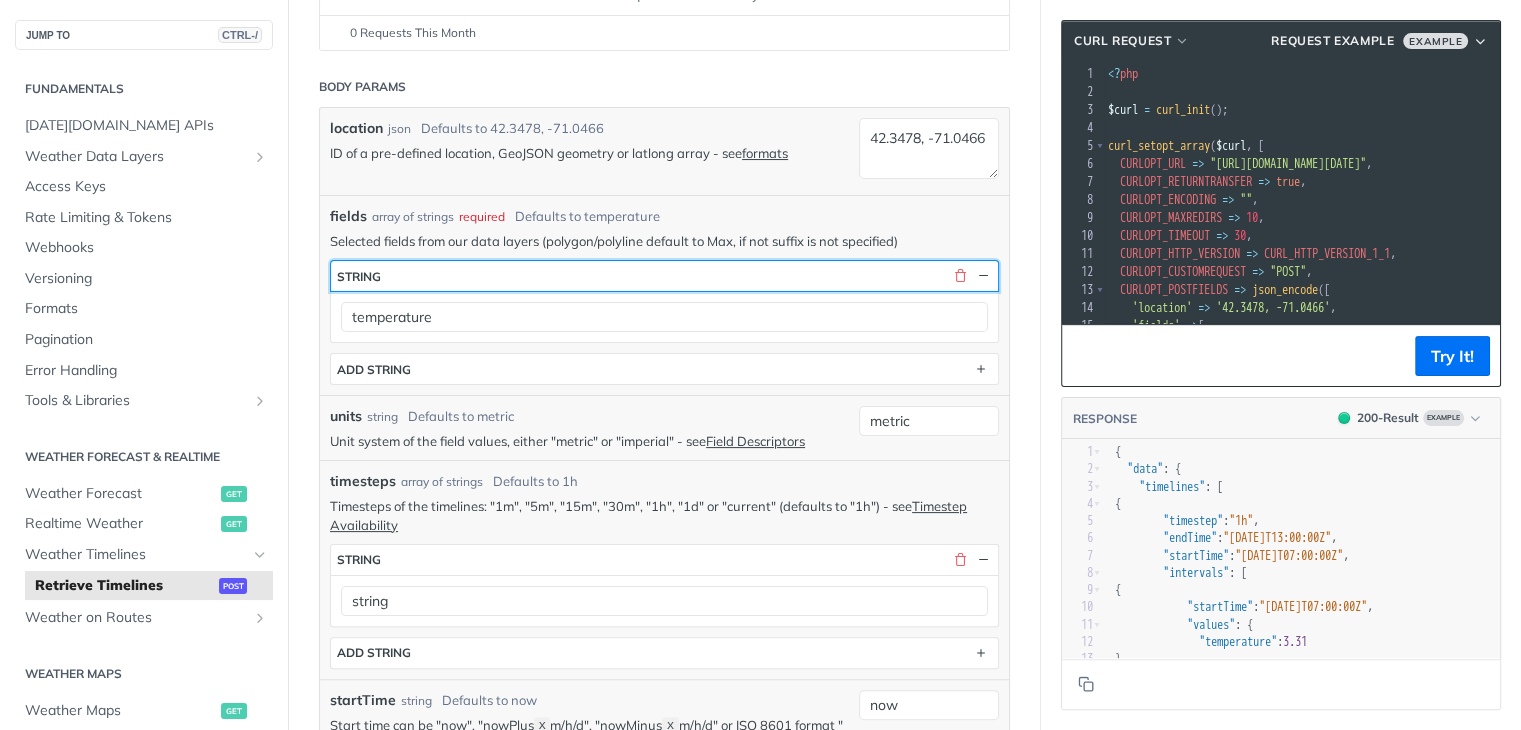 click on "string" at bounding box center [664, 276] 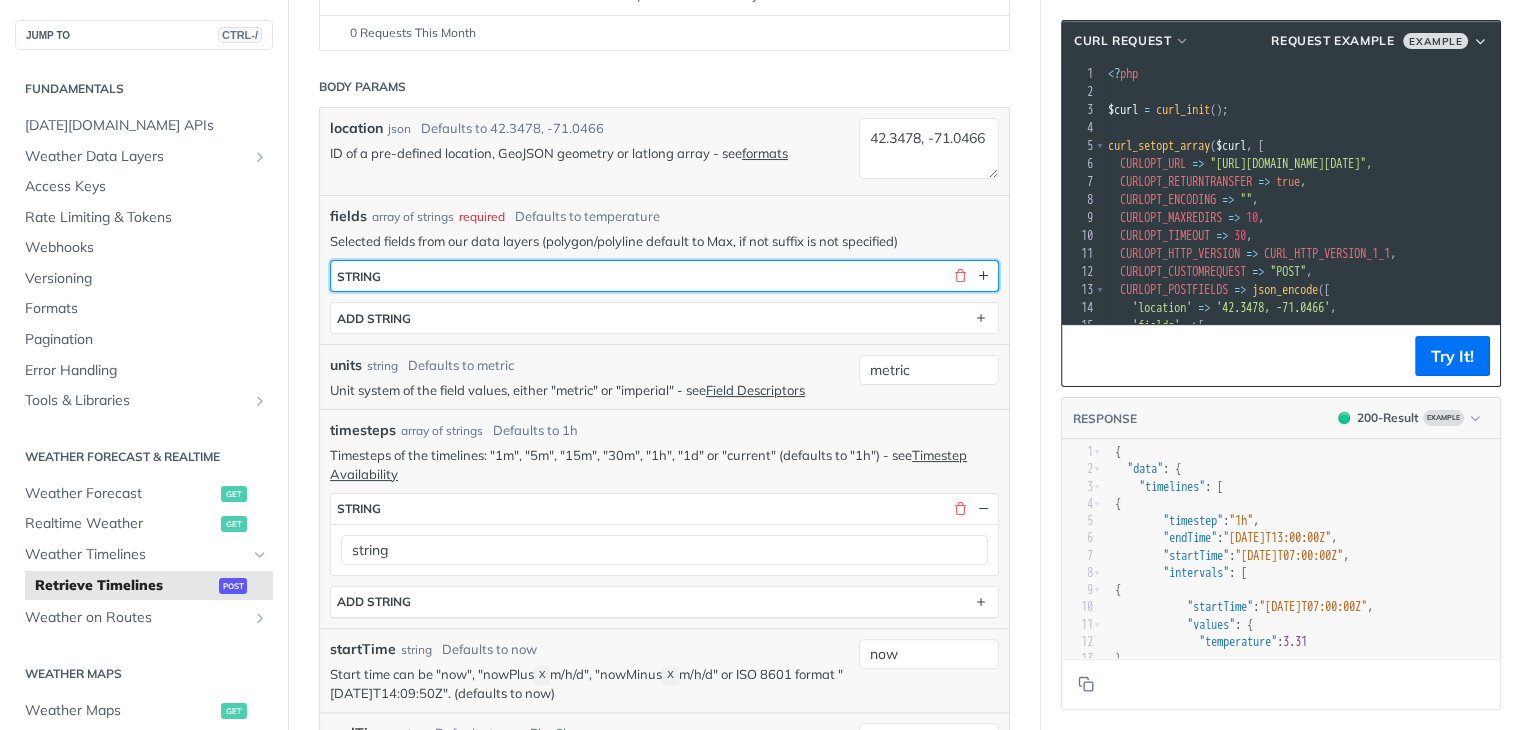 click on "string" at bounding box center [664, 276] 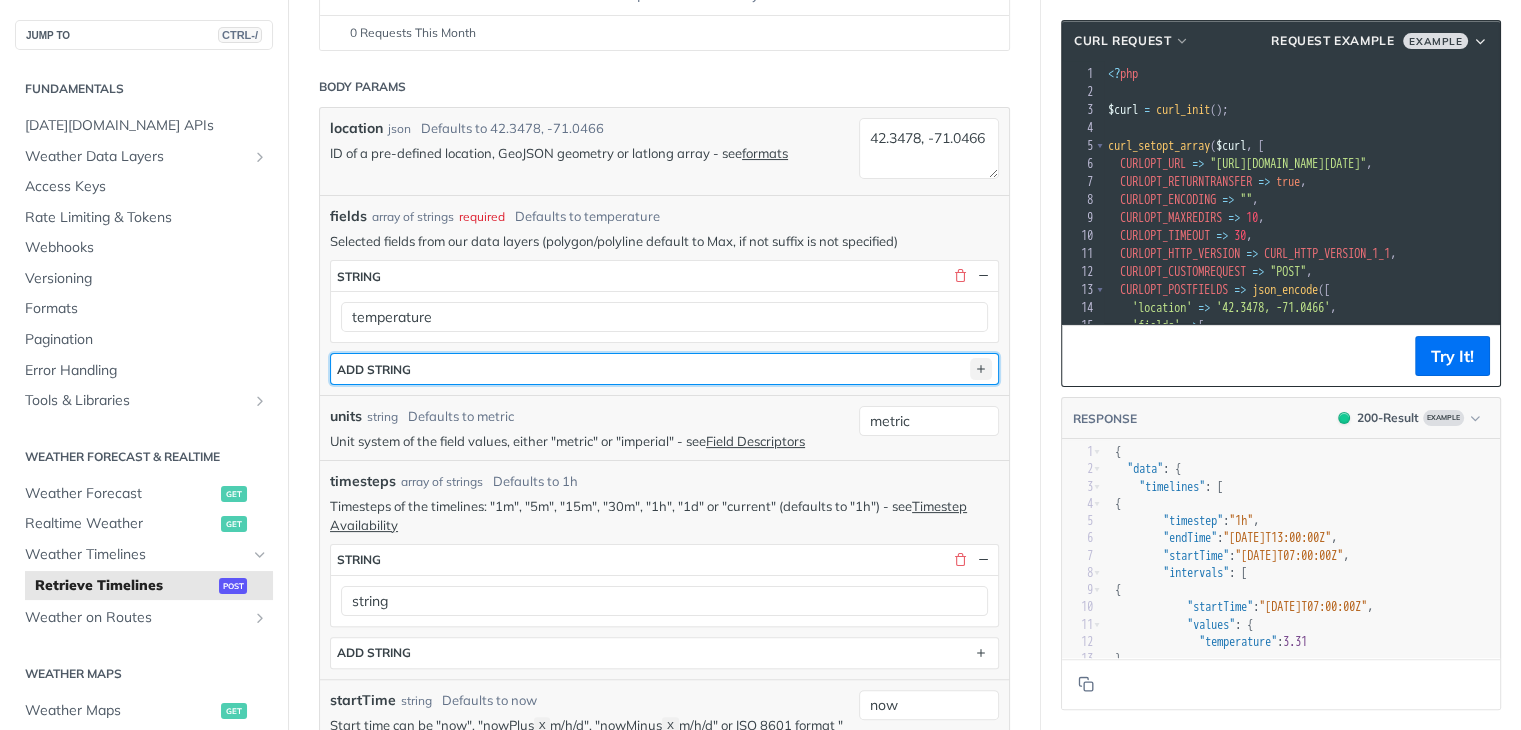 click at bounding box center (981, 369) 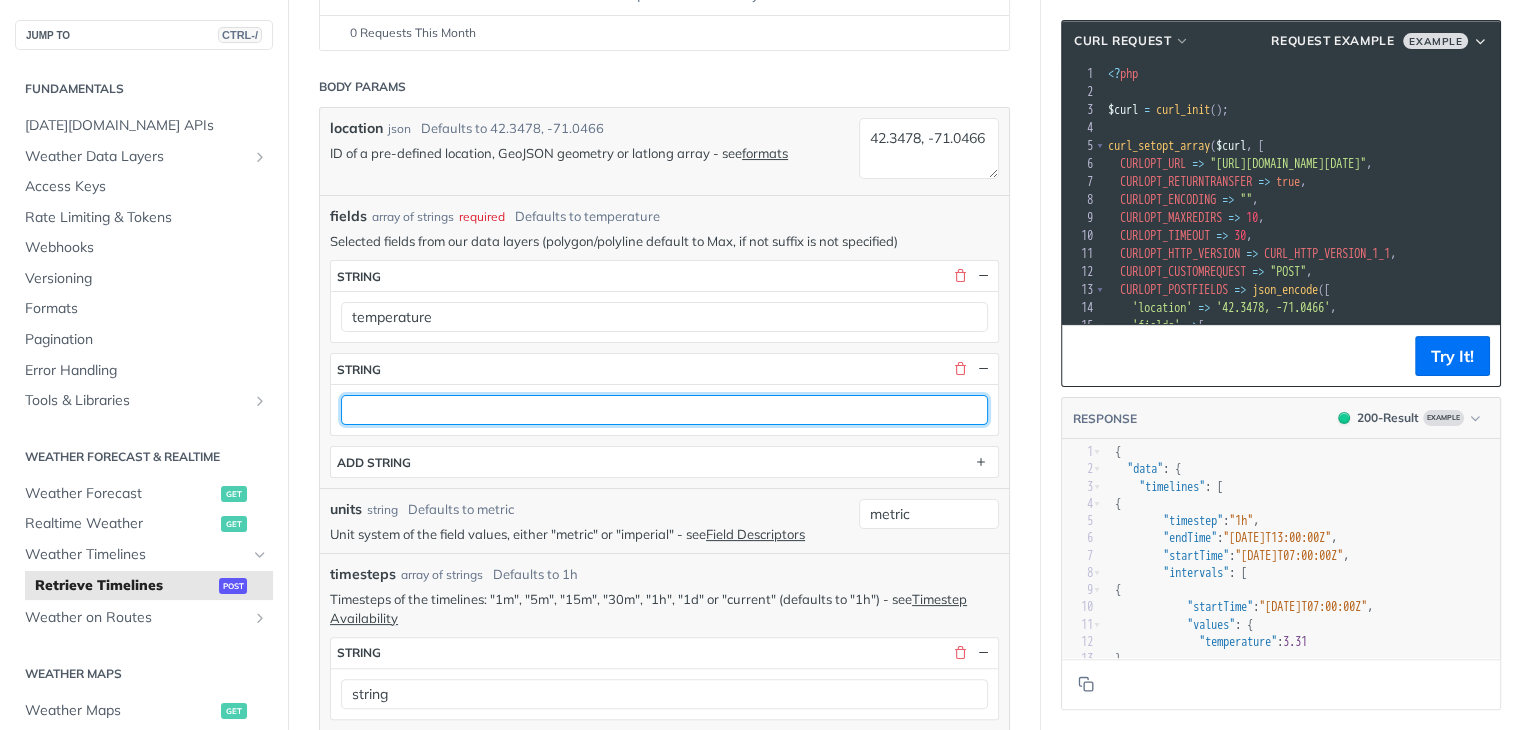 click at bounding box center (664, 410) 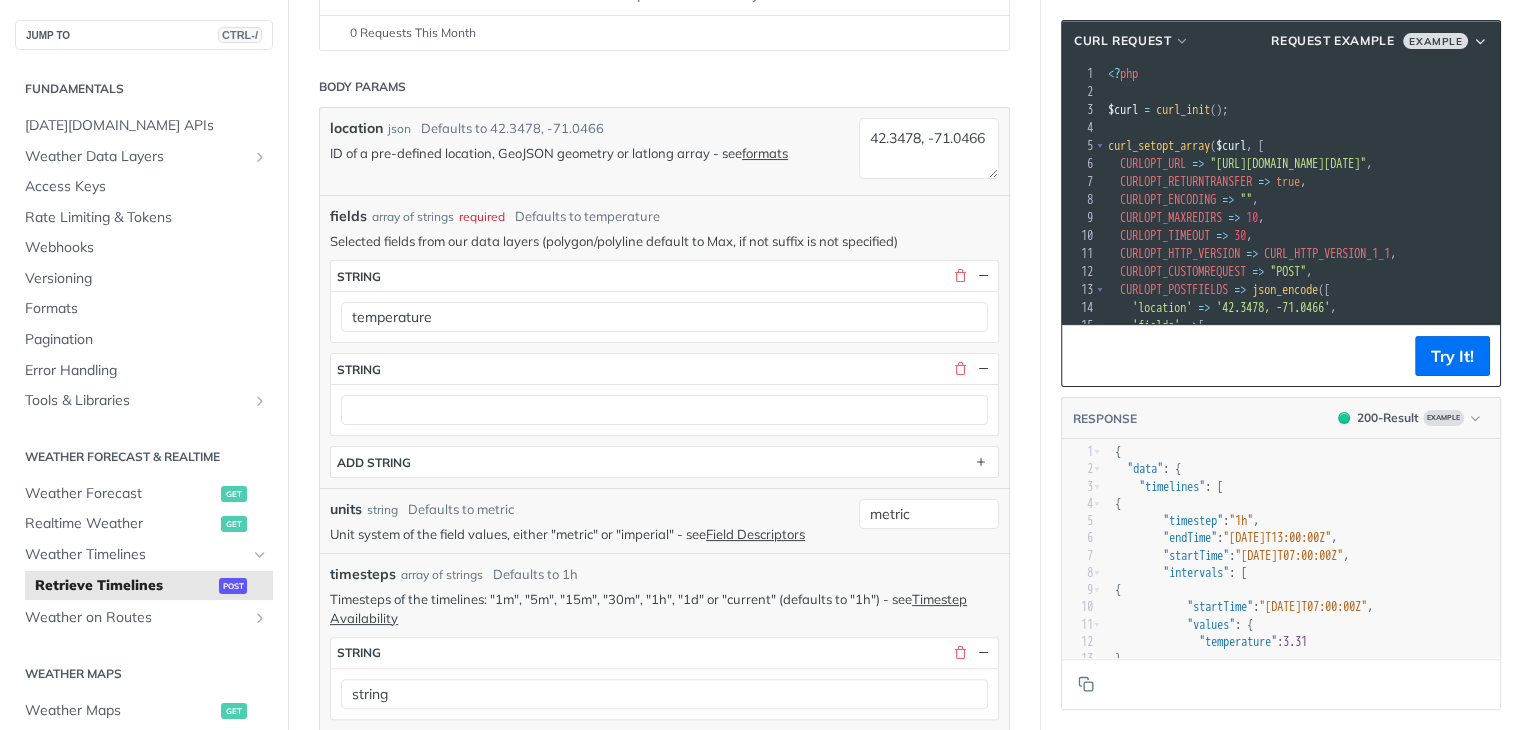 scroll, scrollTop: 0, scrollLeft: 29, axis: horizontal 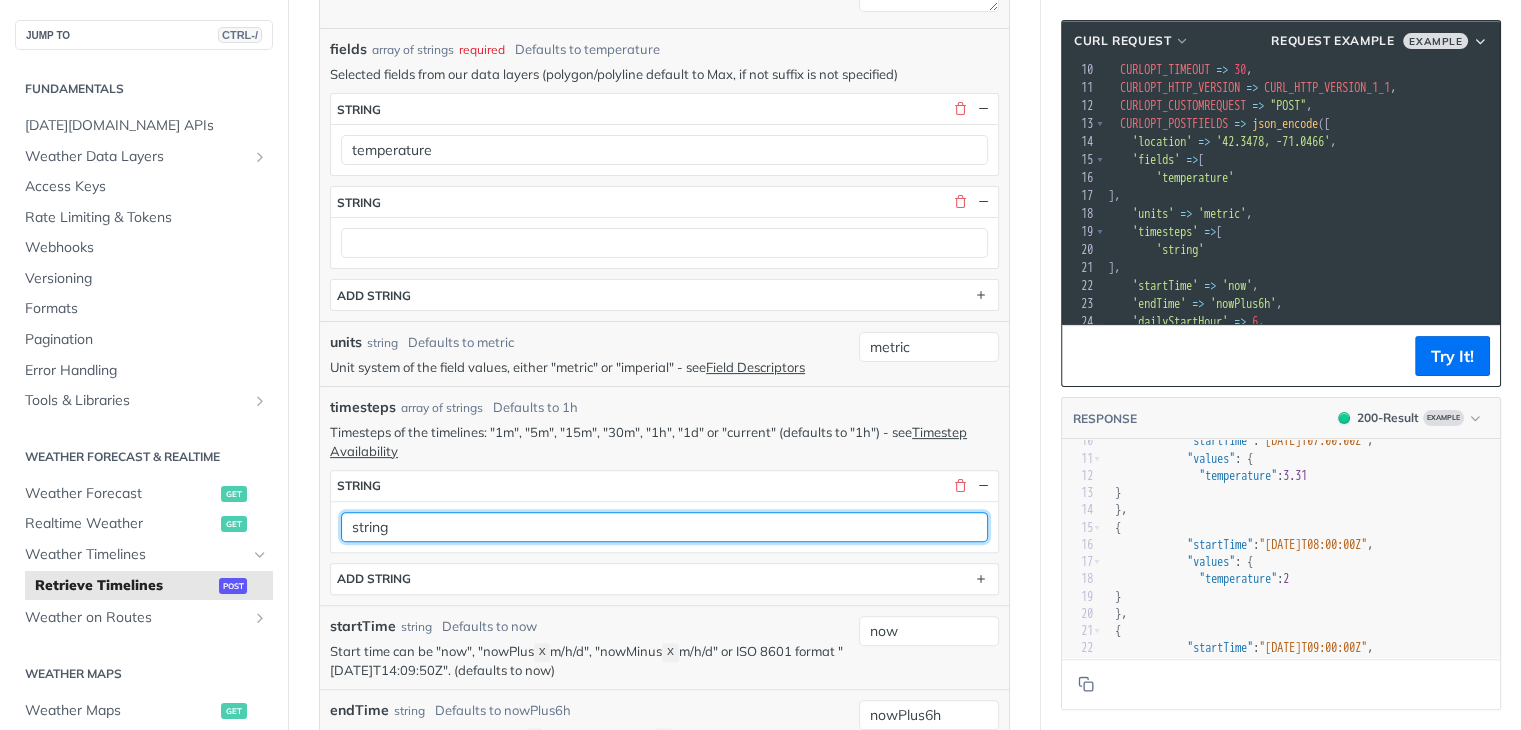 click on "string" at bounding box center [664, 527] 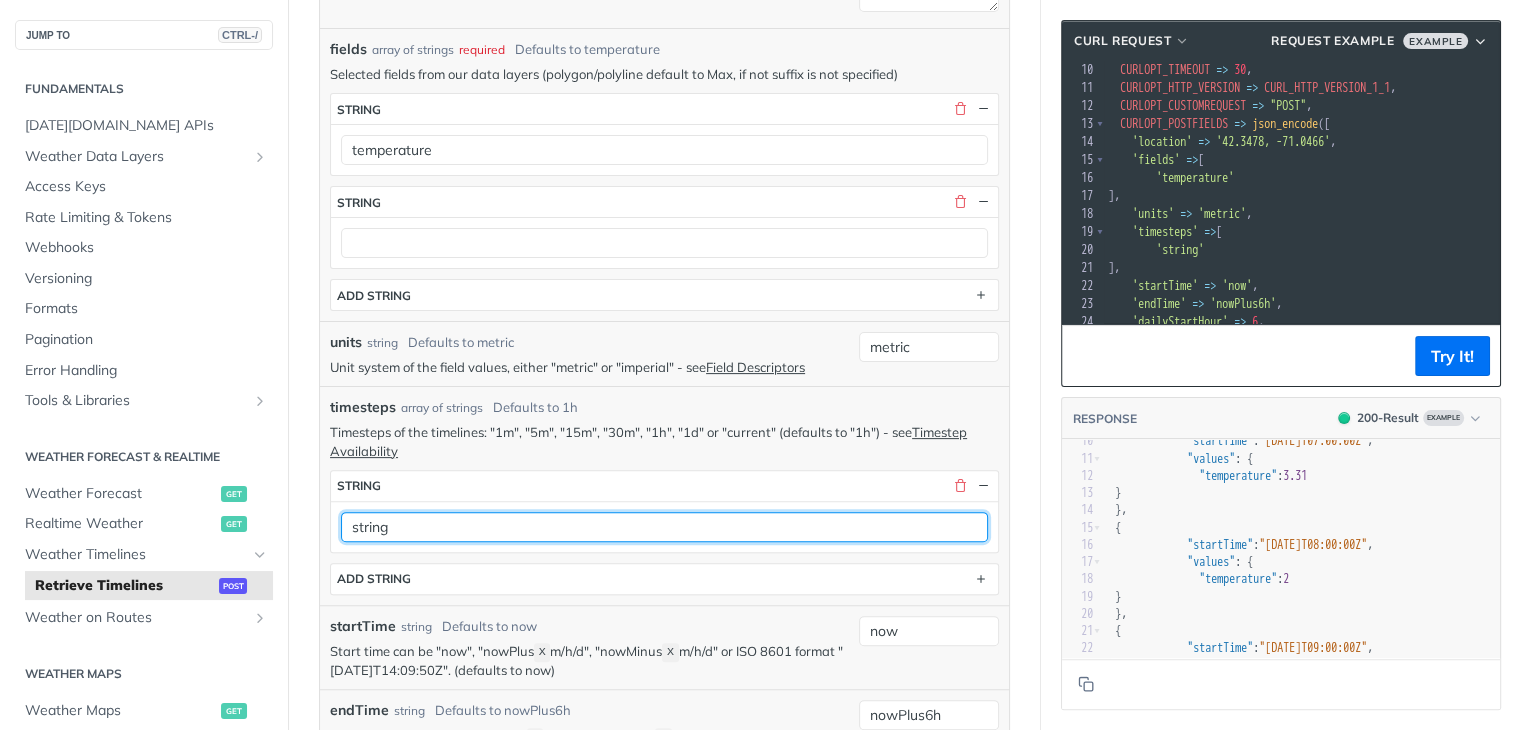 drag, startPoint x: 408, startPoint y: 520, endPoint x: 295, endPoint y: 499, distance: 114.93476 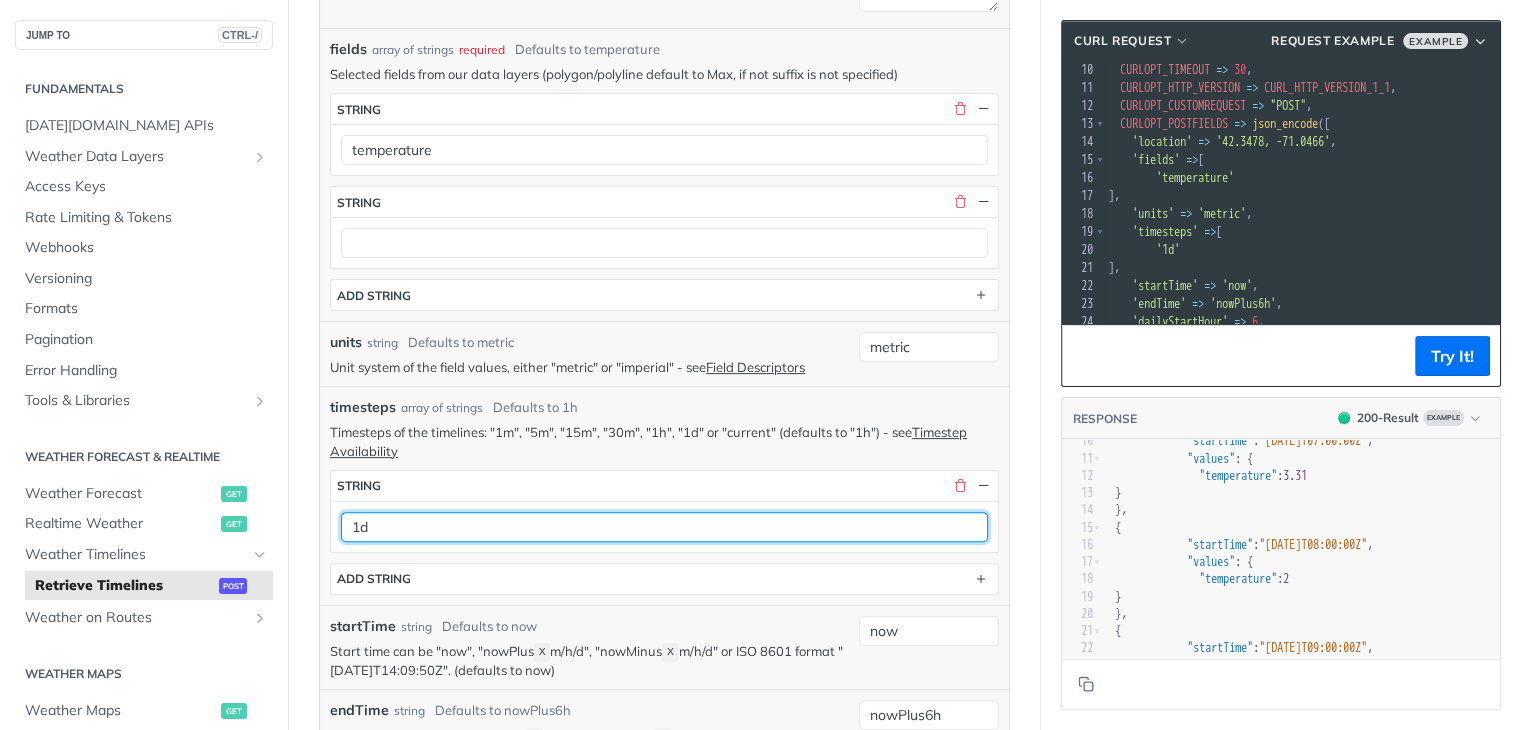 type on "1d" 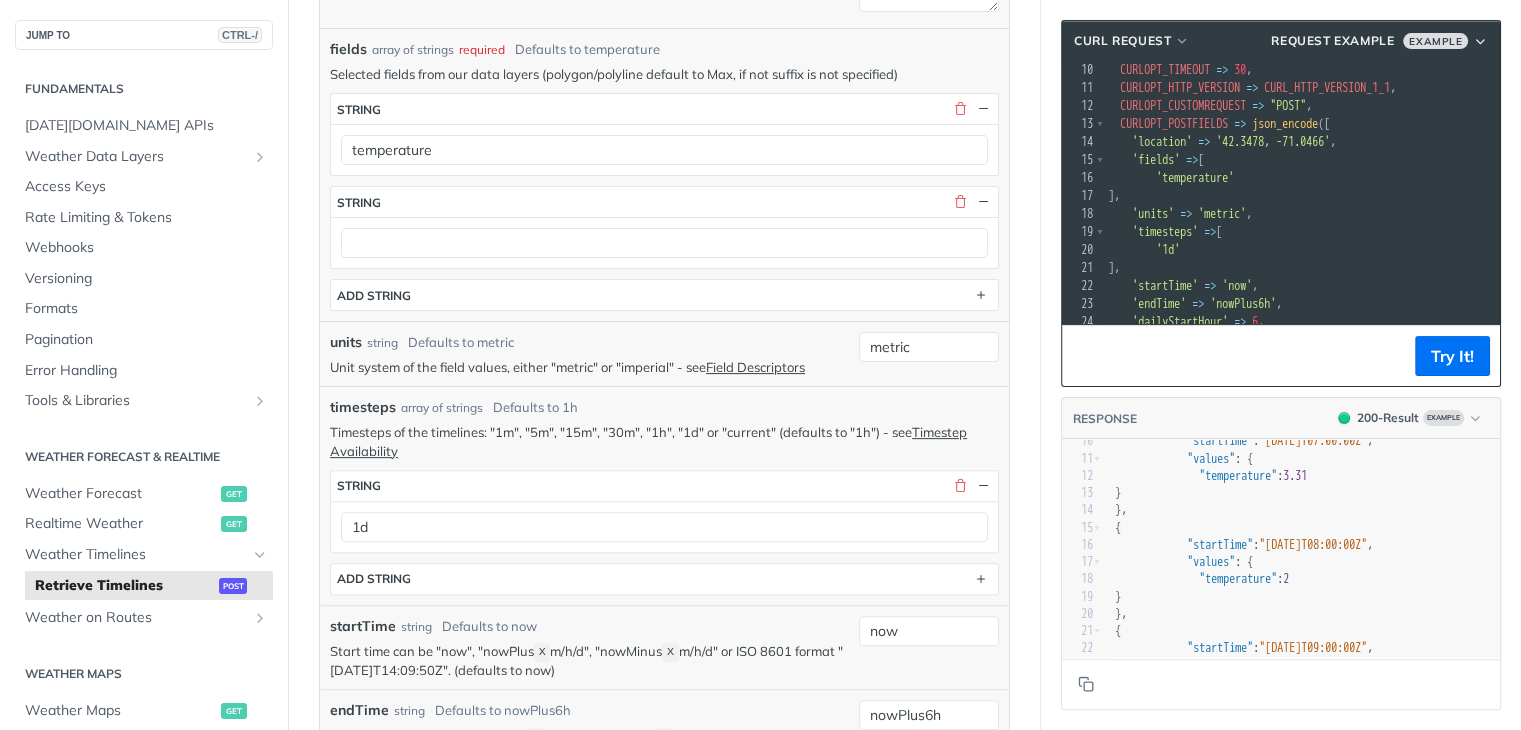 click on "timesteps   string 1d ADD    string" at bounding box center [664, 527] 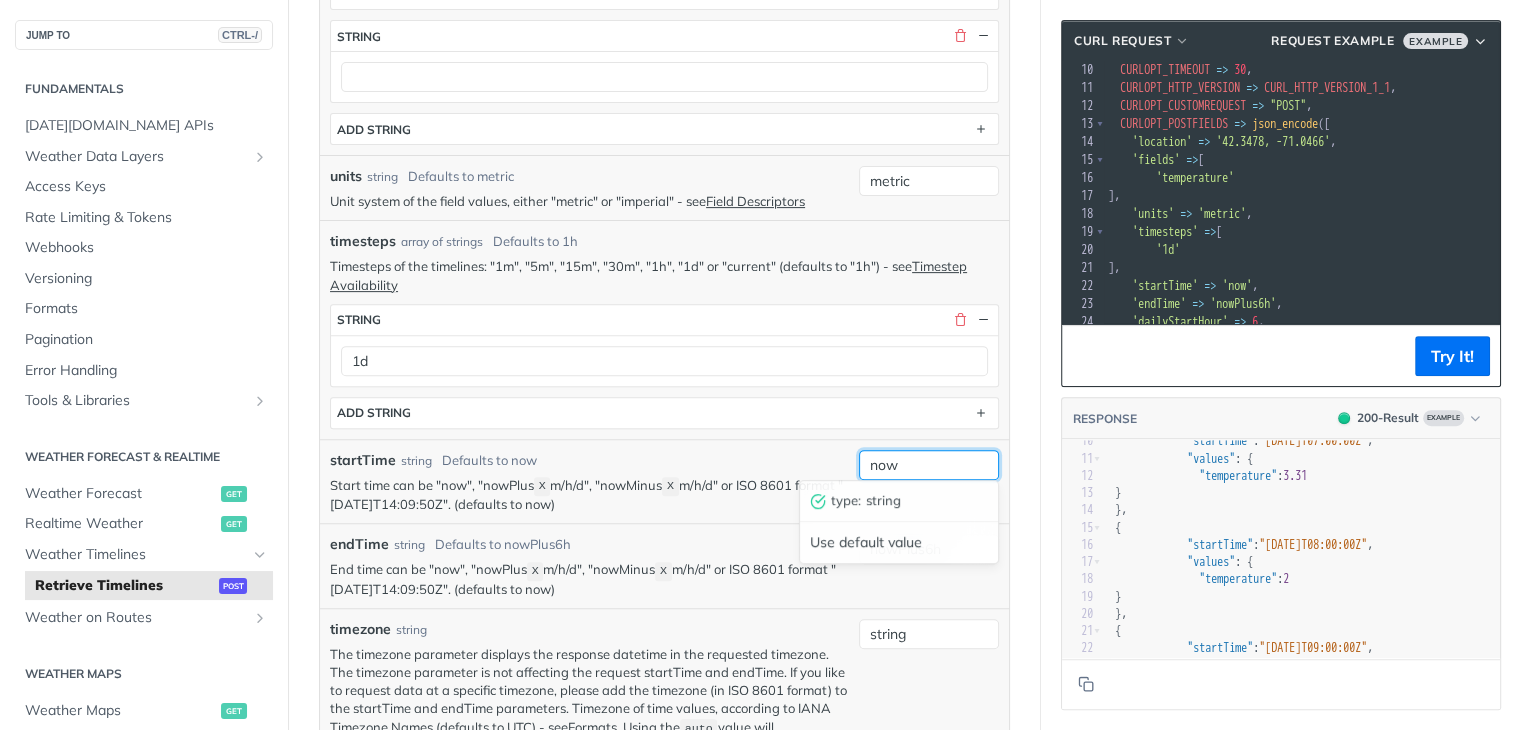 drag, startPoint x: 935, startPoint y: 458, endPoint x: 848, endPoint y: 458, distance: 87 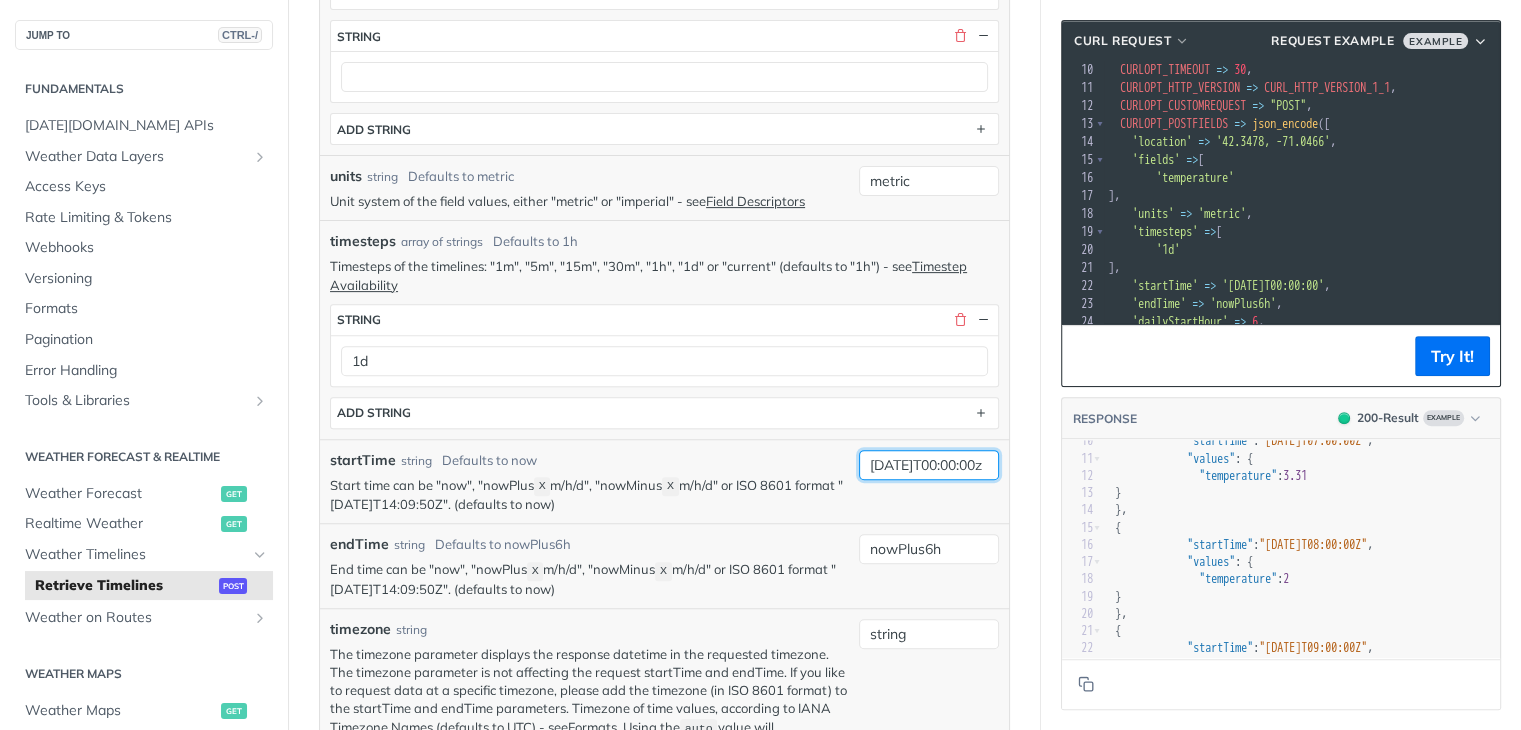 scroll, scrollTop: 0, scrollLeft: 33, axis: horizontal 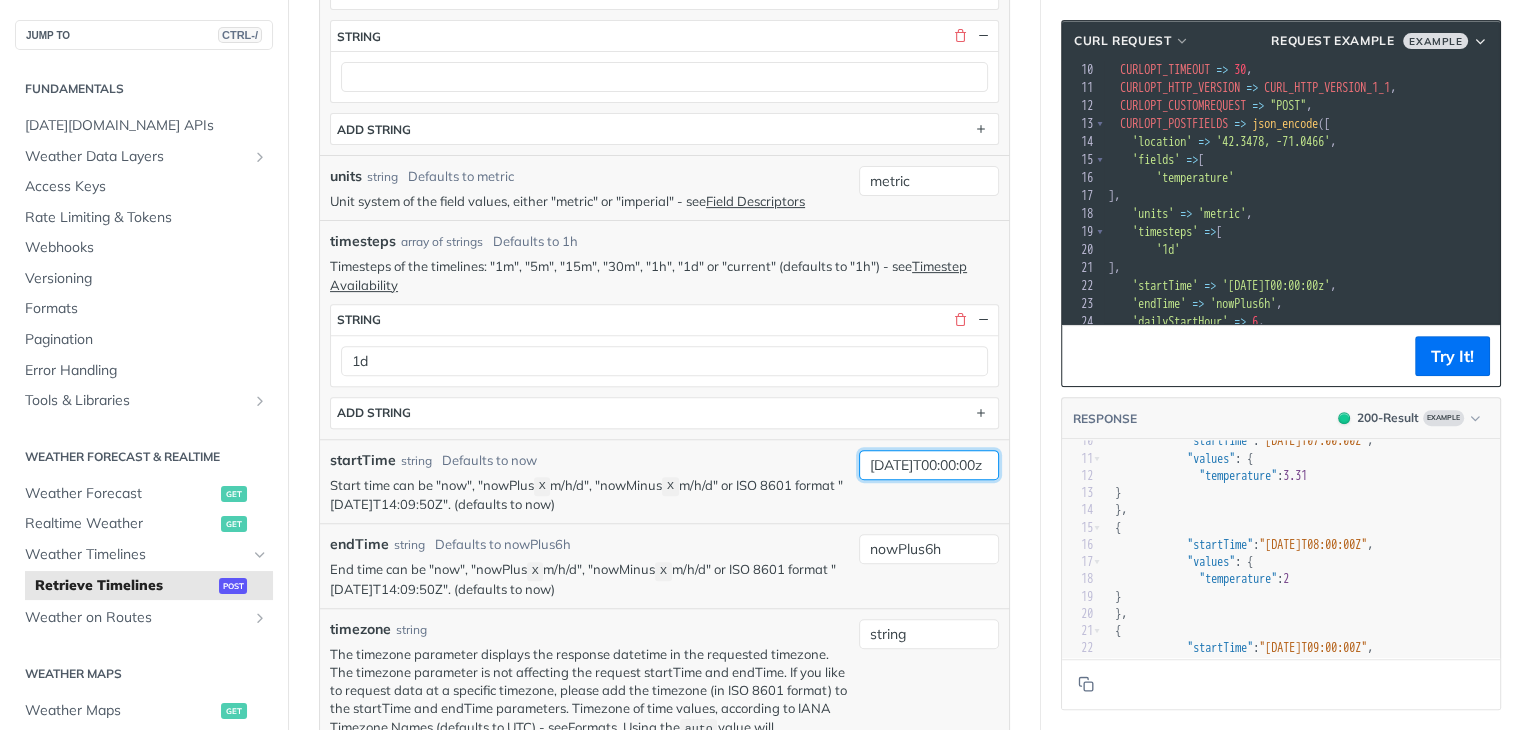 drag, startPoint x: 992, startPoint y: 465, endPoint x: 782, endPoint y: 454, distance: 210.2879 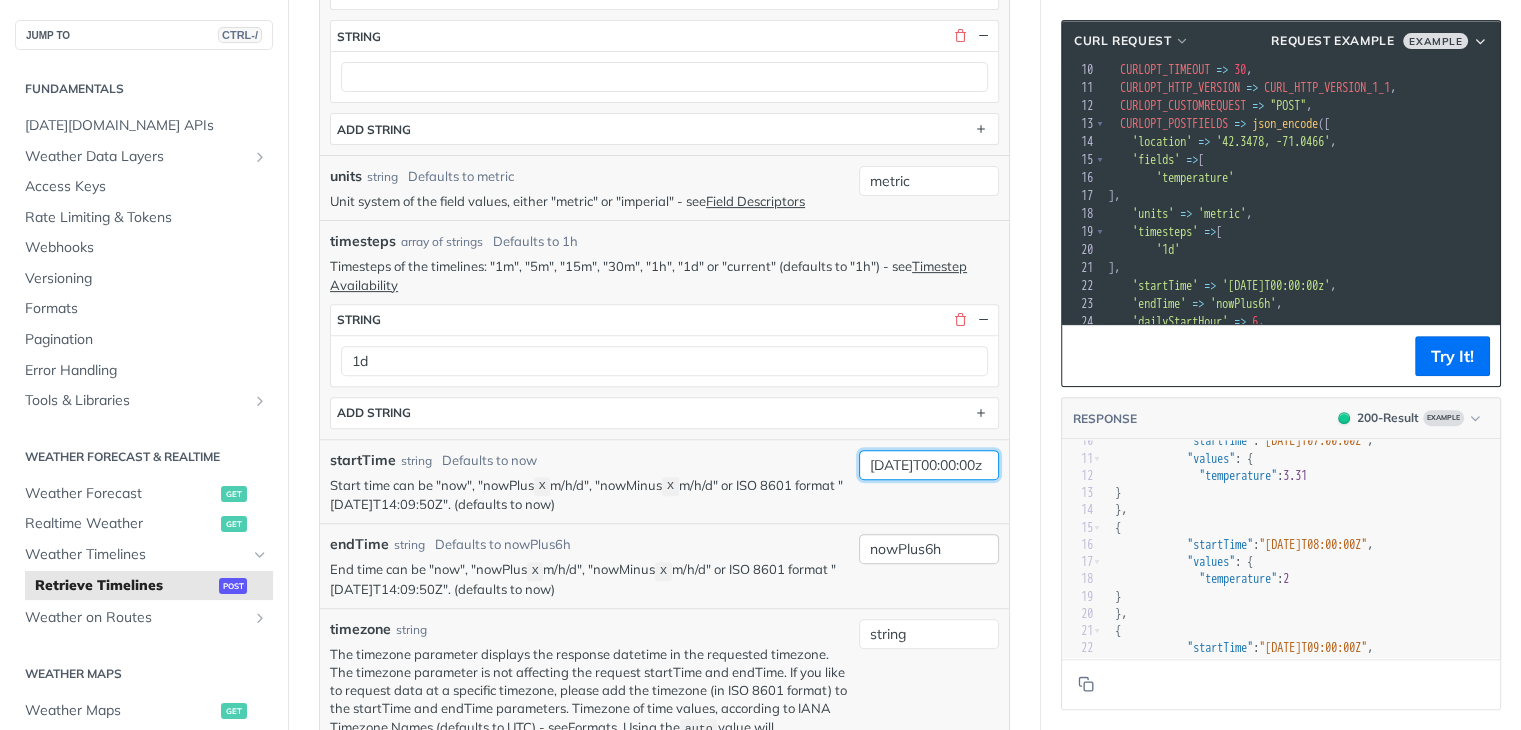 type on "2025-07-21T00:00:00z" 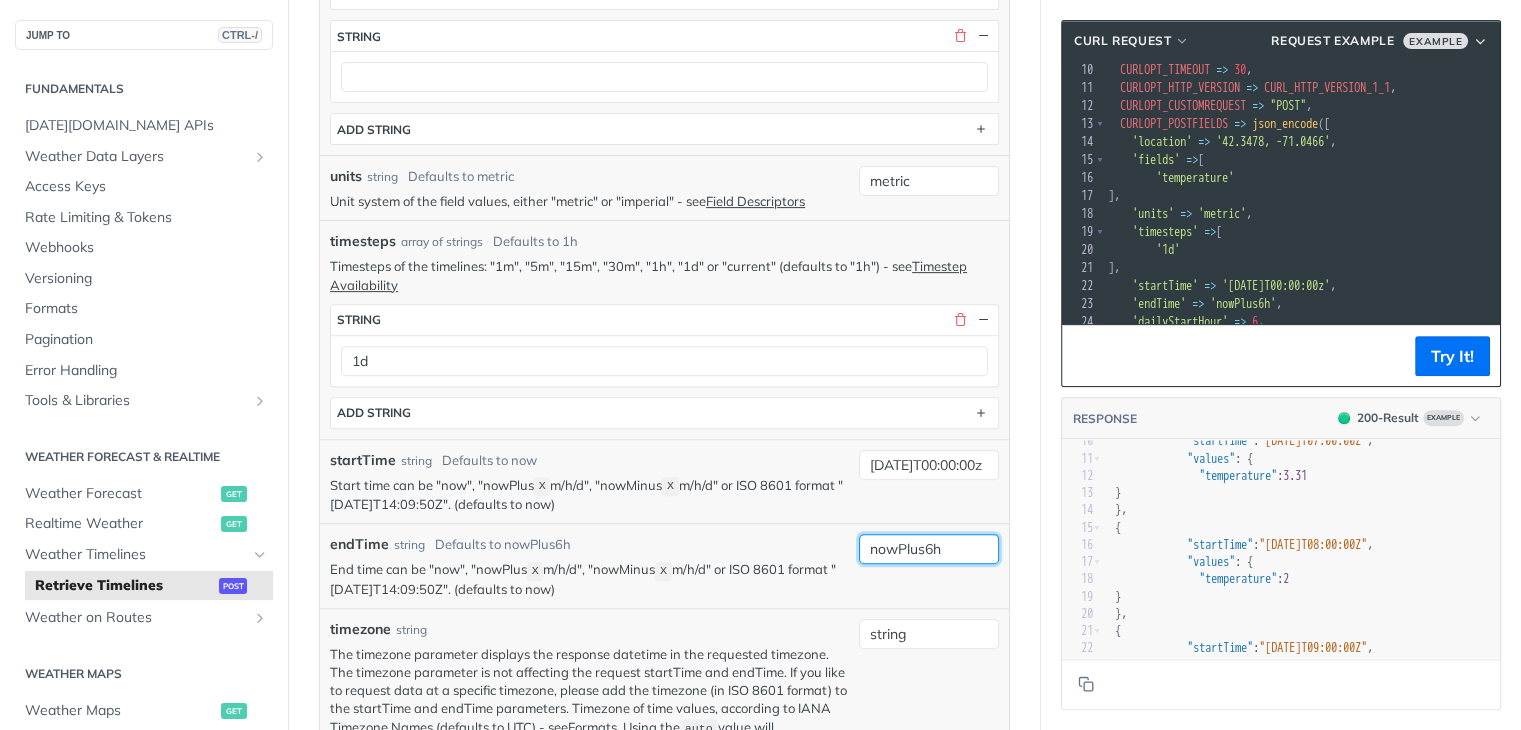 drag, startPoint x: 966, startPoint y: 545, endPoint x: 772, endPoint y: 545, distance: 194 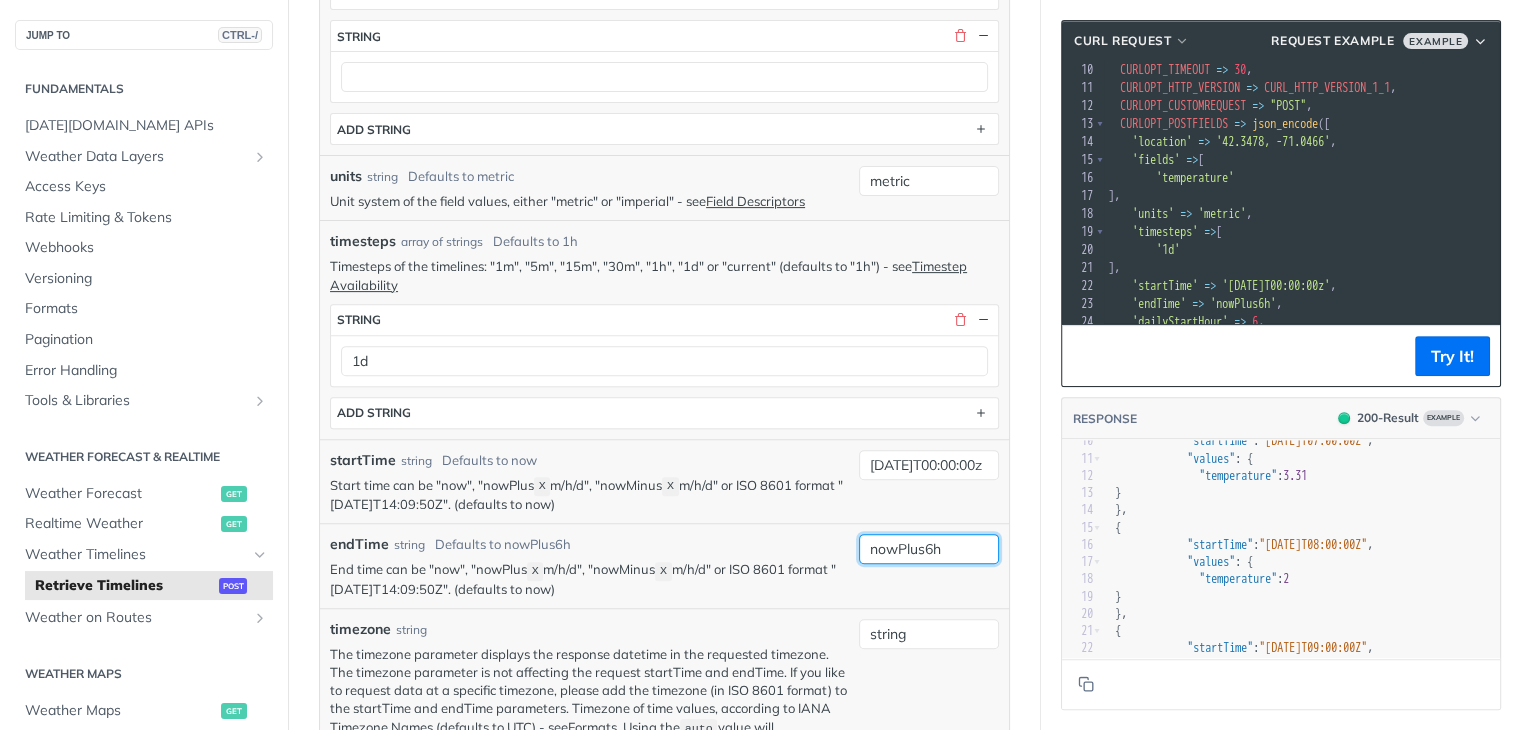 paste on "2025-07-21T00:00:00z" 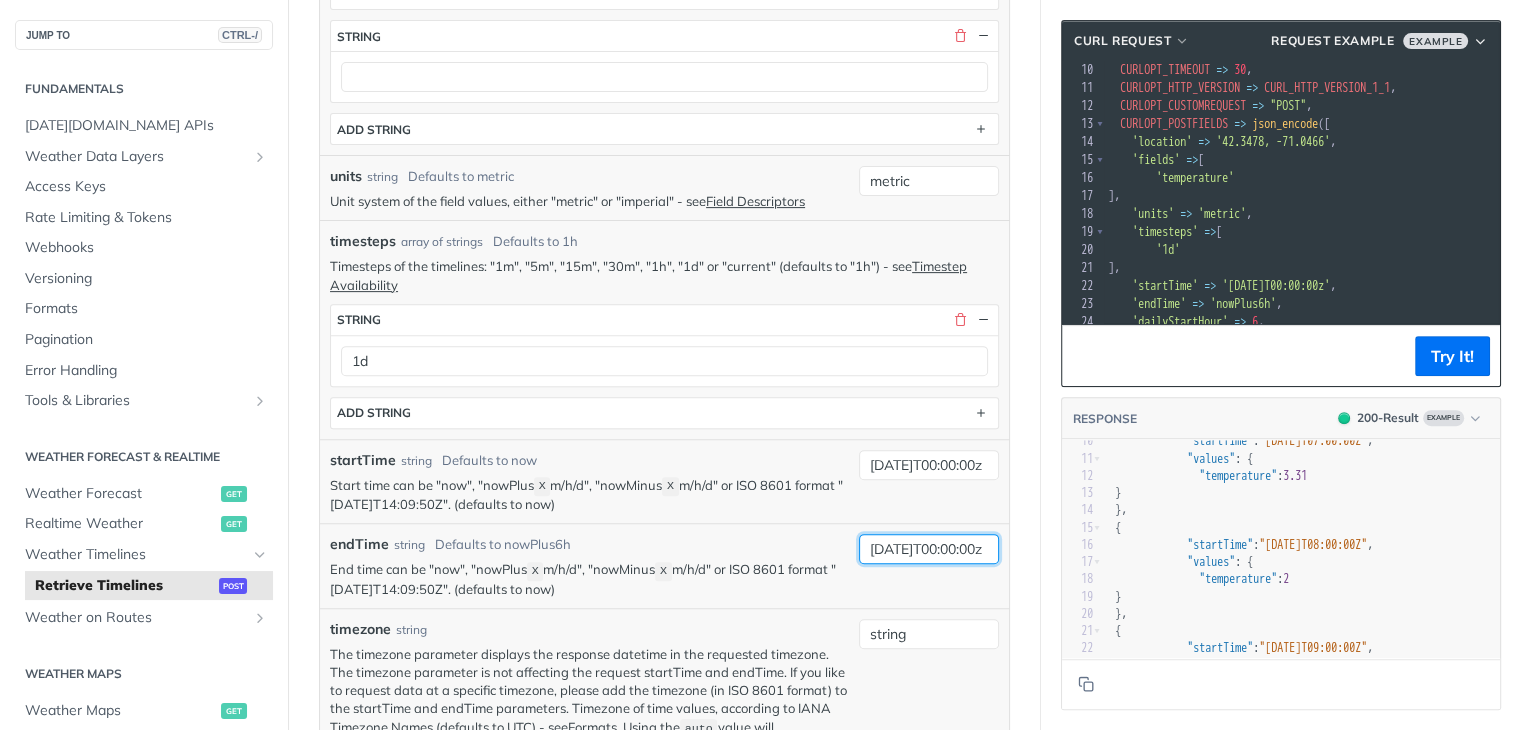 scroll, scrollTop: 0, scrollLeft: 33, axis: horizontal 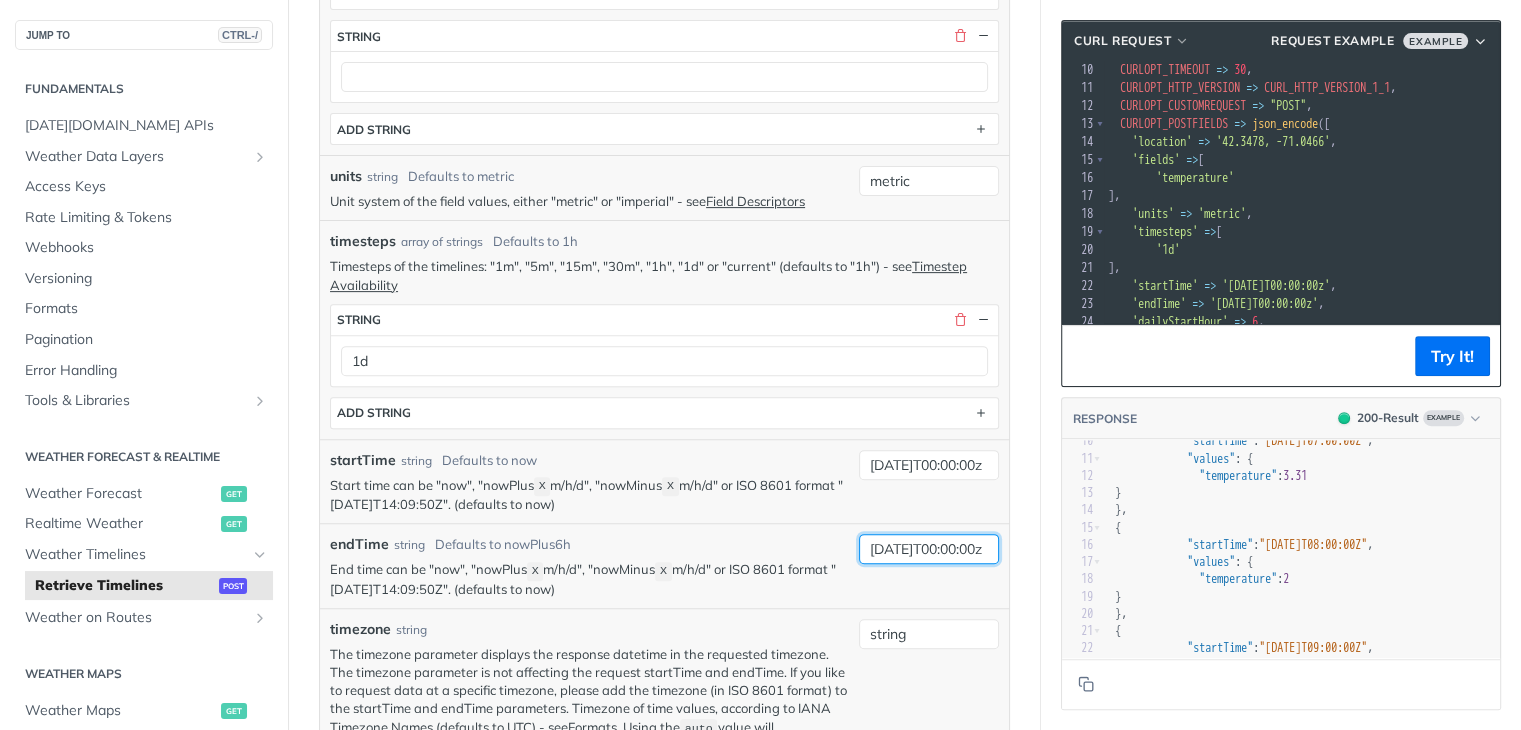 drag, startPoint x: 924, startPoint y: 541, endPoint x: 938, endPoint y: 543, distance: 14.142136 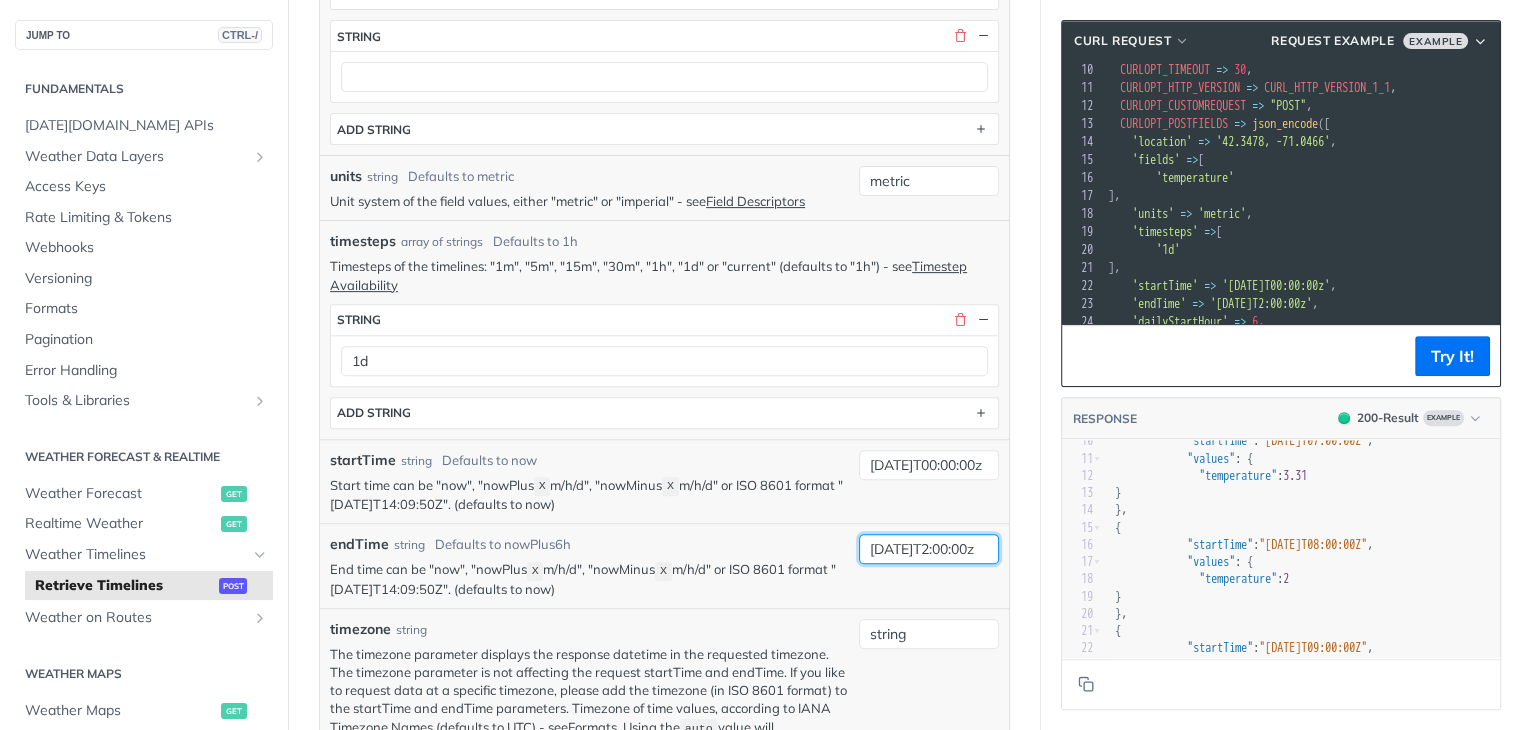 scroll, scrollTop: 0, scrollLeft: 24, axis: horizontal 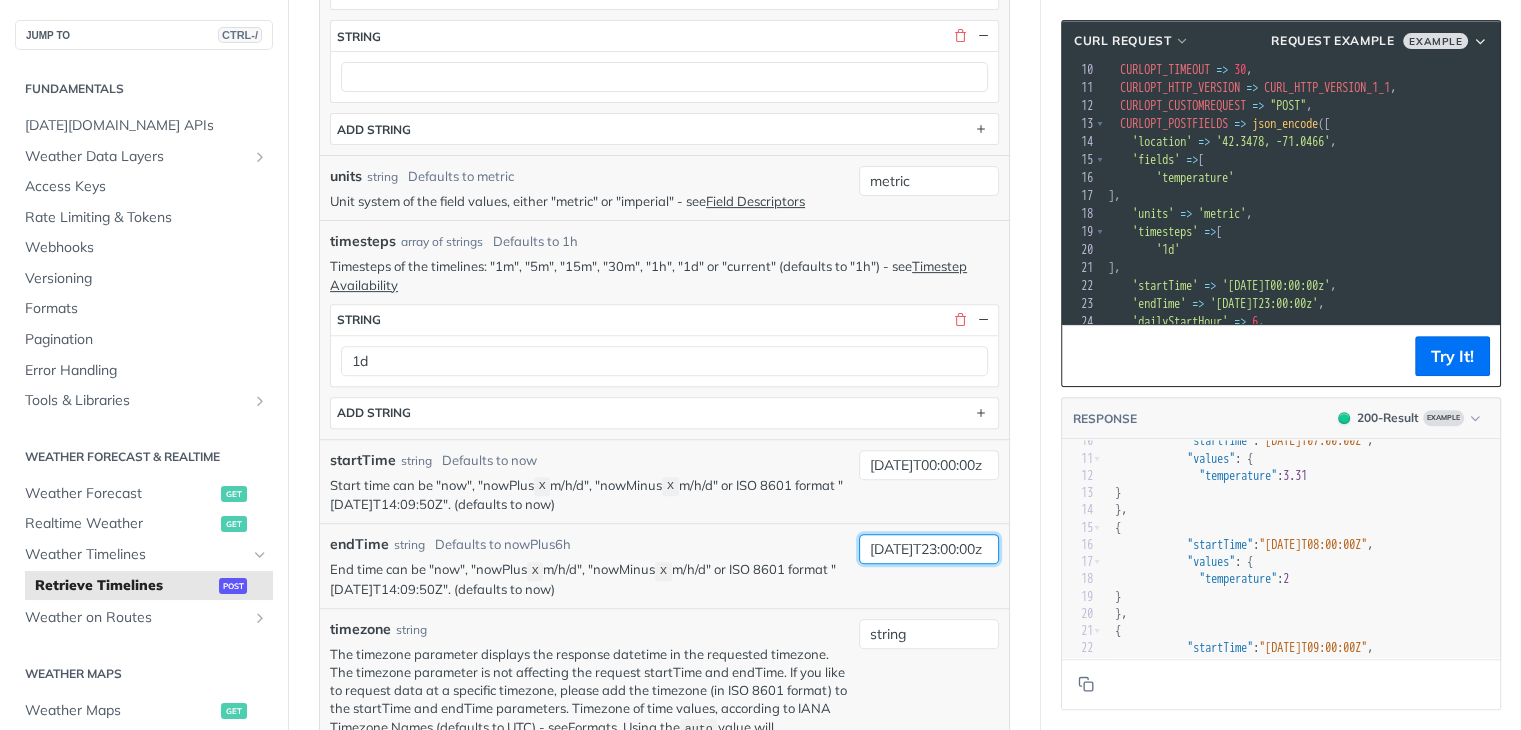 drag, startPoint x: 955, startPoint y: 542, endPoint x: 966, endPoint y: 543, distance: 11.045361 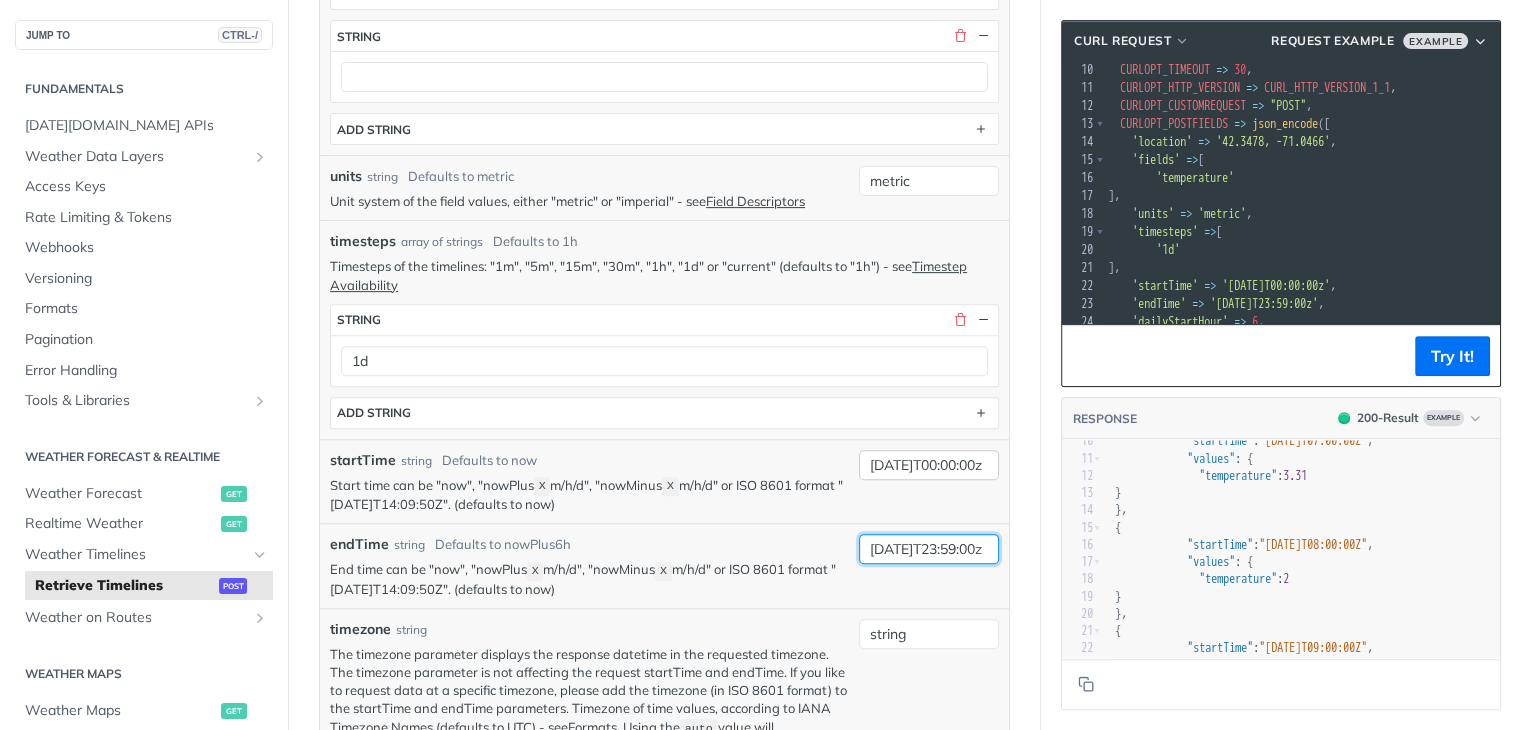 type on "2025-07-21T23:59:00z" 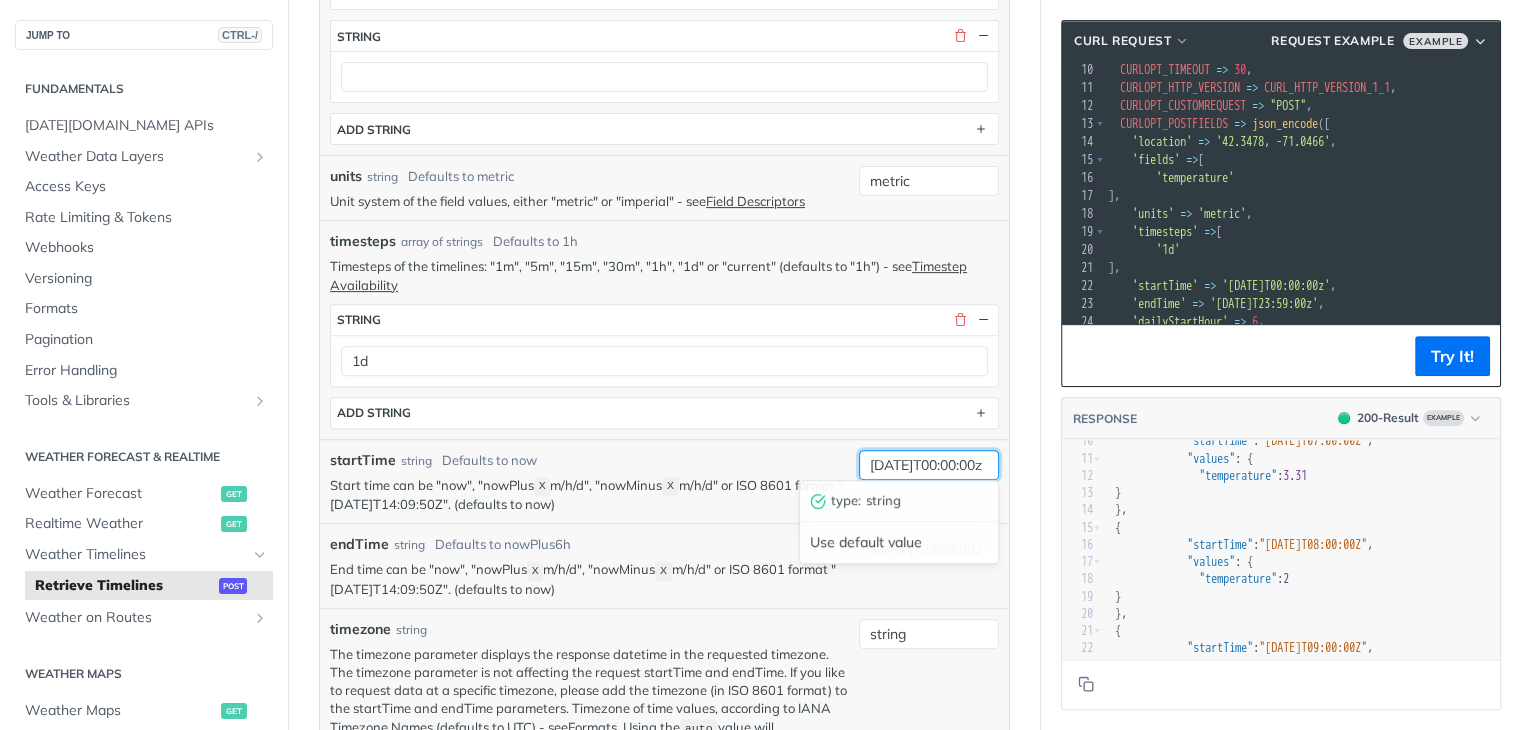 click on "2025-07-21T00:00:00z" at bounding box center [929, 465] 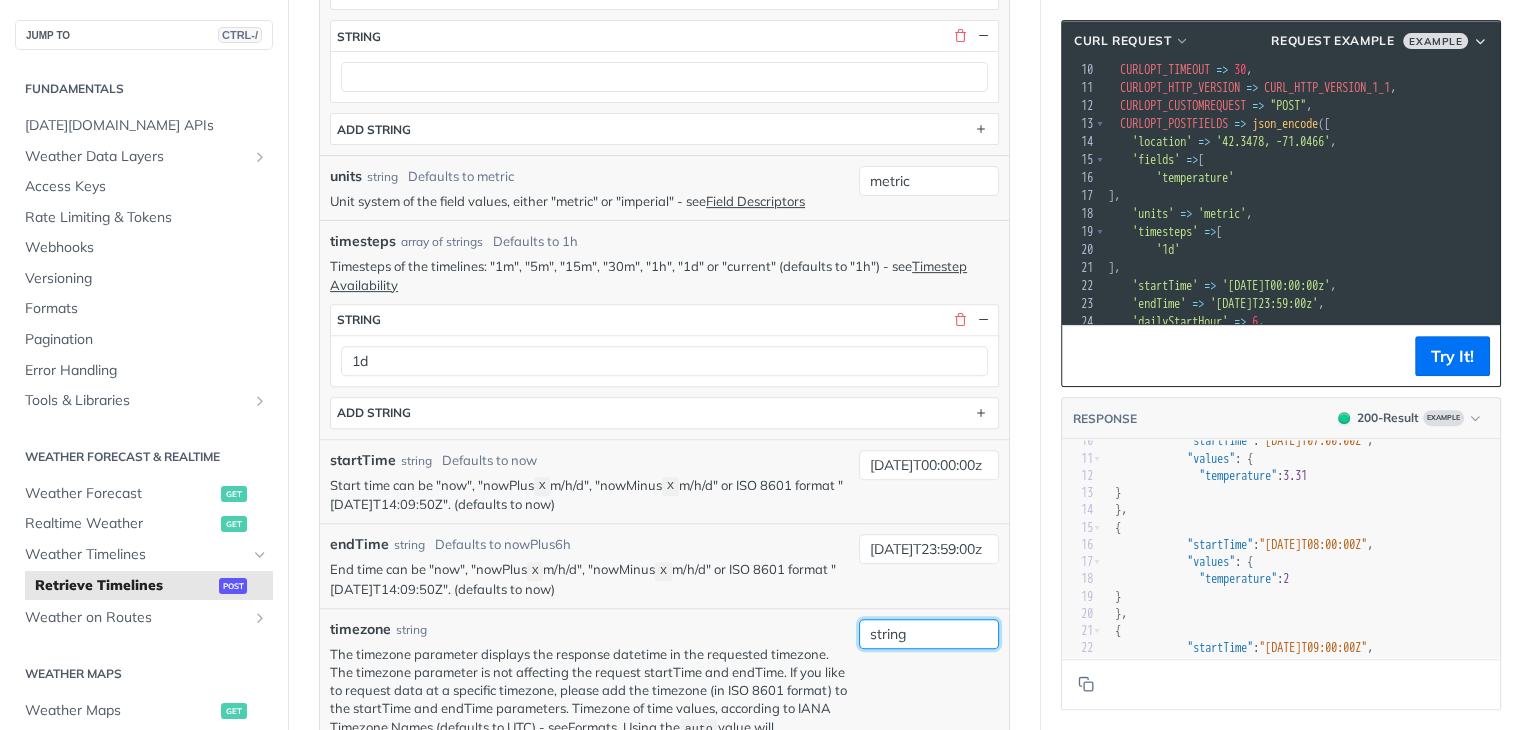 click on "string" at bounding box center (929, 634) 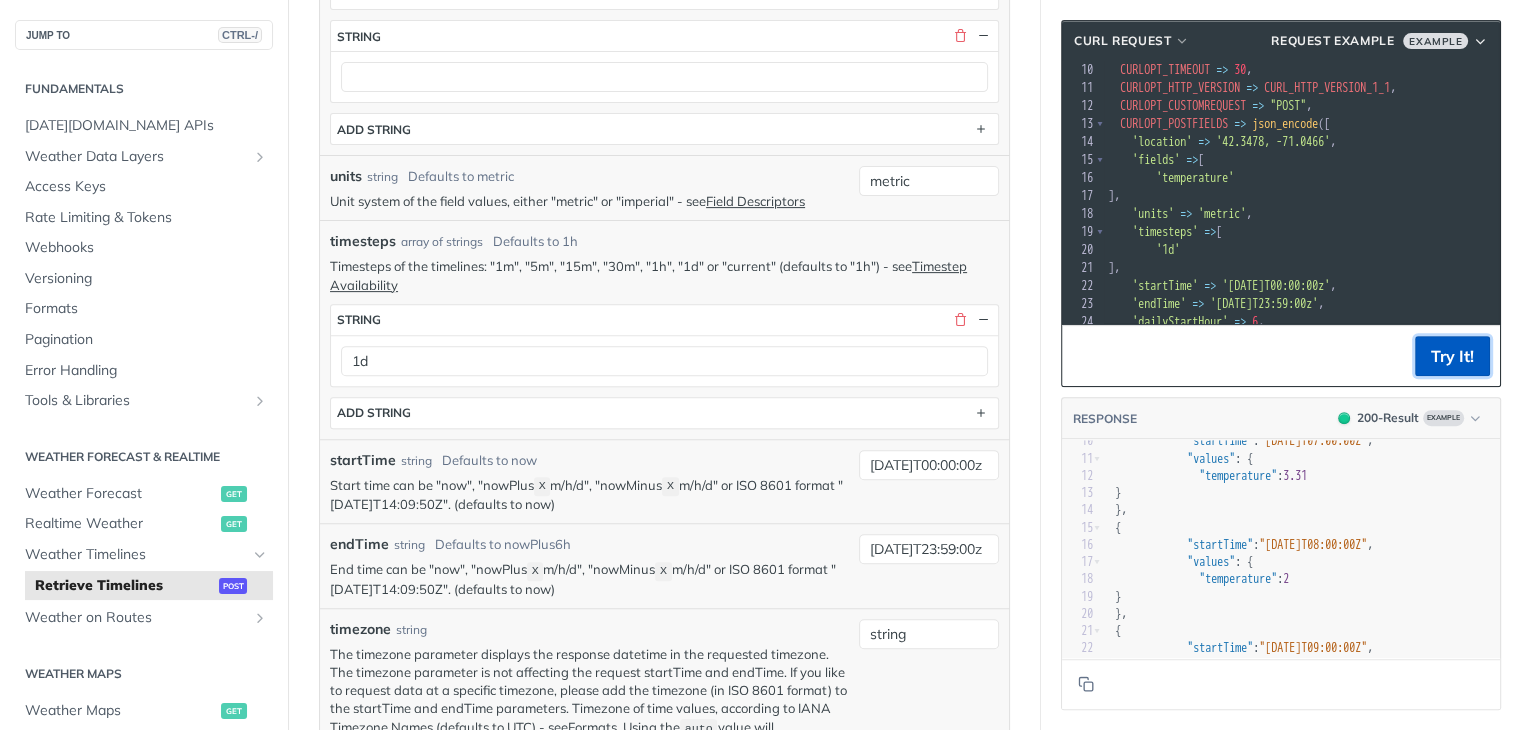 click on "Try It!" at bounding box center [1452, 356] 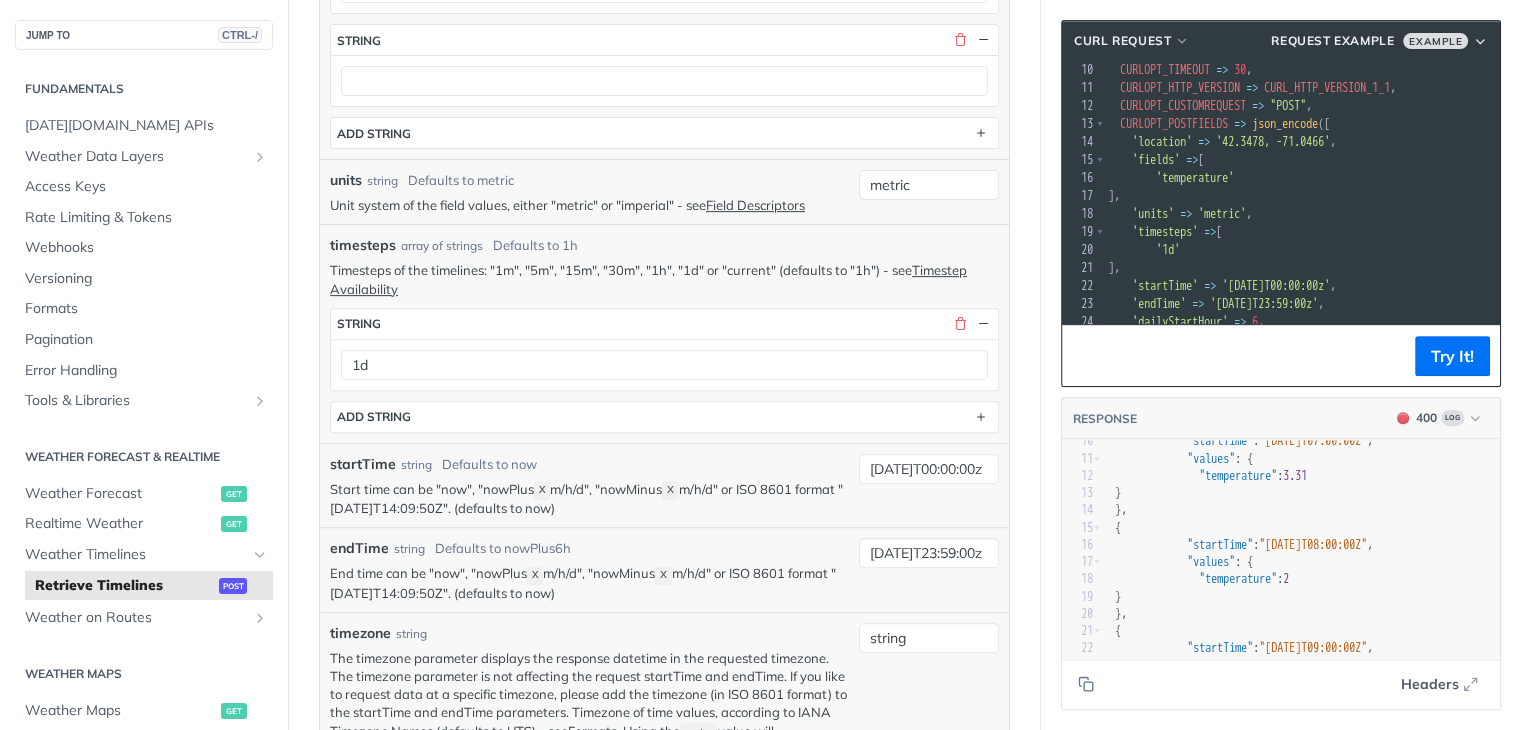 scroll, scrollTop: 669, scrollLeft: 0, axis: vertical 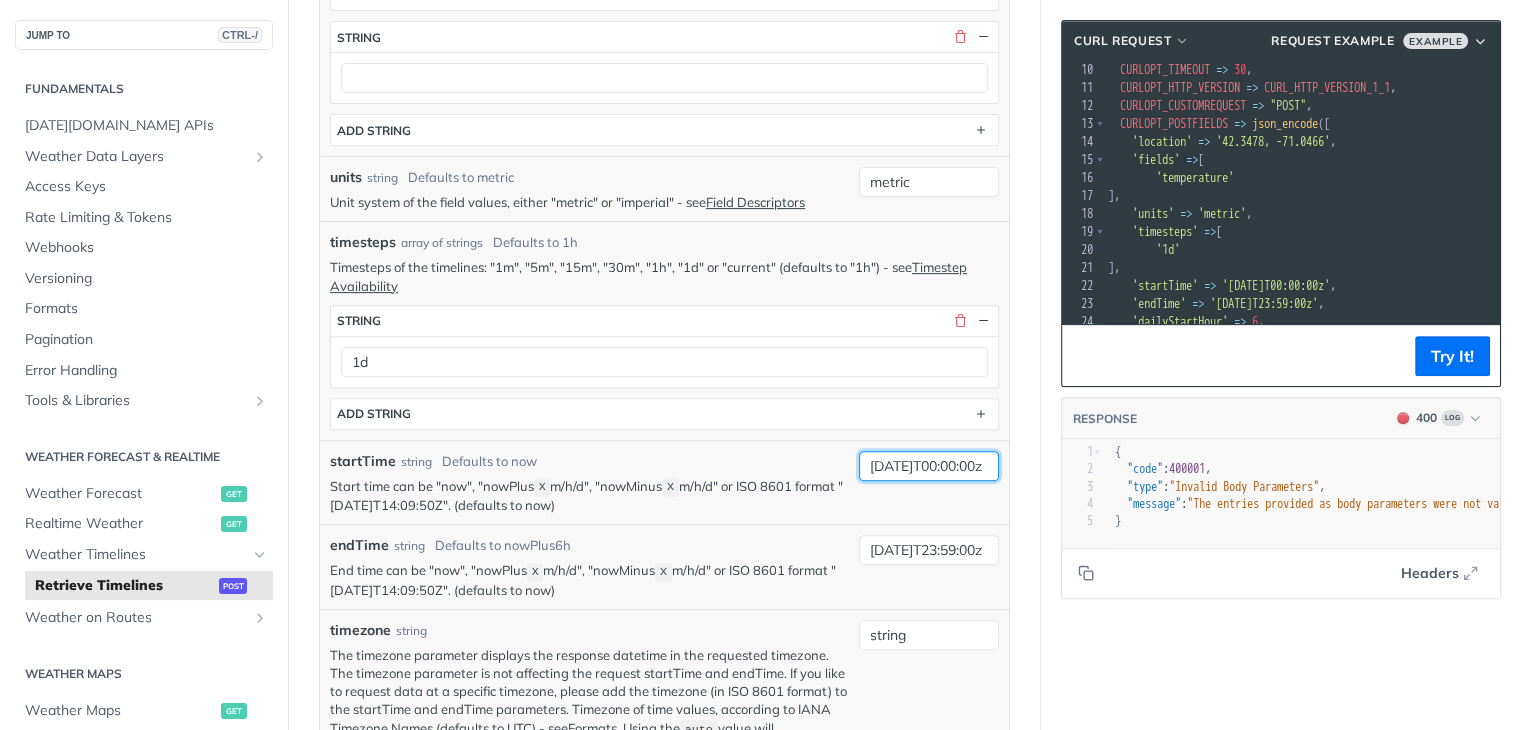 click on "2025-07-21T00:00:00z" at bounding box center (929, 466) 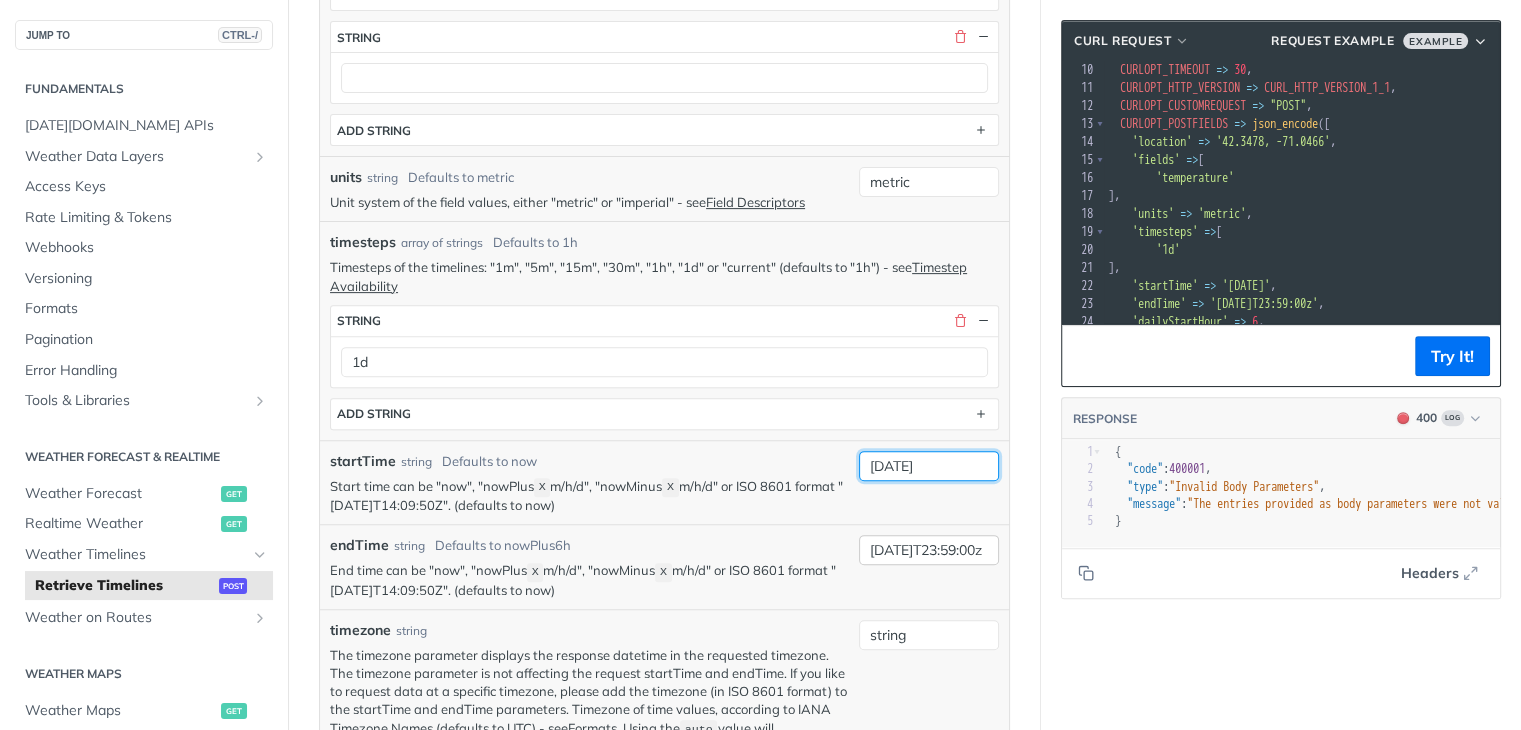 type on "2025-07-21" 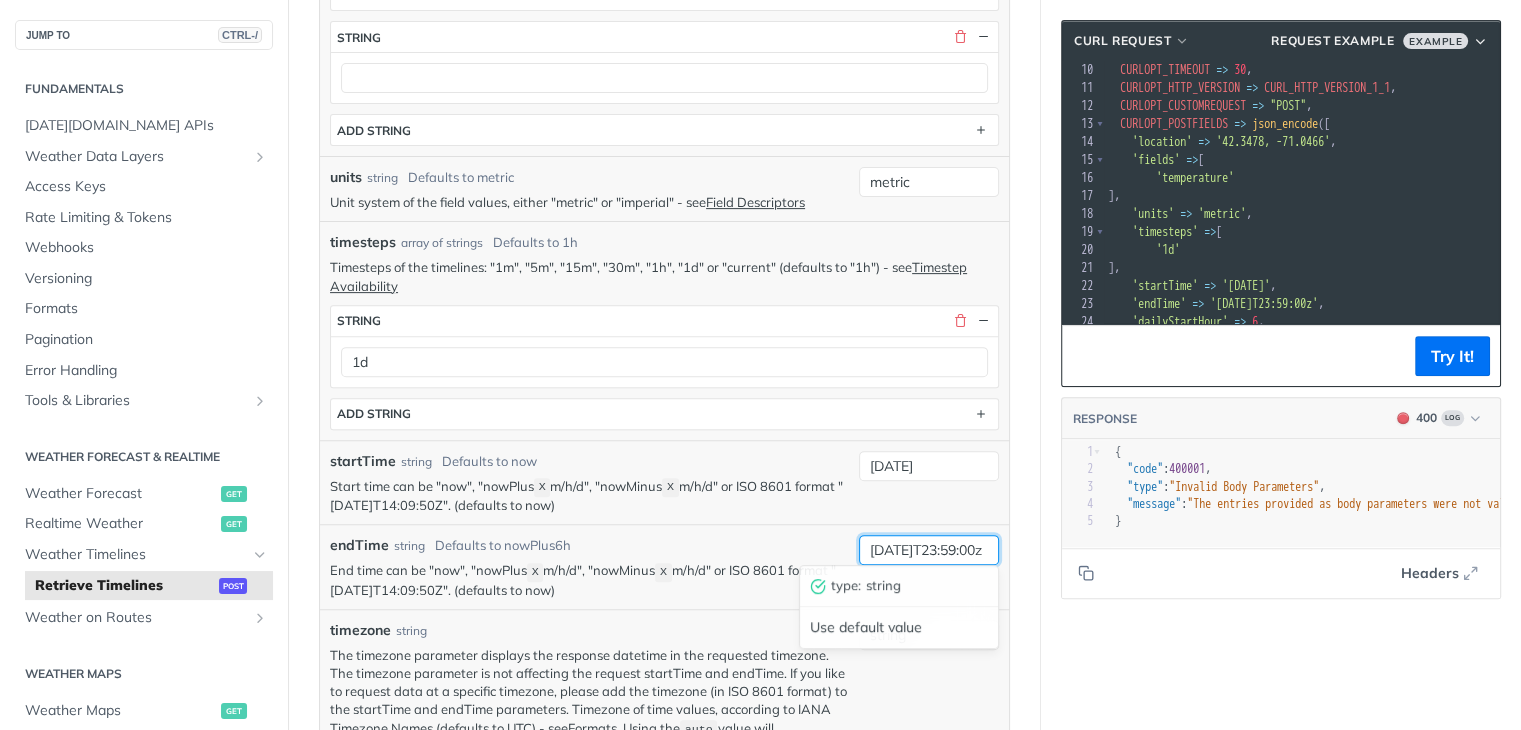 scroll, scrollTop: 0, scrollLeft: 33, axis: horizontal 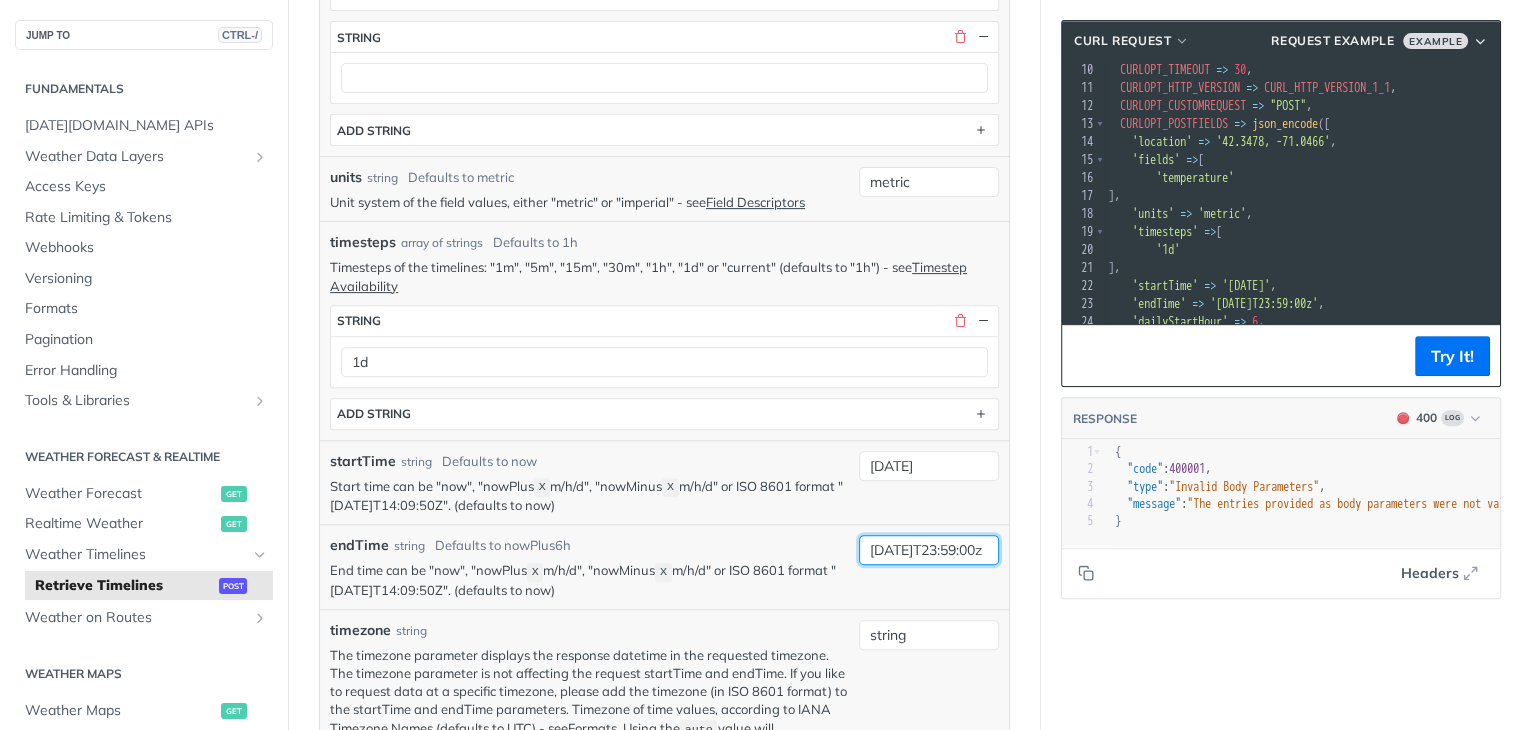 drag, startPoint x: 950, startPoint y: 539, endPoint x: 1014, endPoint y: 539, distance: 64 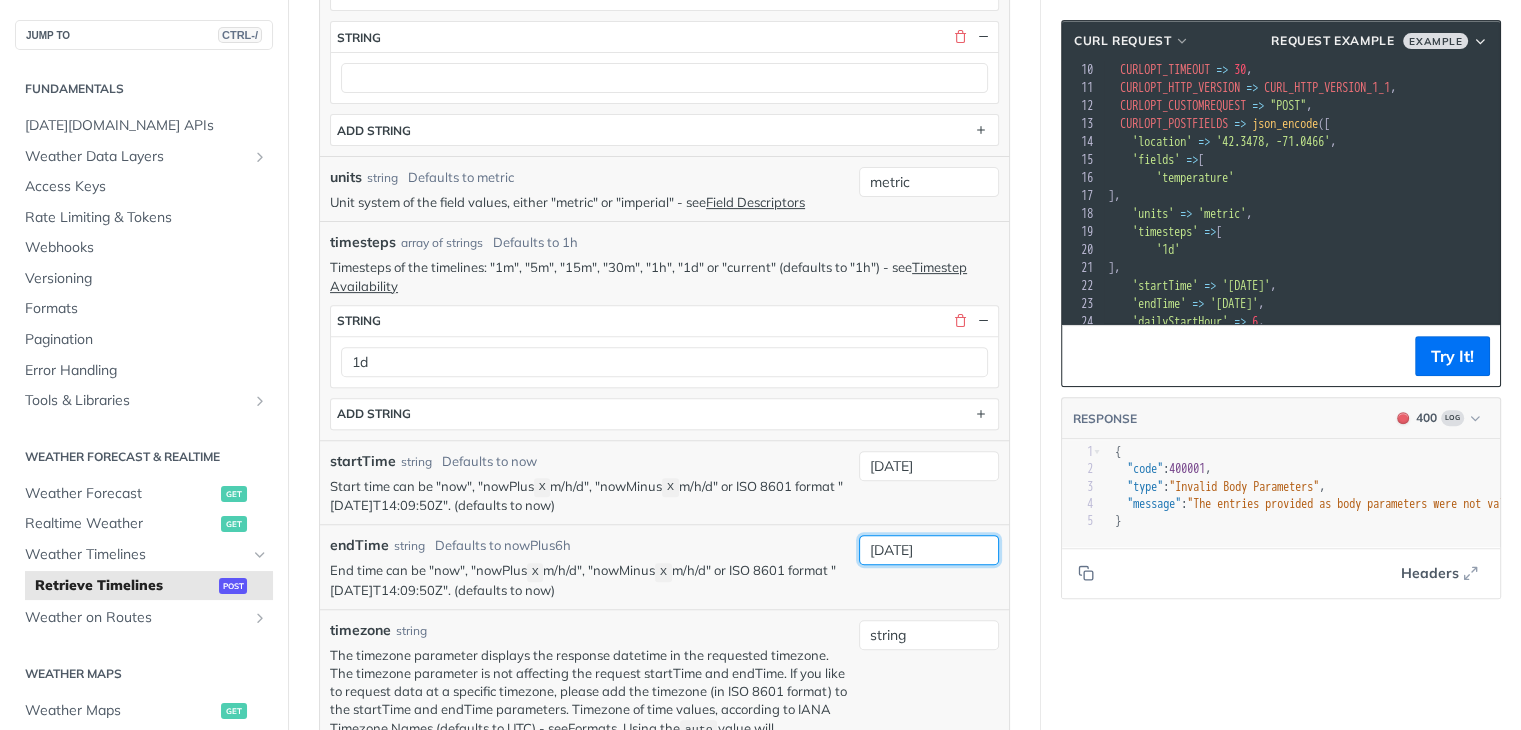 scroll, scrollTop: 0, scrollLeft: 0, axis: both 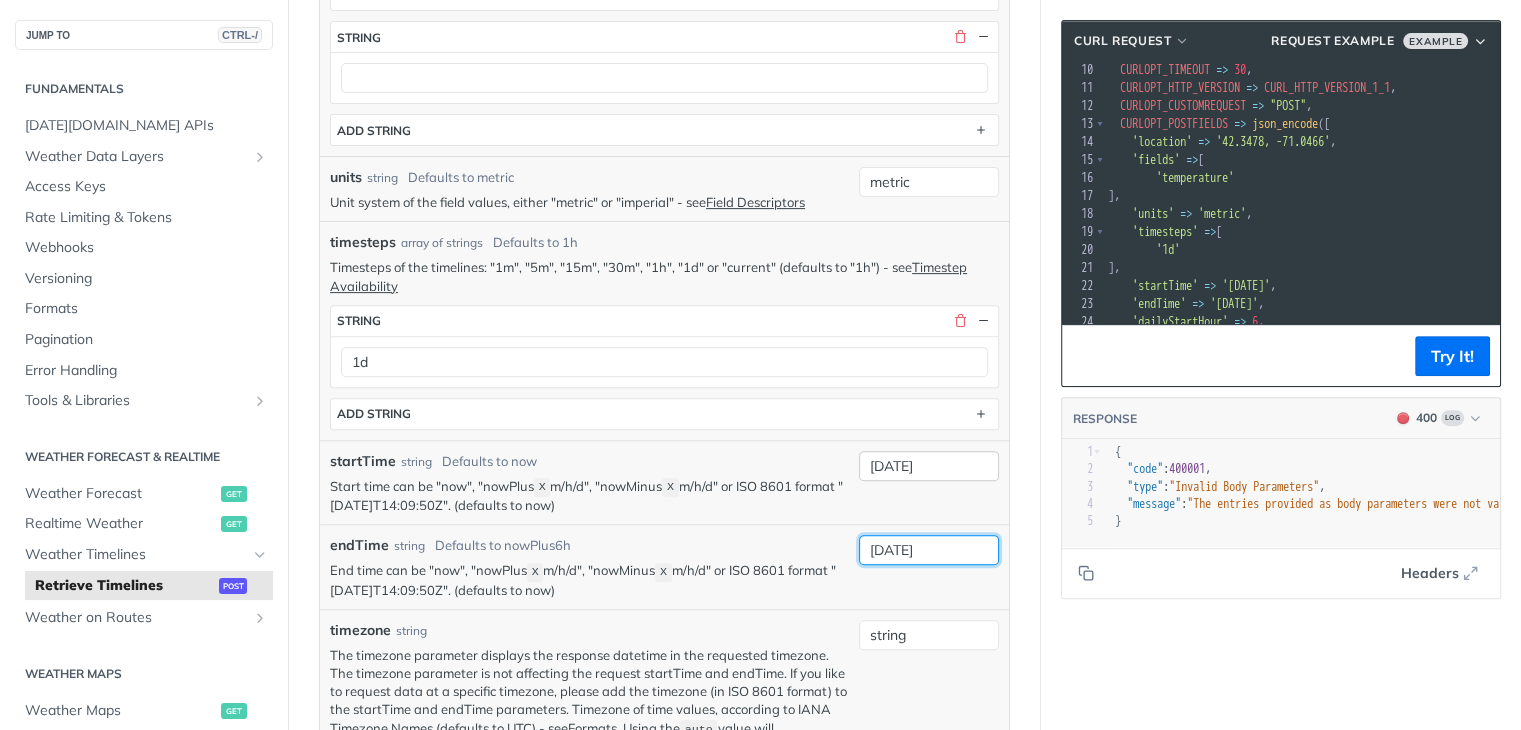type on "2025-07-21" 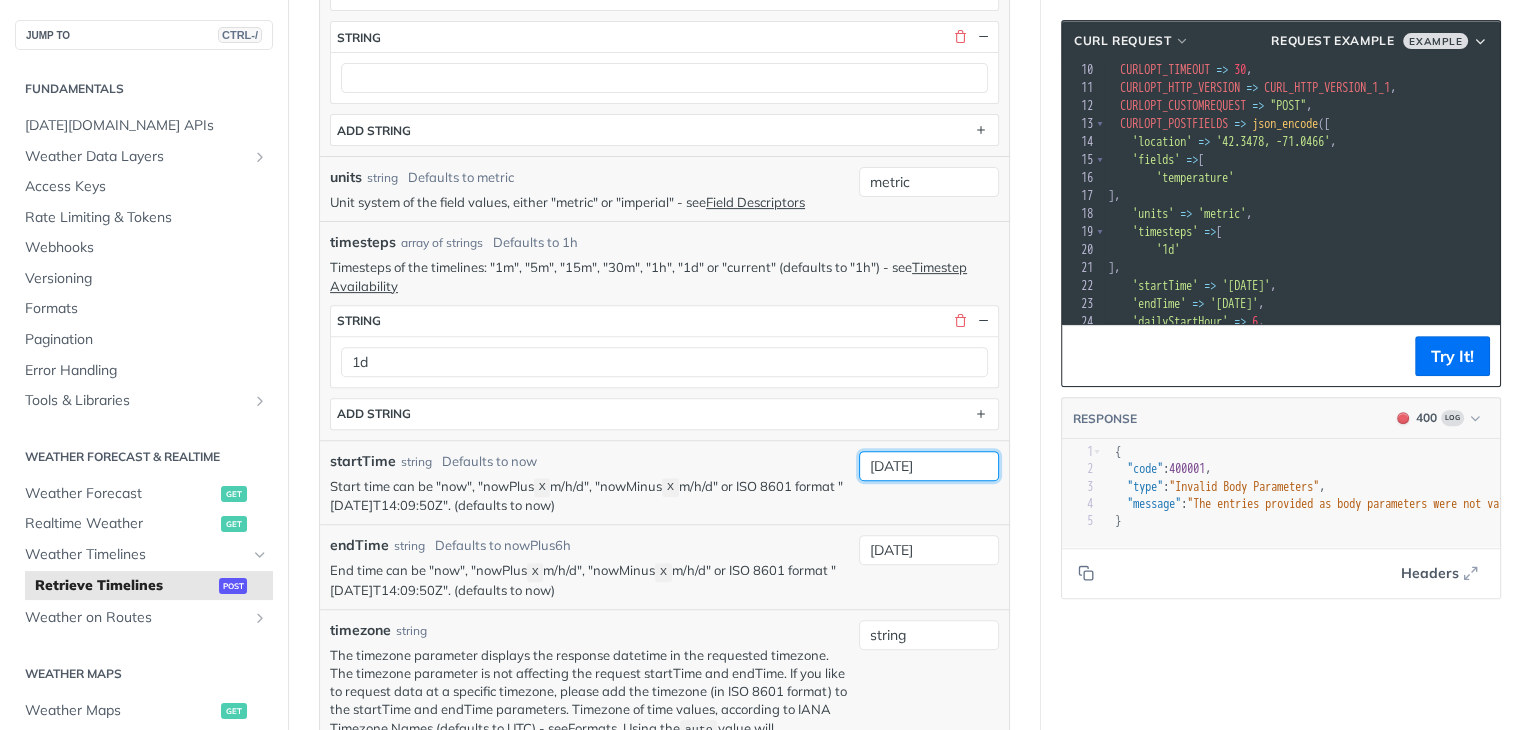 click on "2025-07-21" at bounding box center (929, 466) 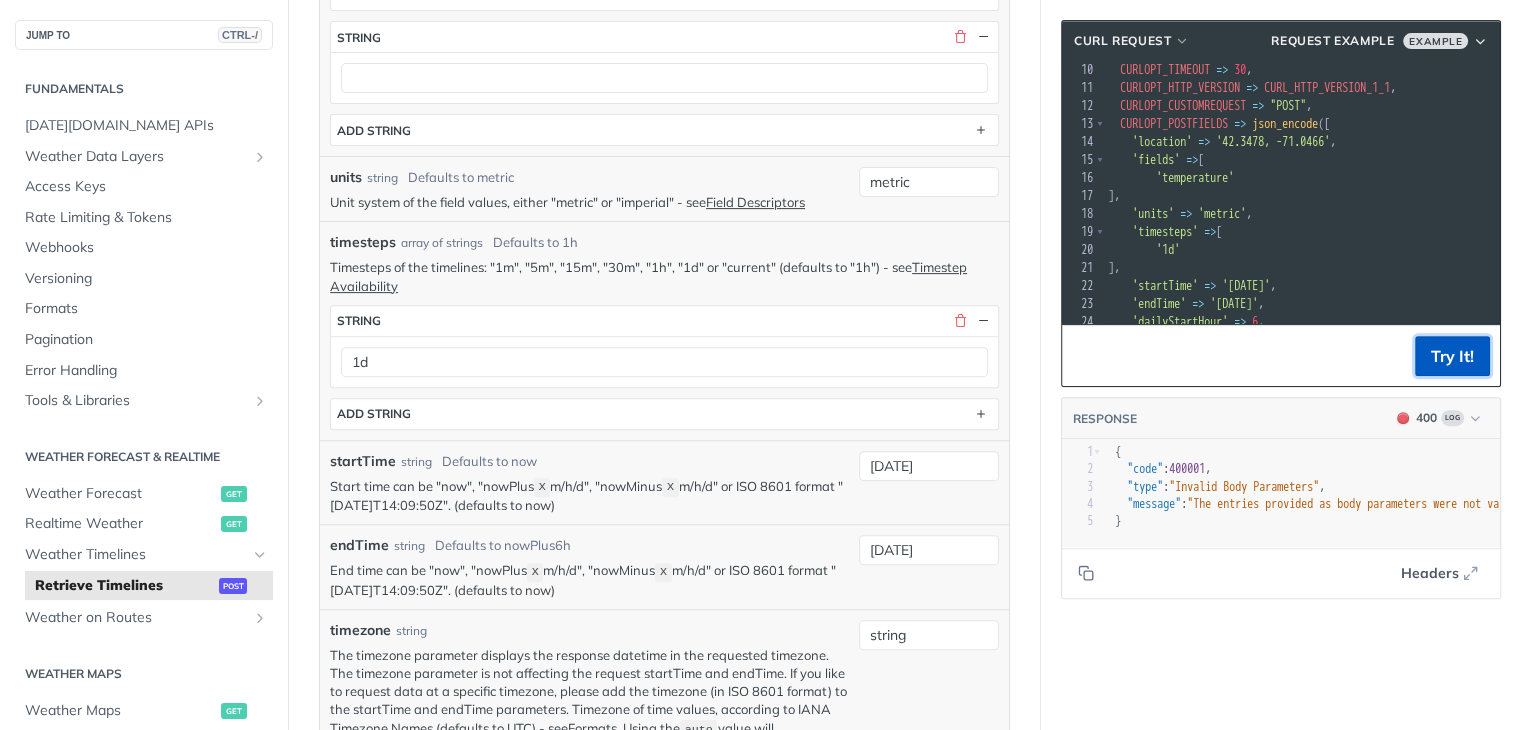 click on "Try It!" at bounding box center (1452, 356) 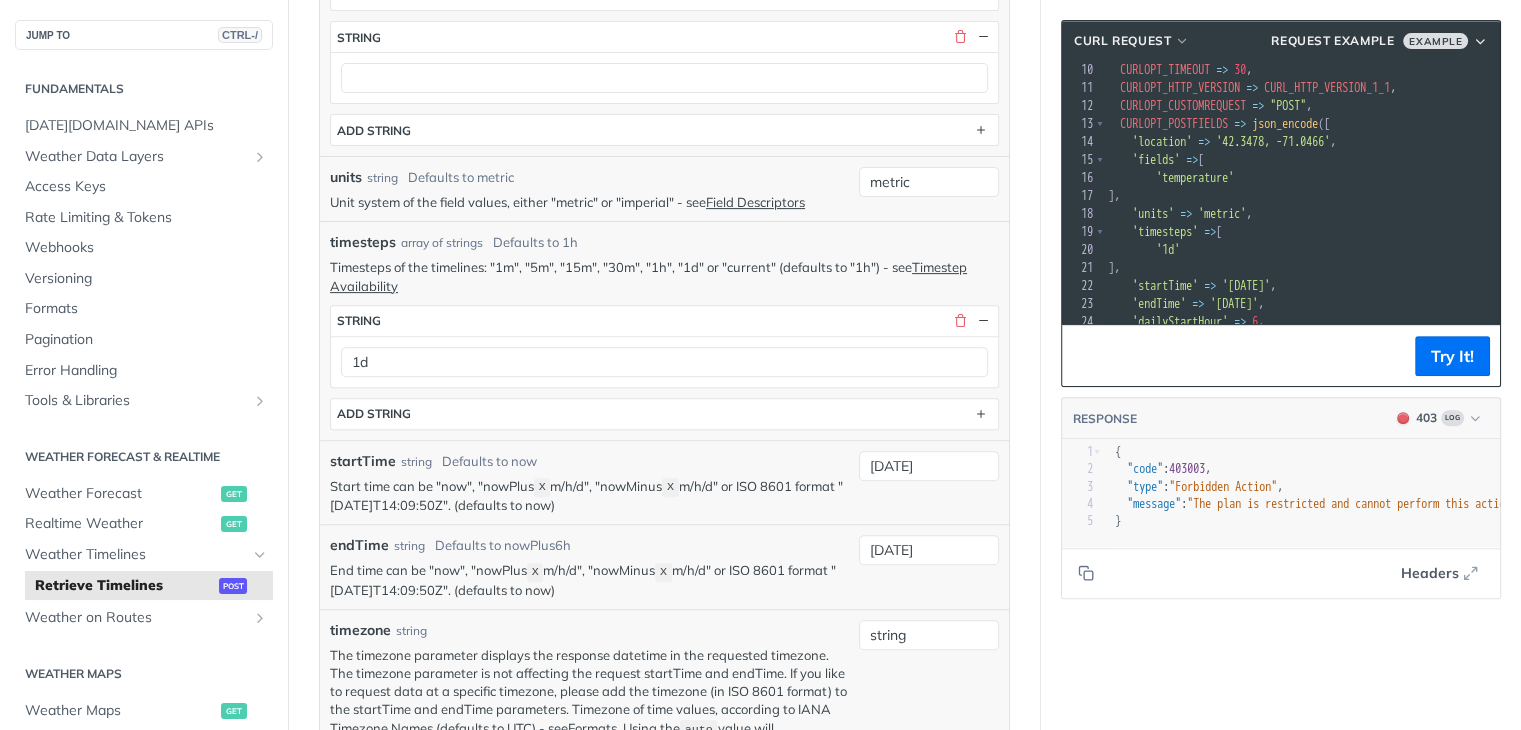 scroll, scrollTop: 0, scrollLeft: 47, axis: horizontal 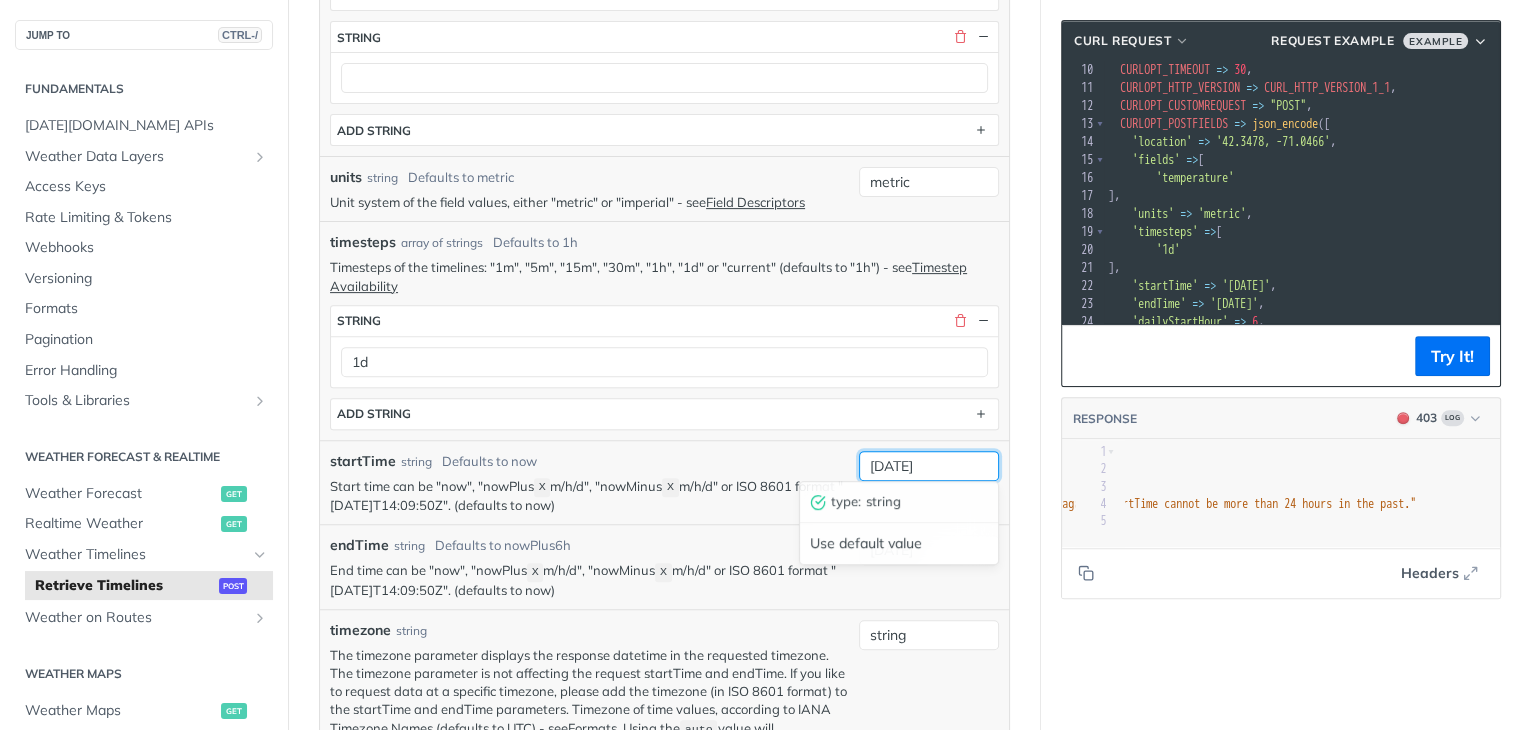 drag, startPoint x: 960, startPoint y: 461, endPoint x: 940, endPoint y: 457, distance: 20.396078 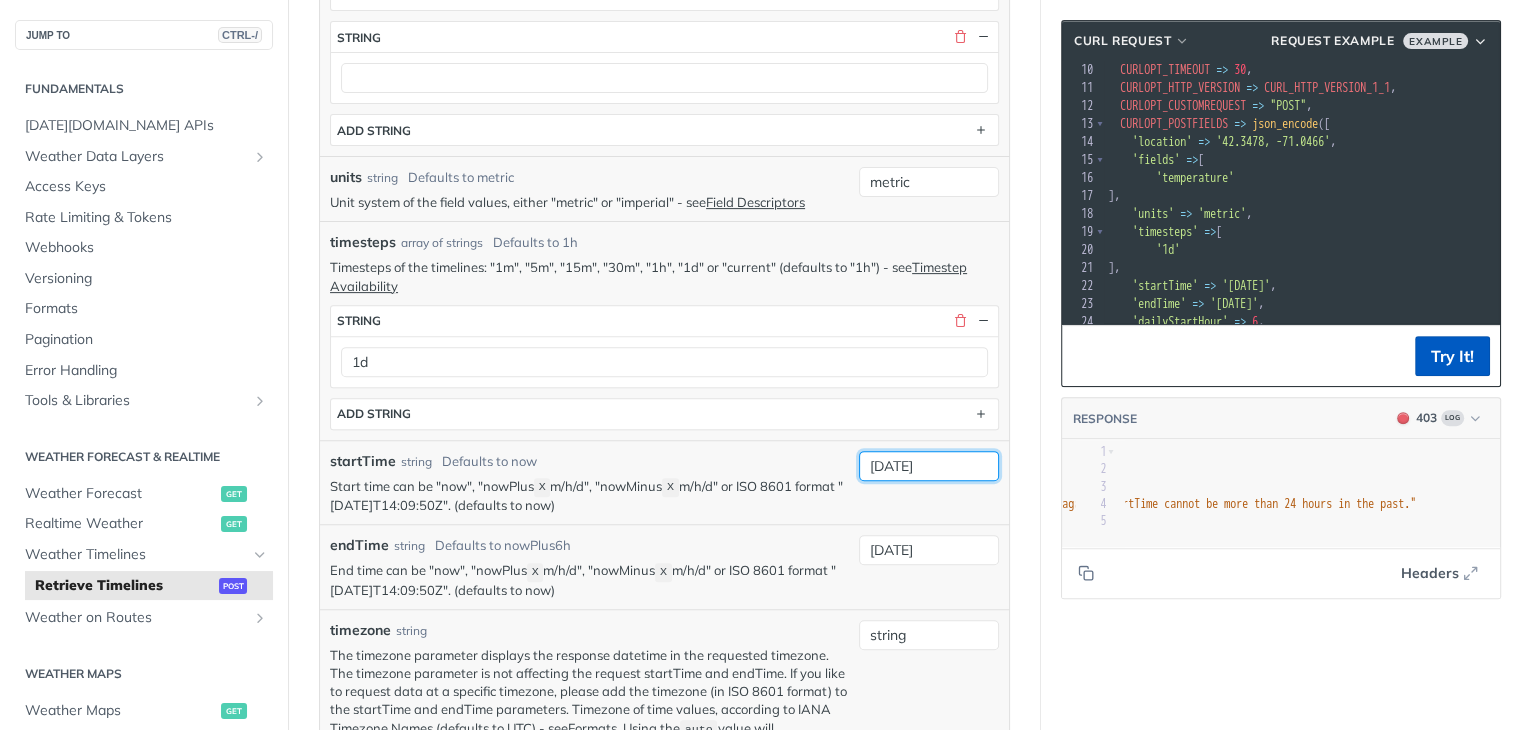 type on "2025-07-20" 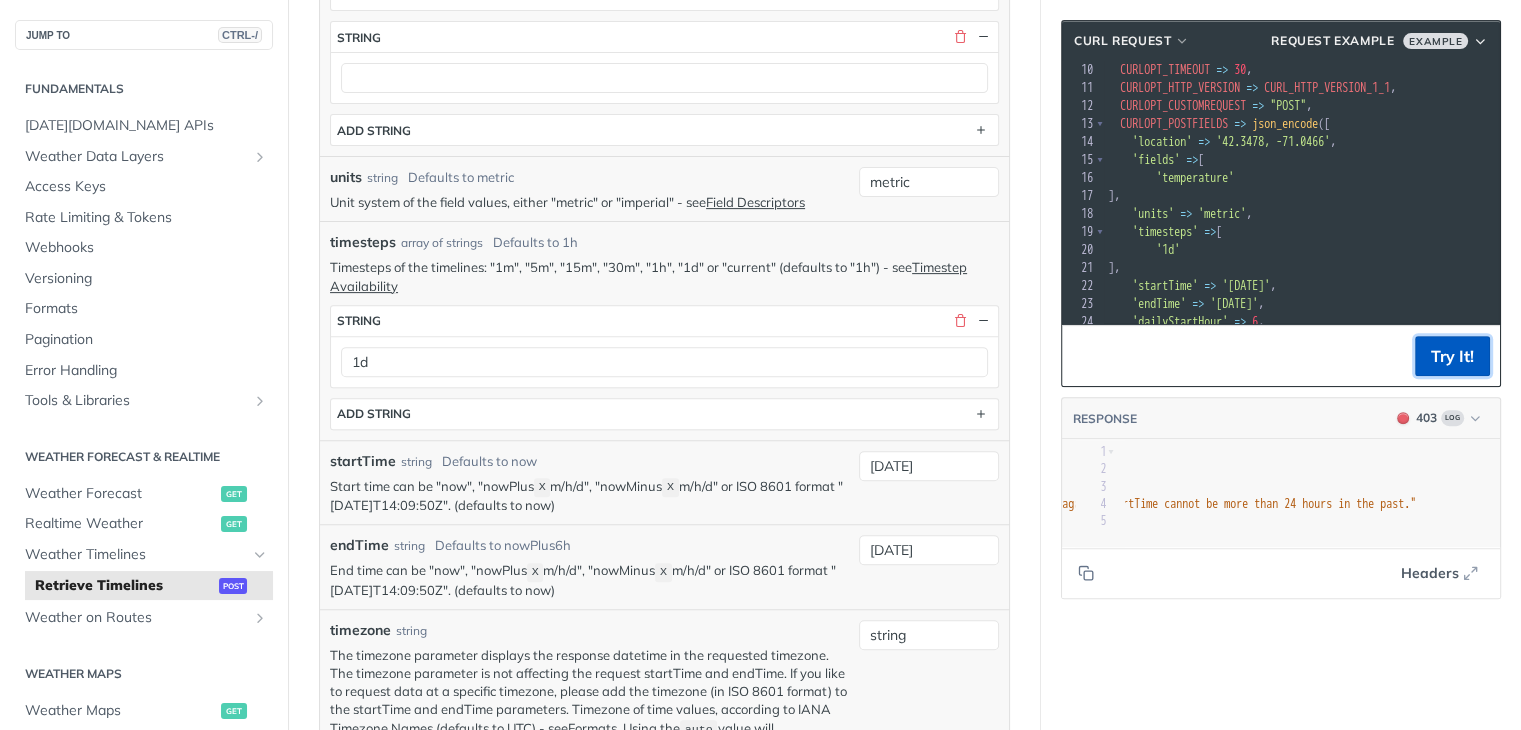 click on "Try It!" at bounding box center [1452, 356] 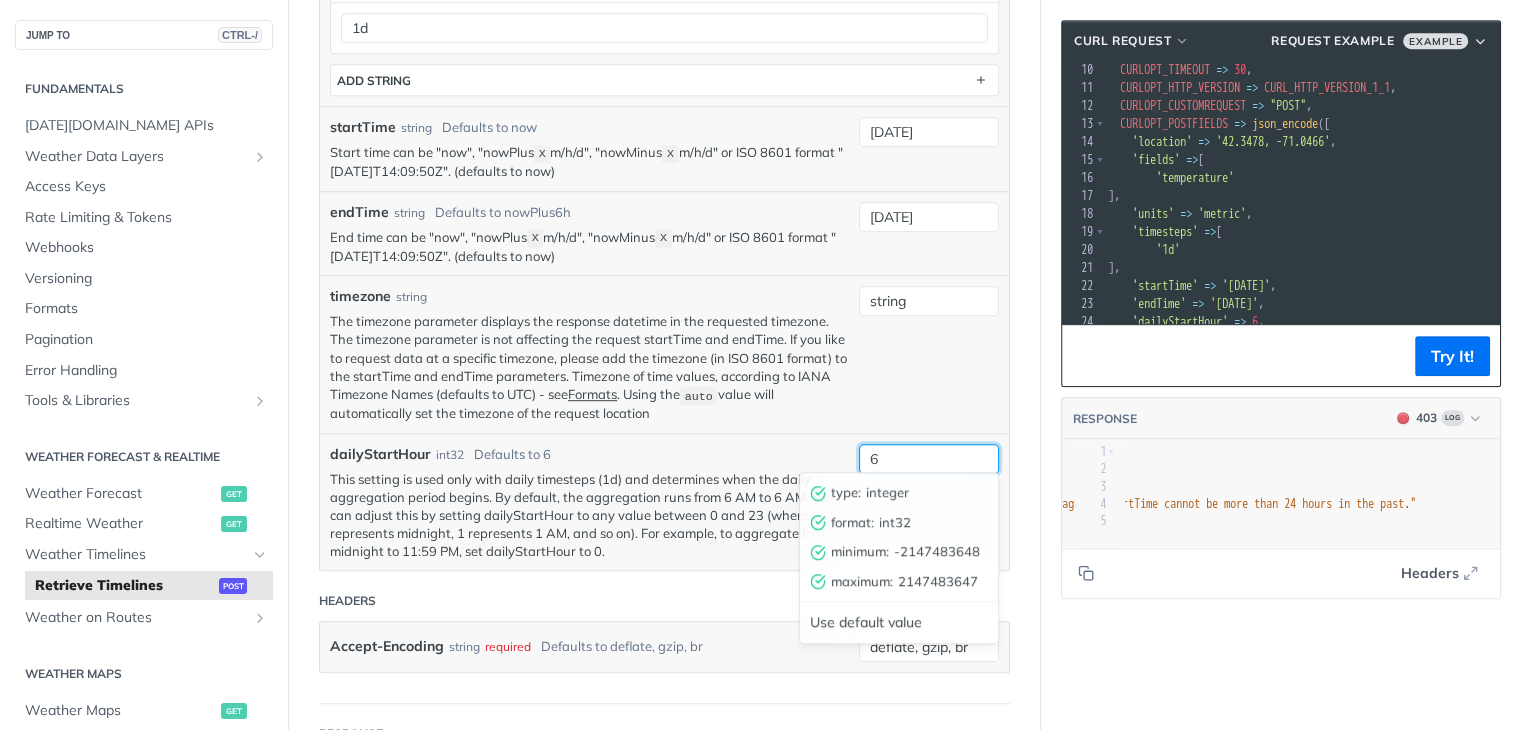 drag, startPoint x: 888, startPoint y: 456, endPoint x: 858, endPoint y: 448, distance: 31.04835 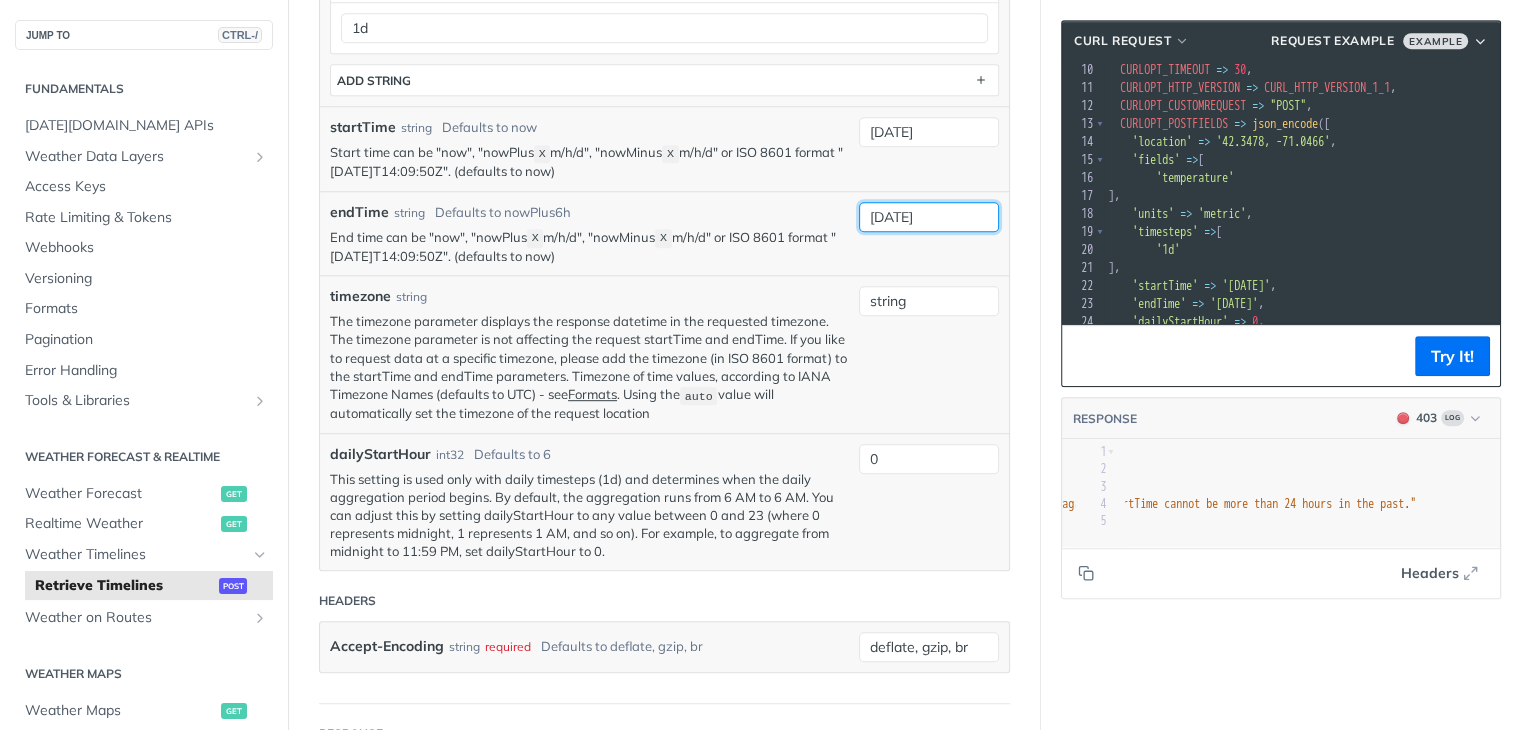 drag, startPoint x: 914, startPoint y: 209, endPoint x: 798, endPoint y: 205, distance: 116.06895 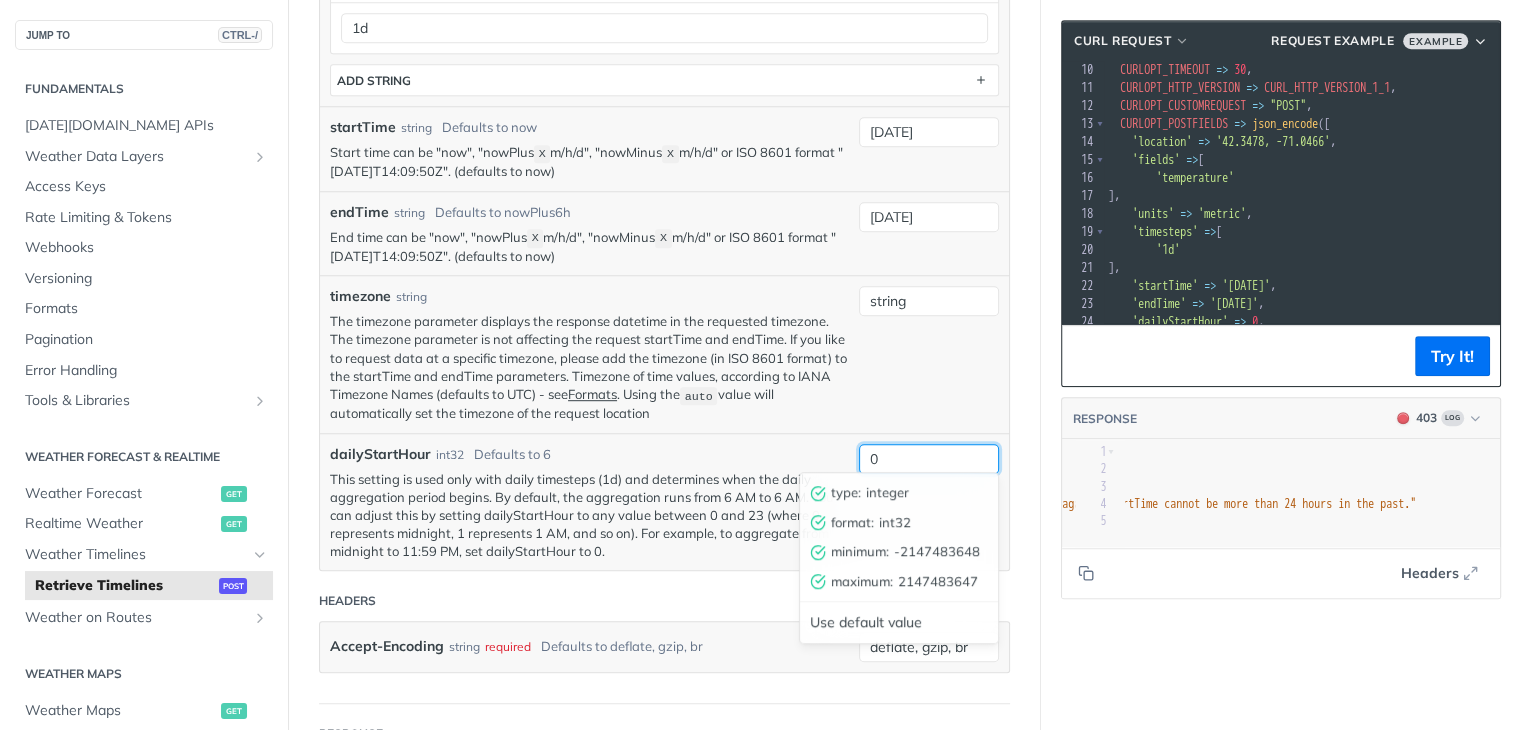 click on "0" at bounding box center (929, 459) 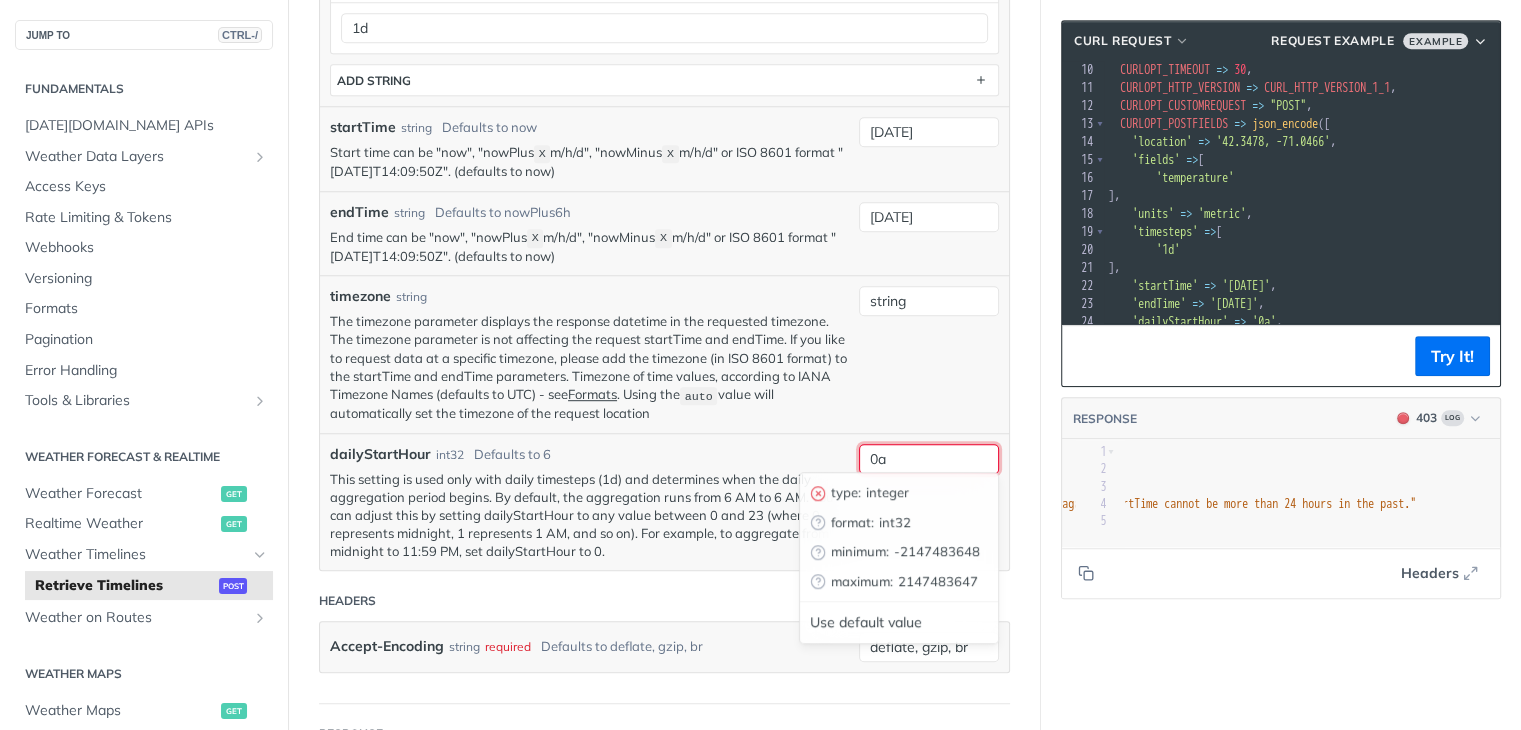 type on "0" 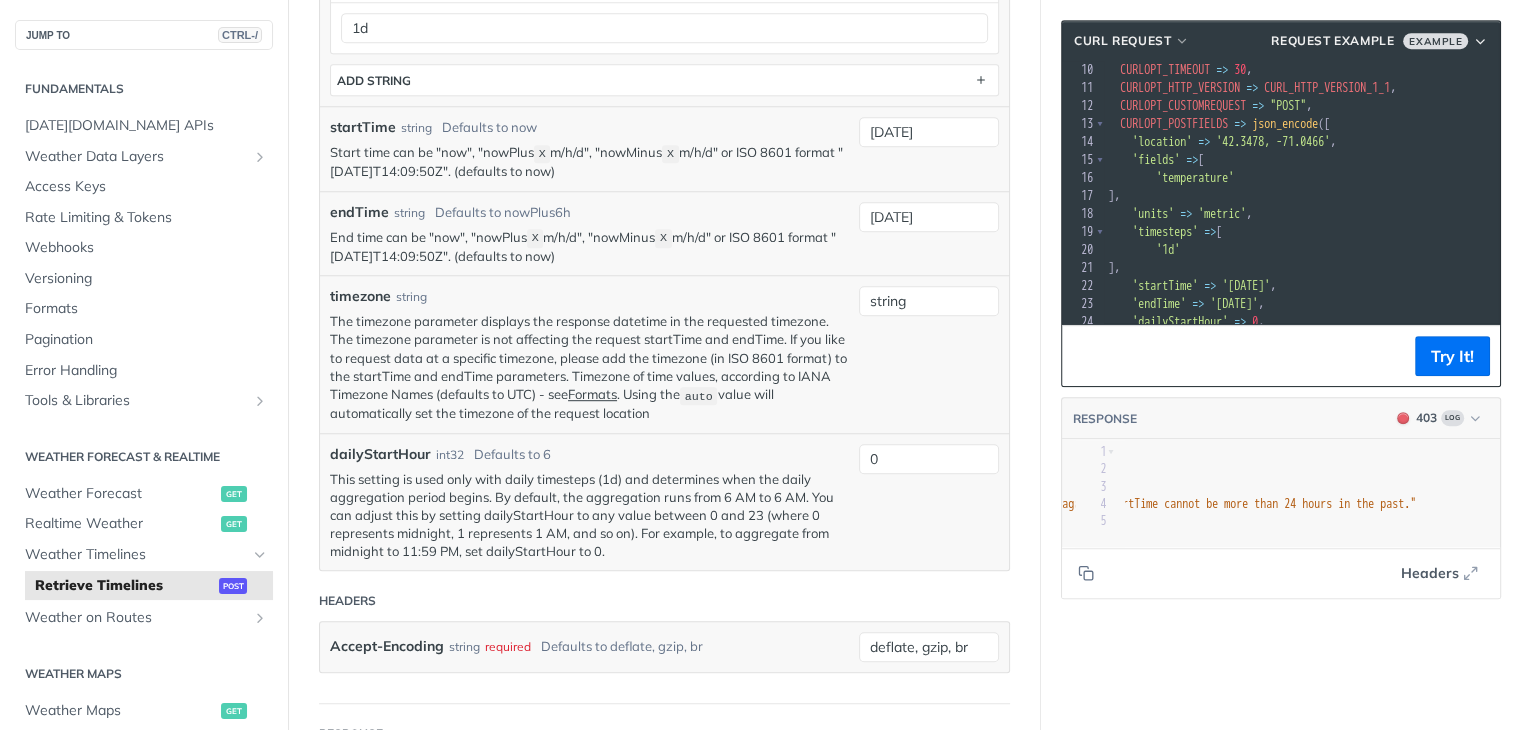 click on "string" at bounding box center [929, 354] 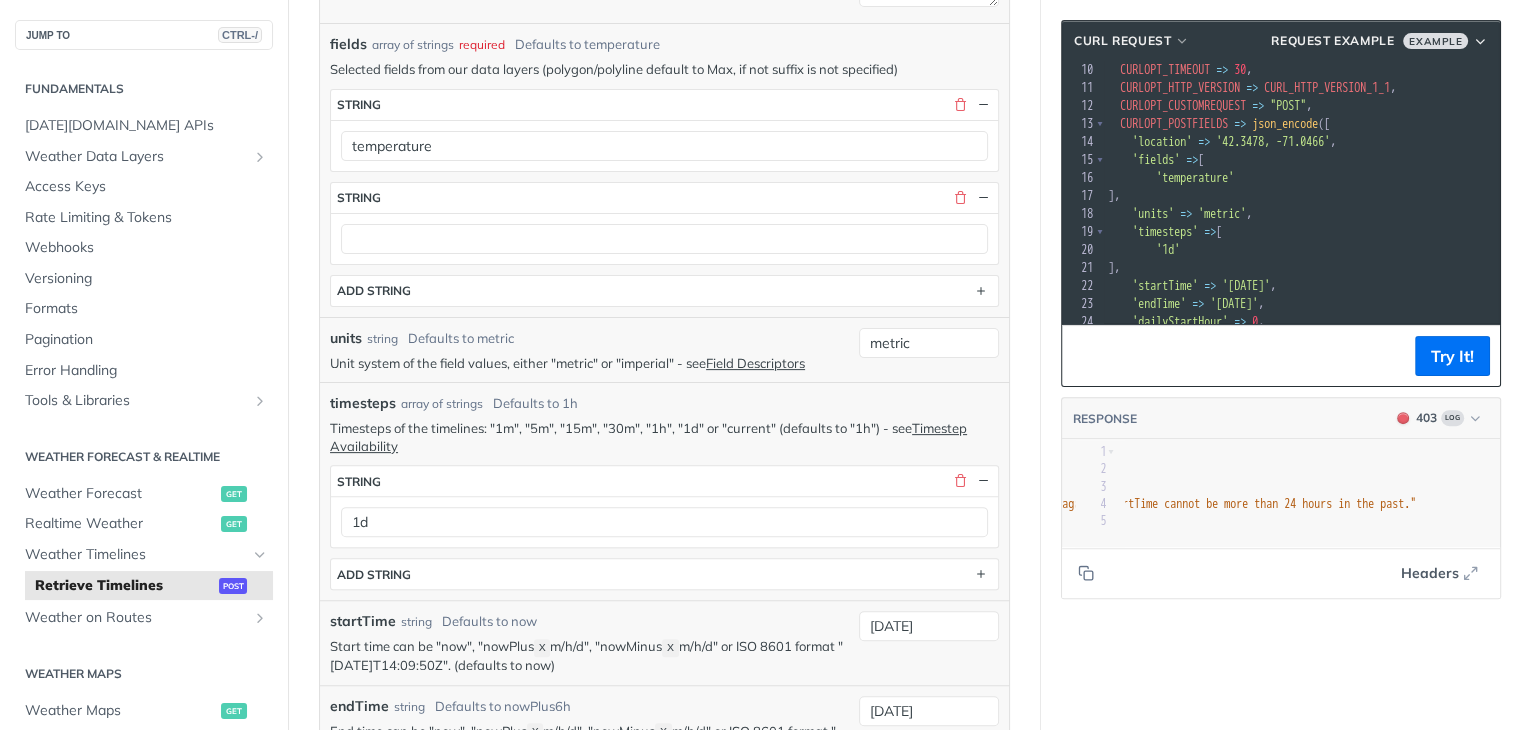 scroll, scrollTop: 548, scrollLeft: 0, axis: vertical 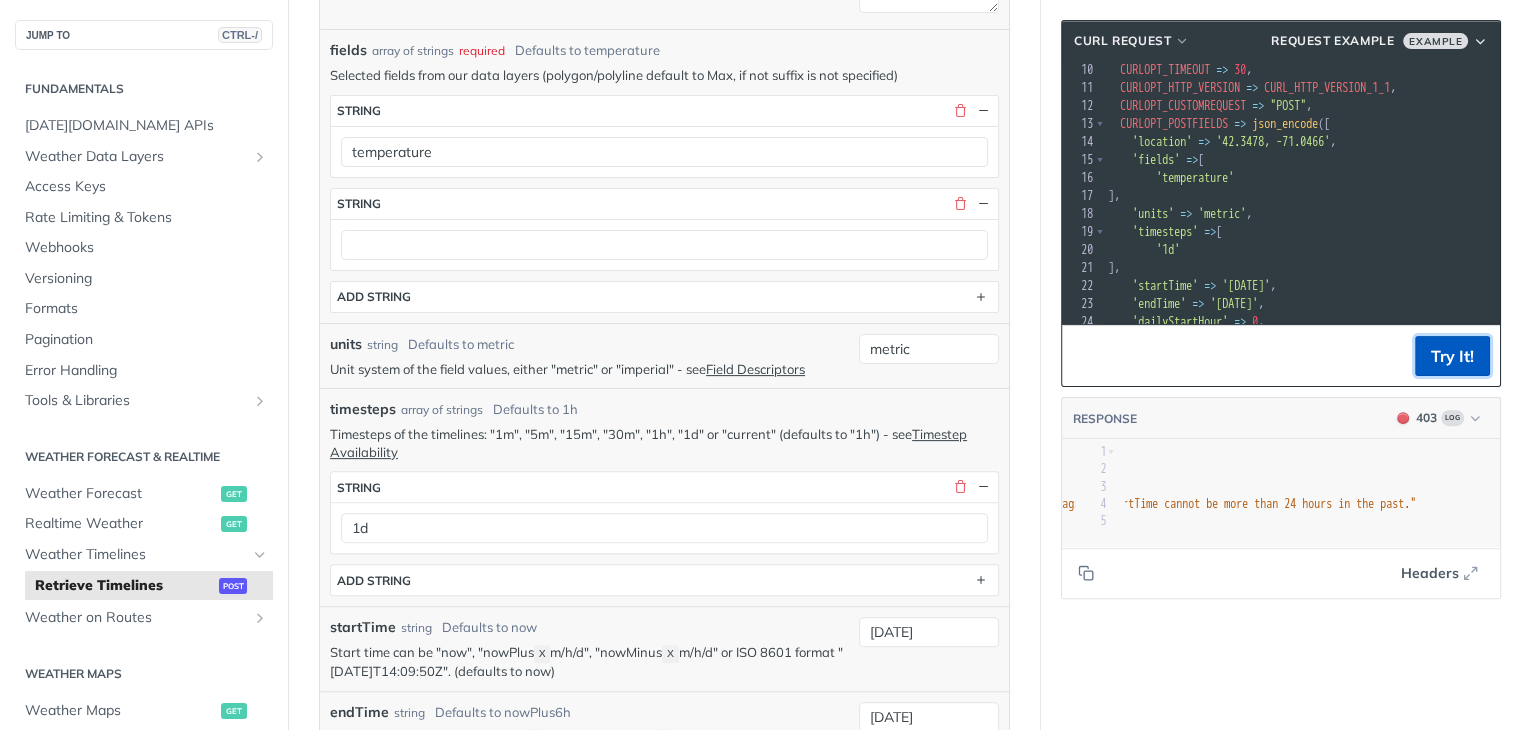 click on "Try It!" at bounding box center [1452, 356] 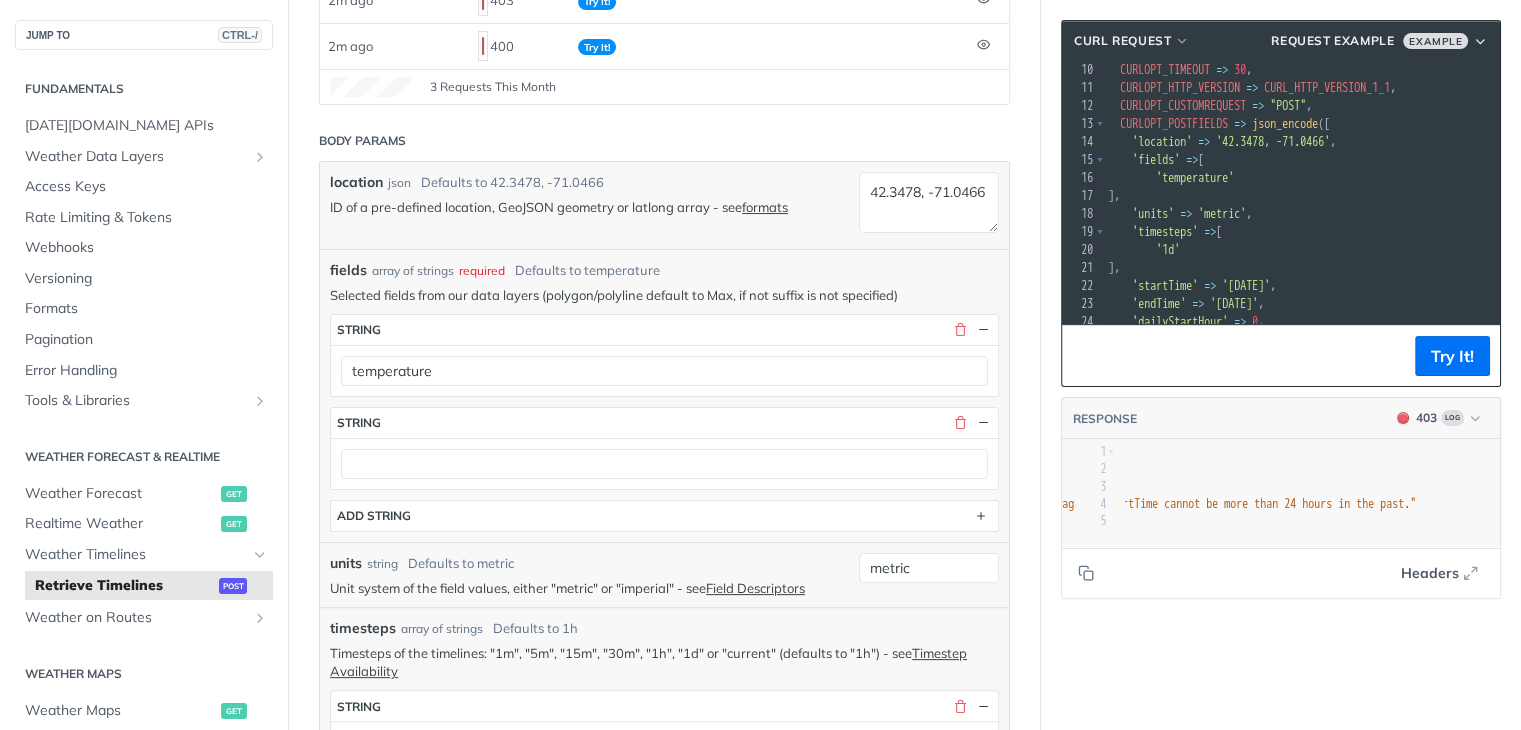 scroll, scrollTop: 426, scrollLeft: 0, axis: vertical 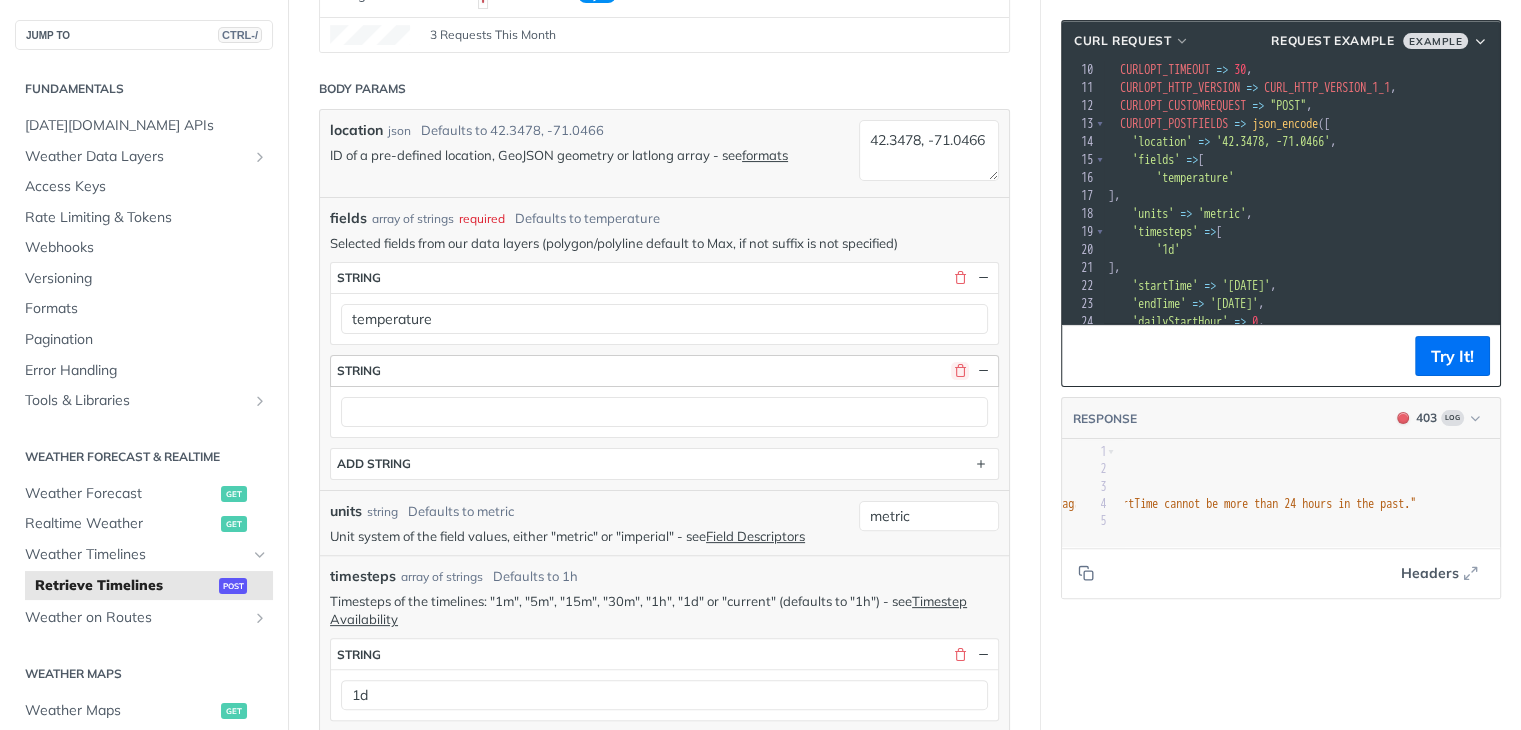 click at bounding box center (960, 371) 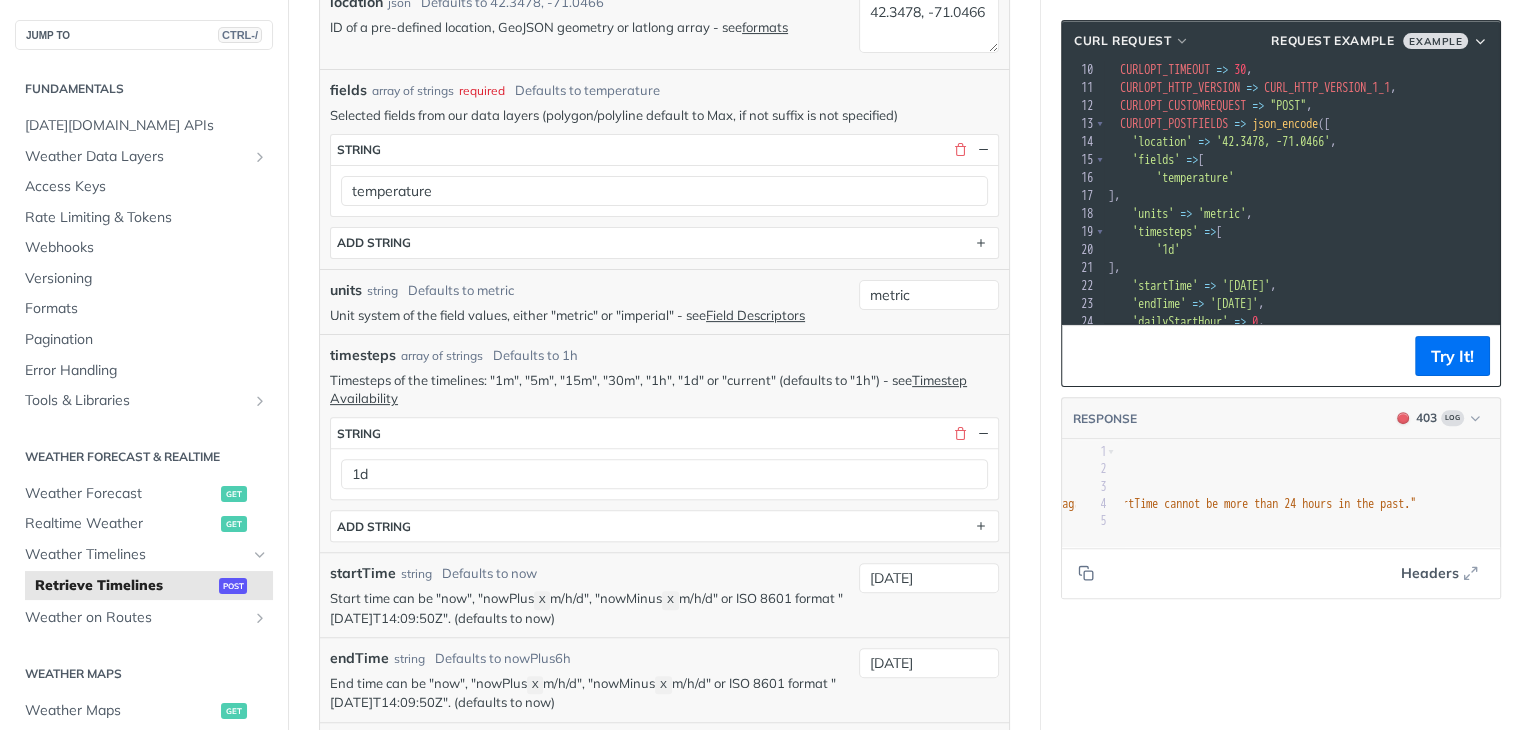 scroll, scrollTop: 592, scrollLeft: 0, axis: vertical 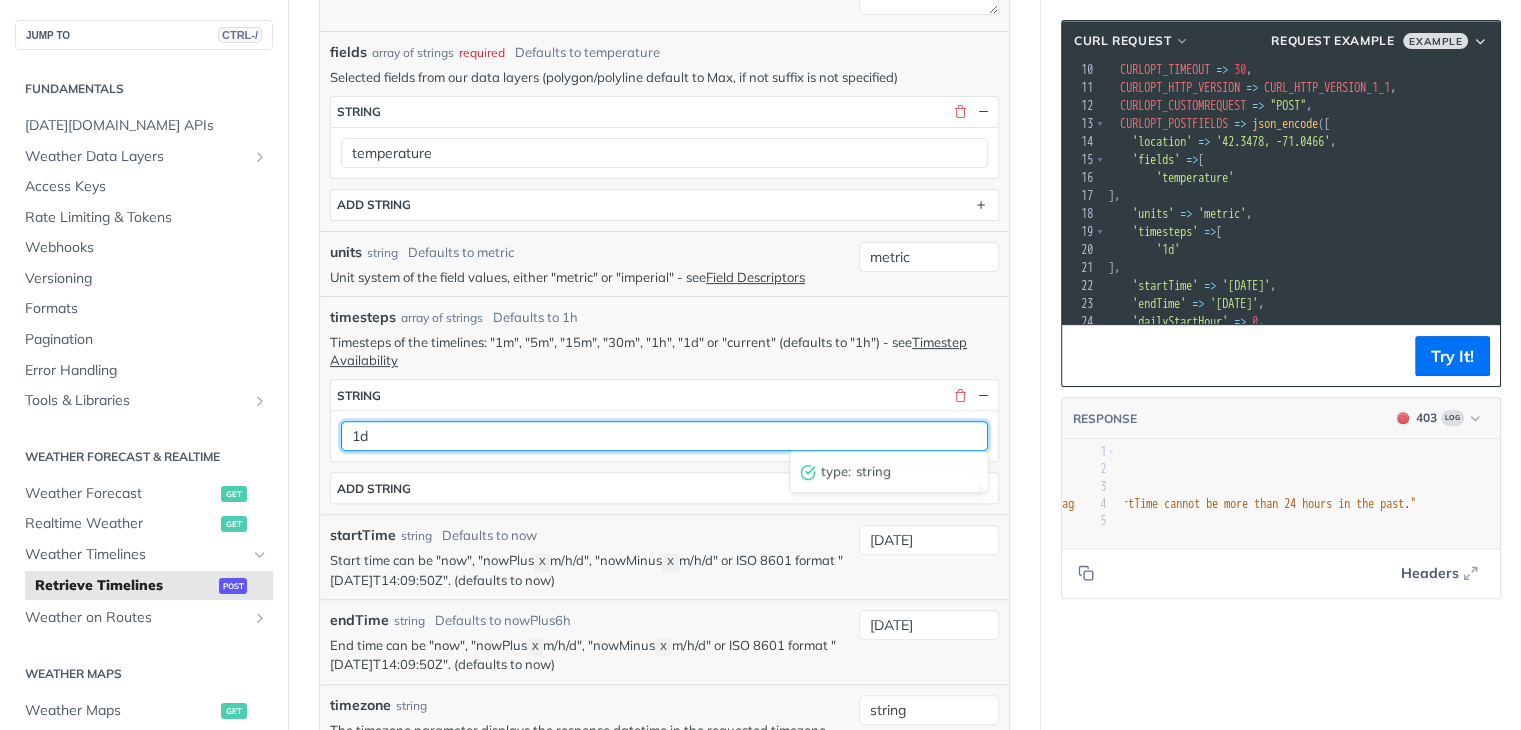 click on "1d" at bounding box center [664, 436] 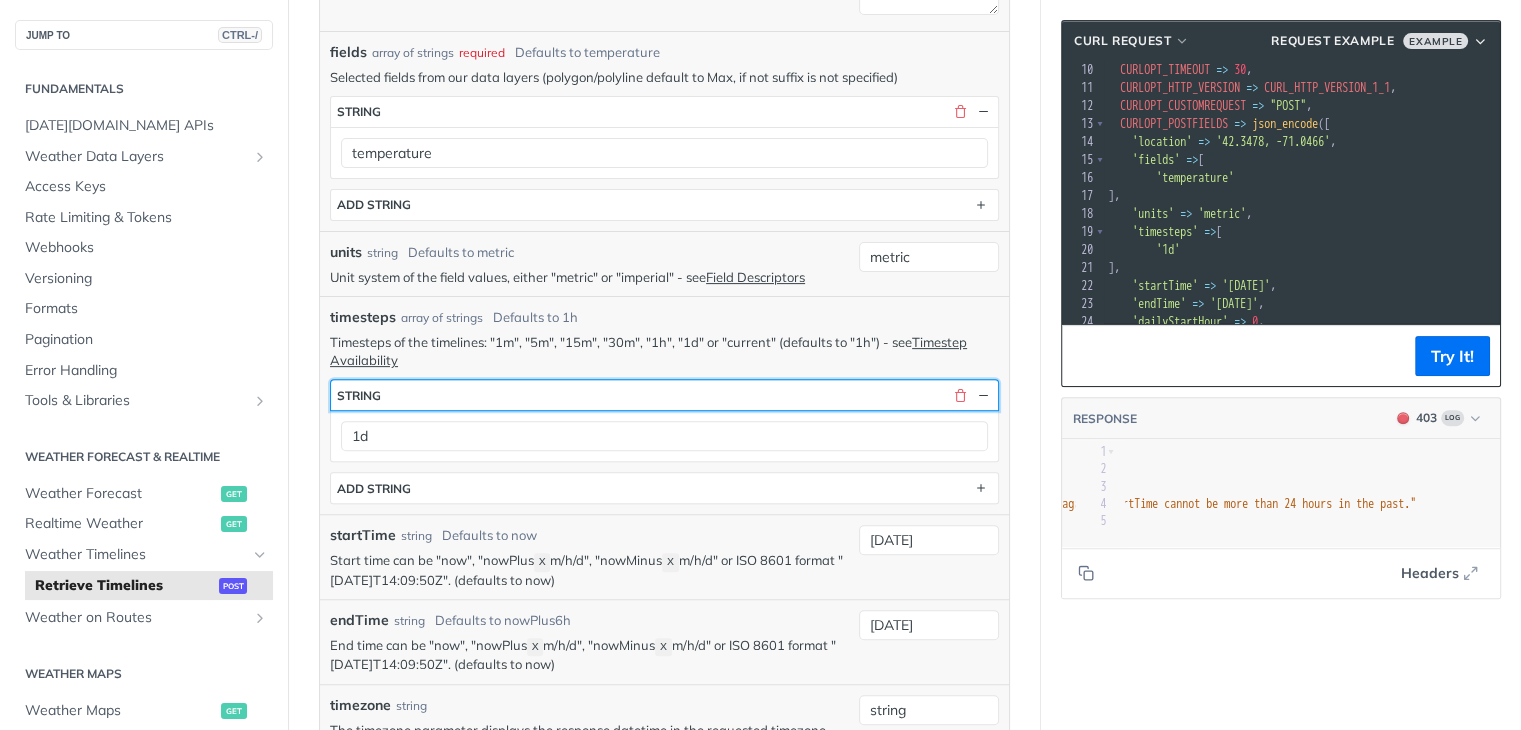 click on "string" at bounding box center [664, 395] 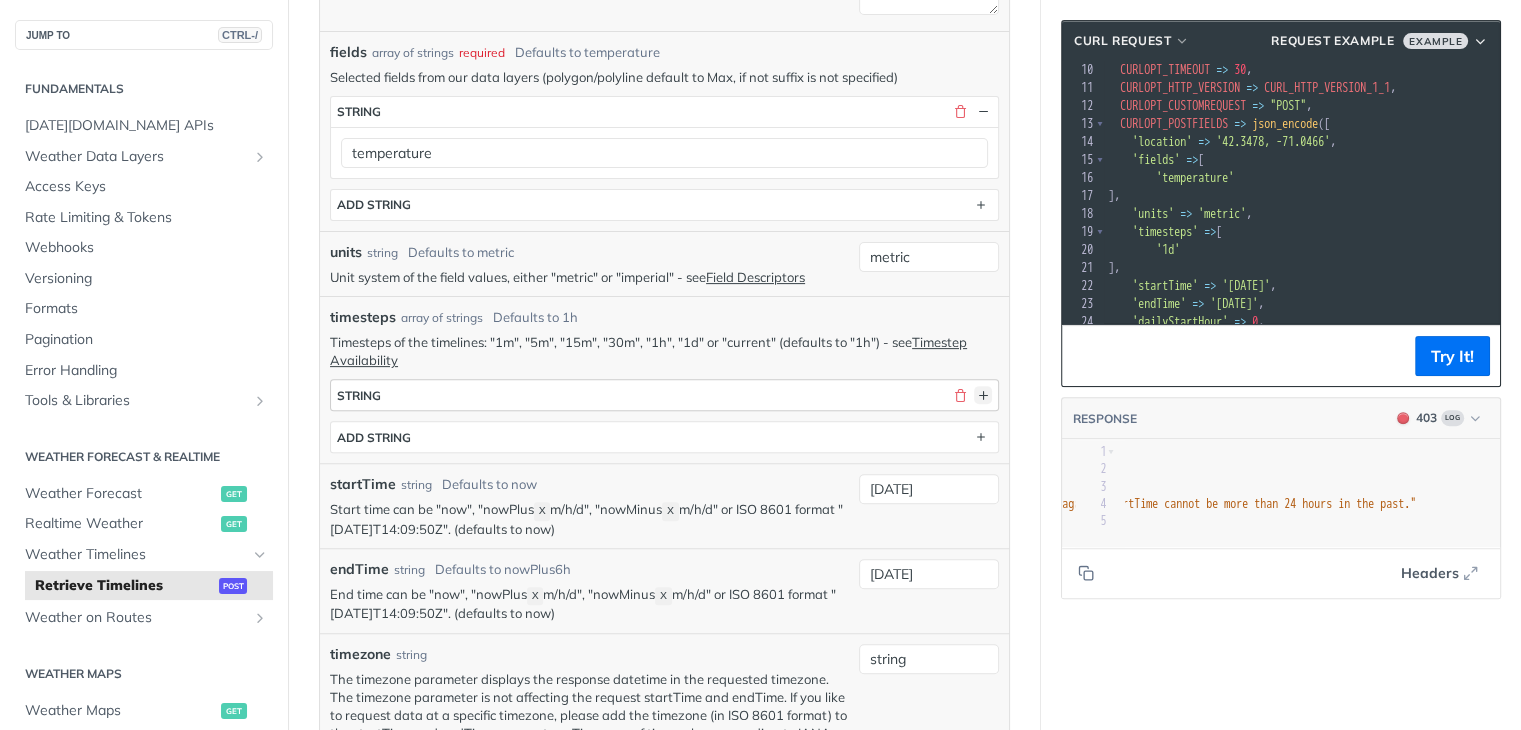 click at bounding box center (983, 395) 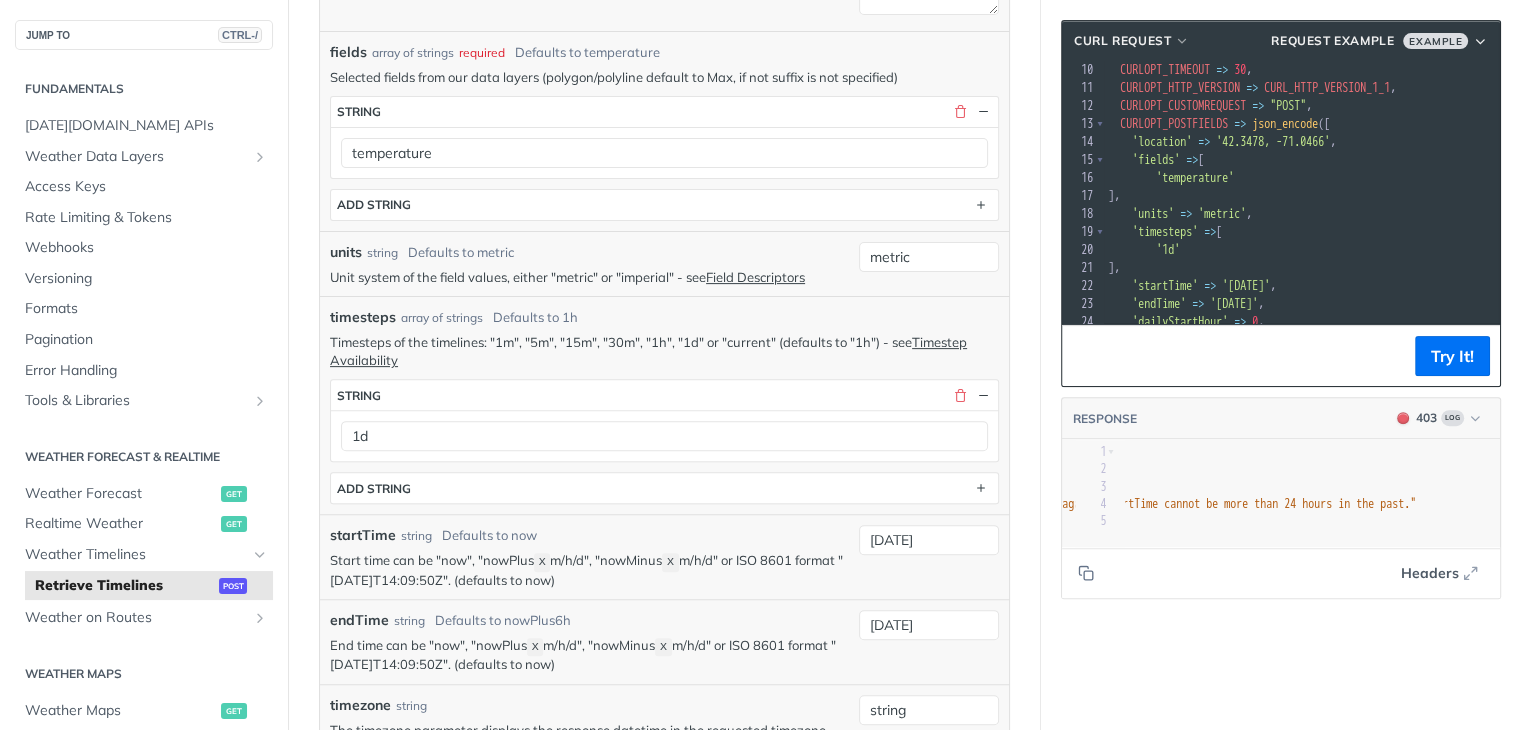 click on "startTime string Defaults to now Start time can be "now", "nowPlus X m/h/d", "nowMinus X m/h/d" or ISO 8601 format "2019-03-20T14:09:50Z". (defaults to now) 2025-07-20" at bounding box center [664, 556] 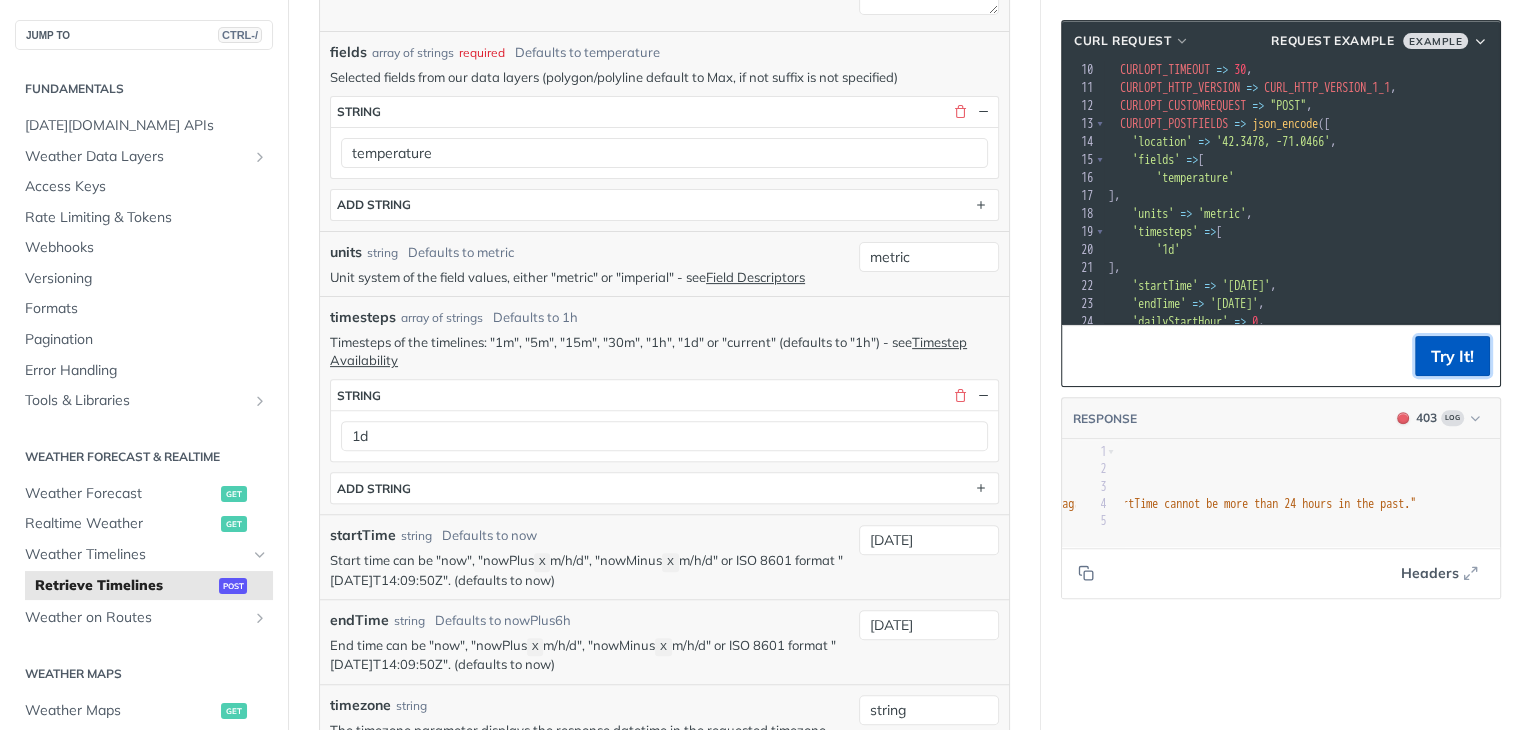 click on "Try It!" at bounding box center (1452, 356) 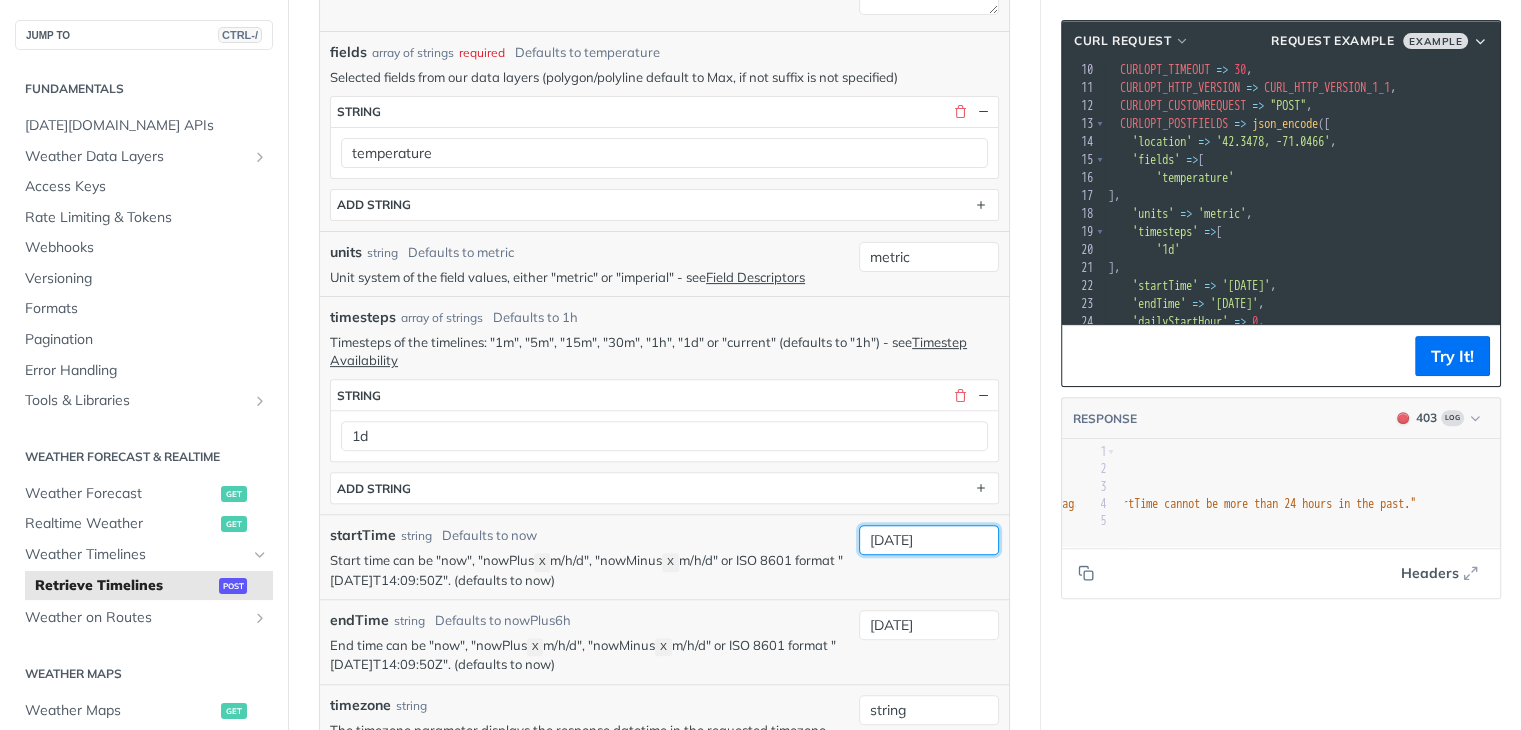drag, startPoint x: 957, startPoint y: 537, endPoint x: 785, endPoint y: 523, distance: 172.56883 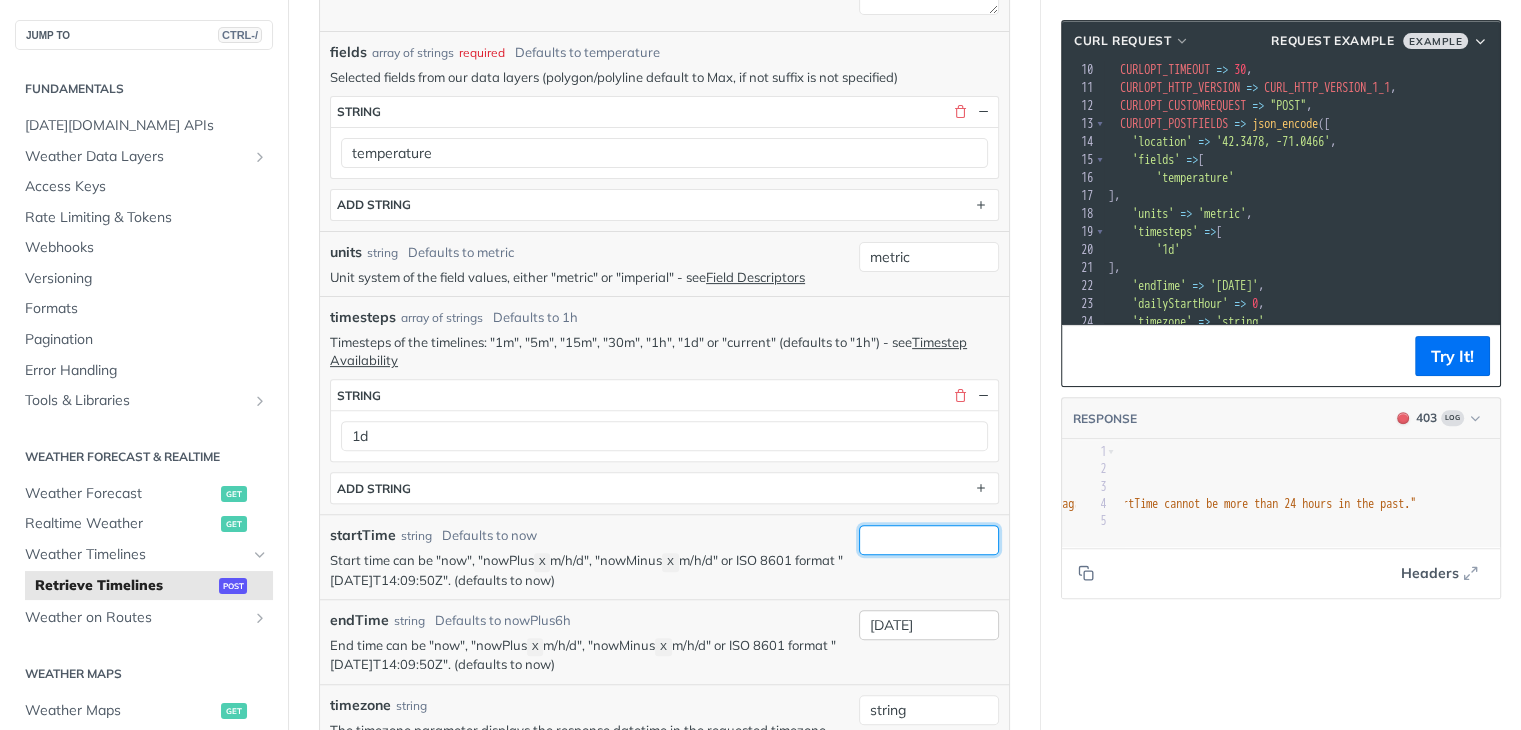 type 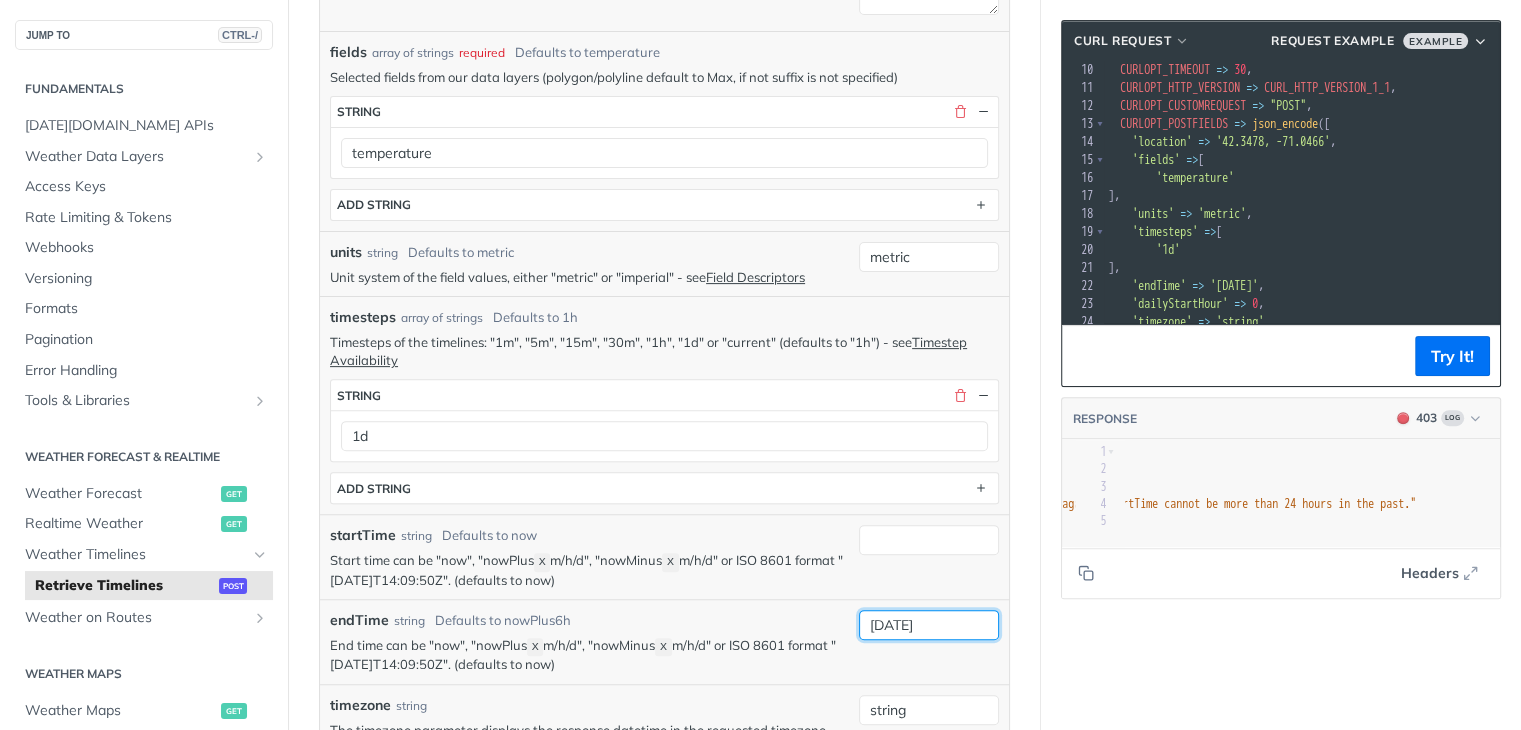 drag, startPoint x: 955, startPoint y: 621, endPoint x: 766, endPoint y: 598, distance: 190.39433 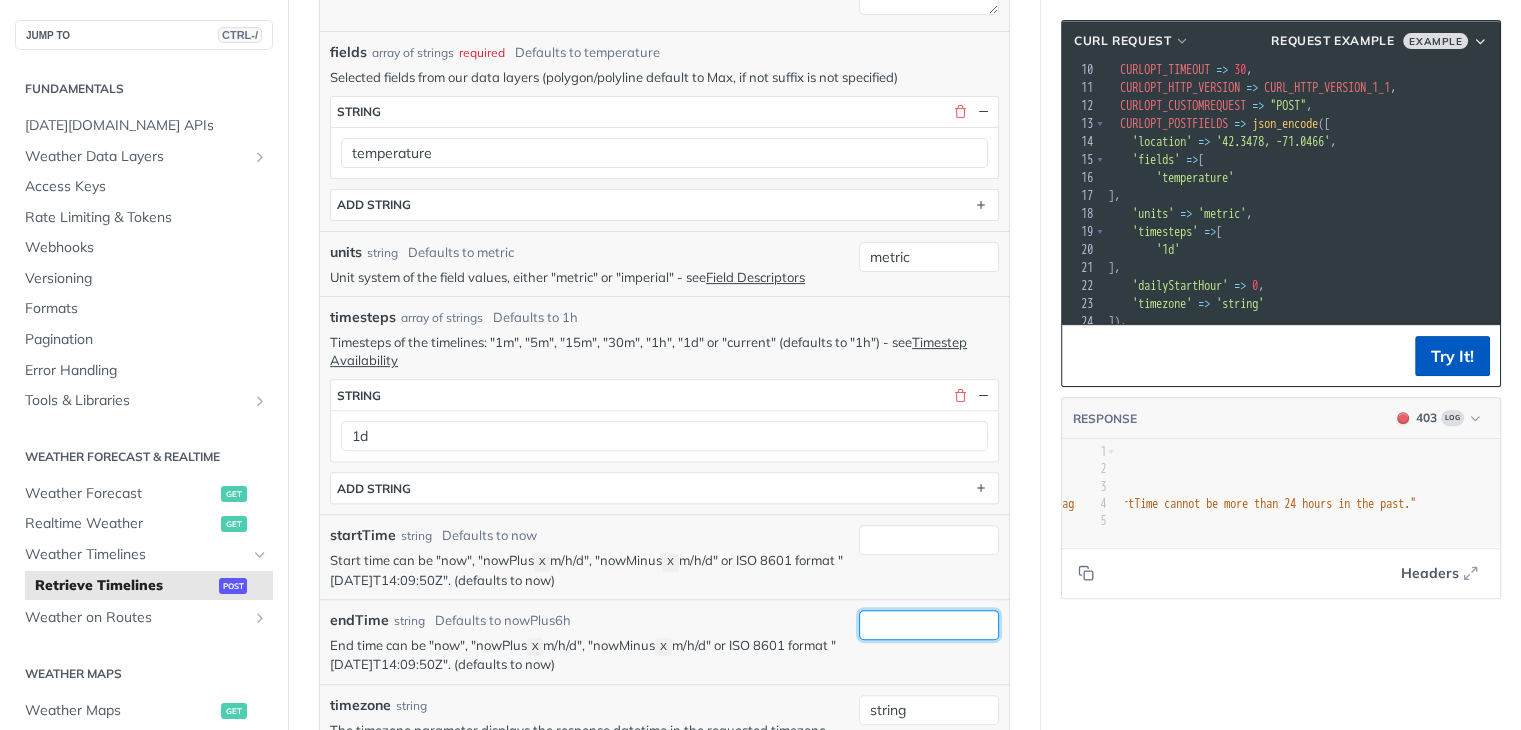 type 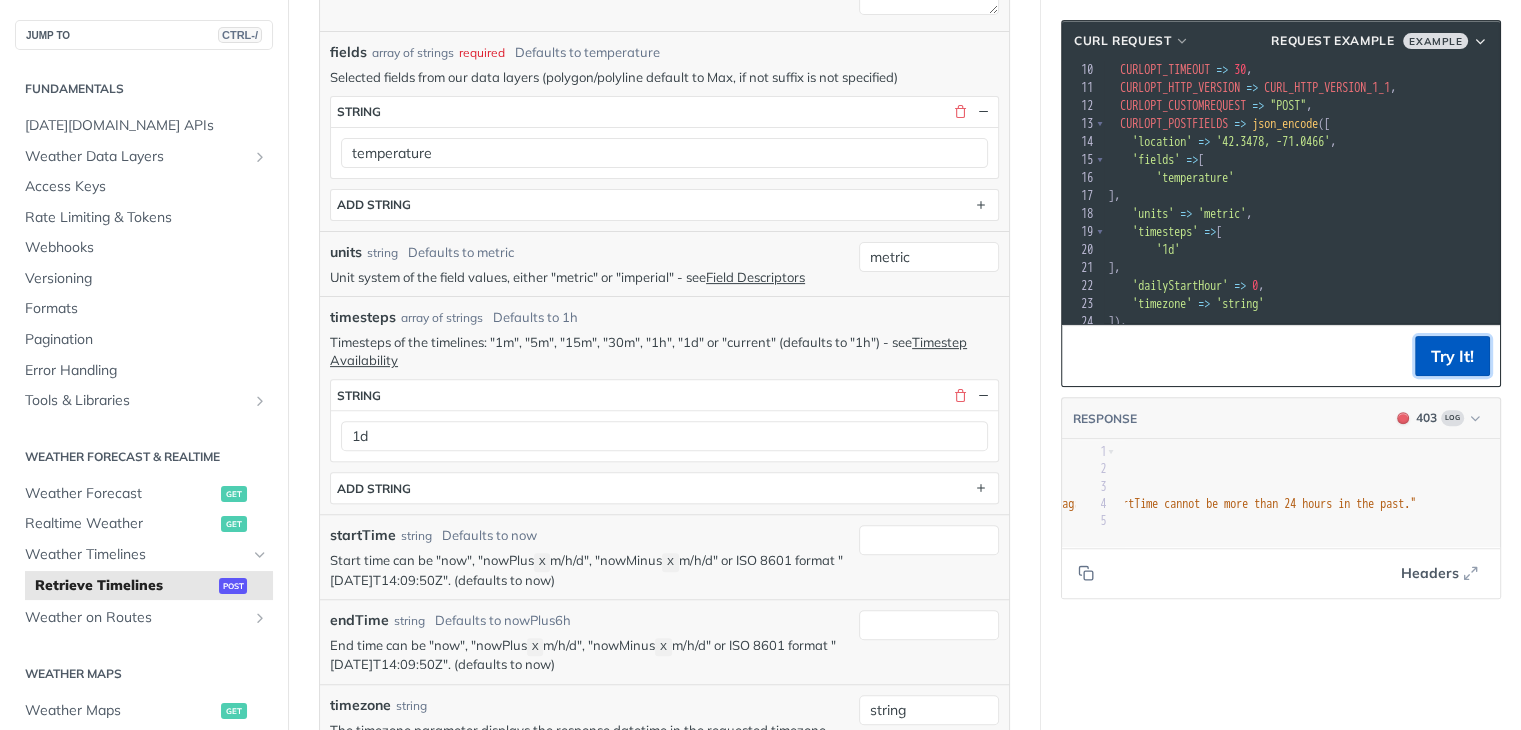 click on "Try It!" at bounding box center (1452, 356) 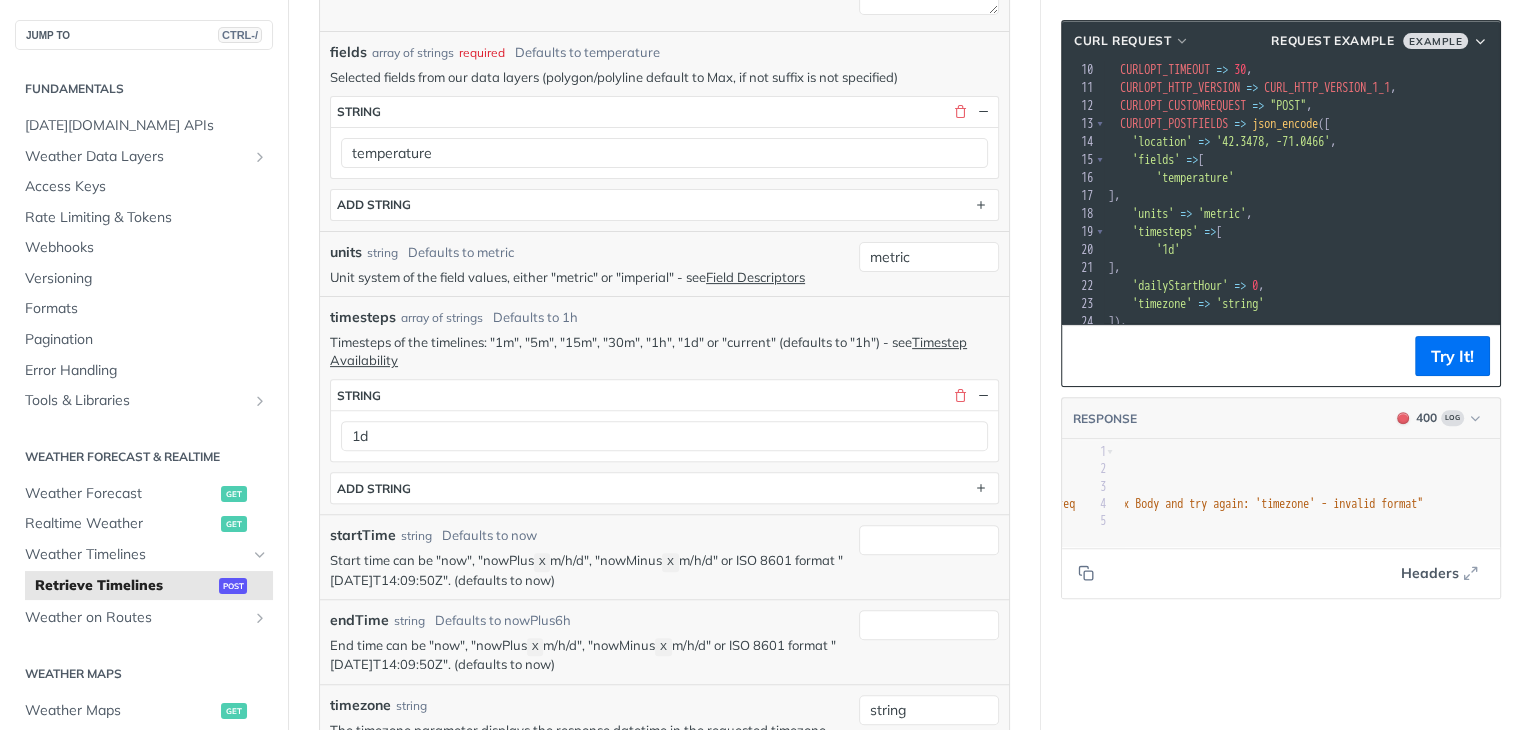 scroll, scrollTop: 0, scrollLeft: 527, axis: horizontal 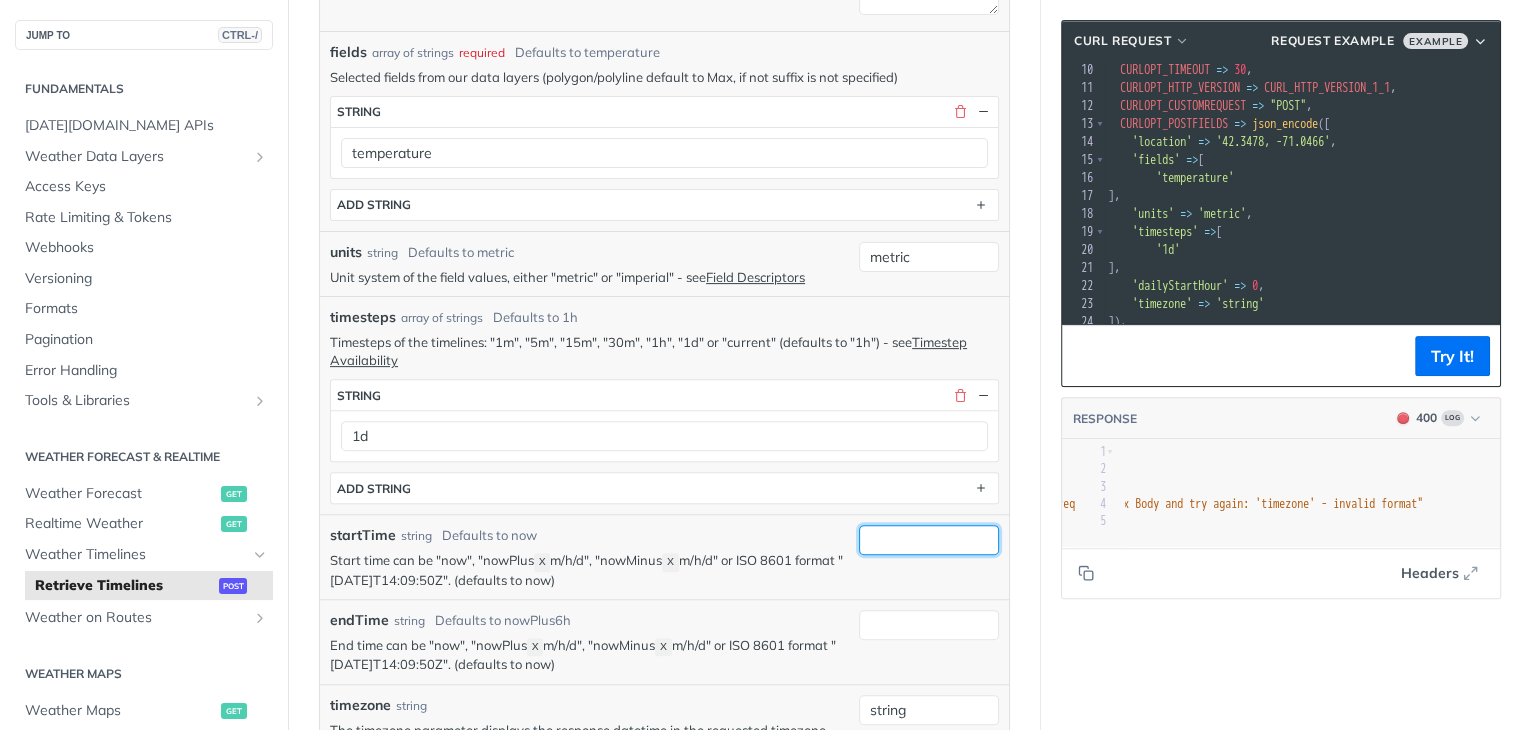 click on "startTime" at bounding box center (929, 540) 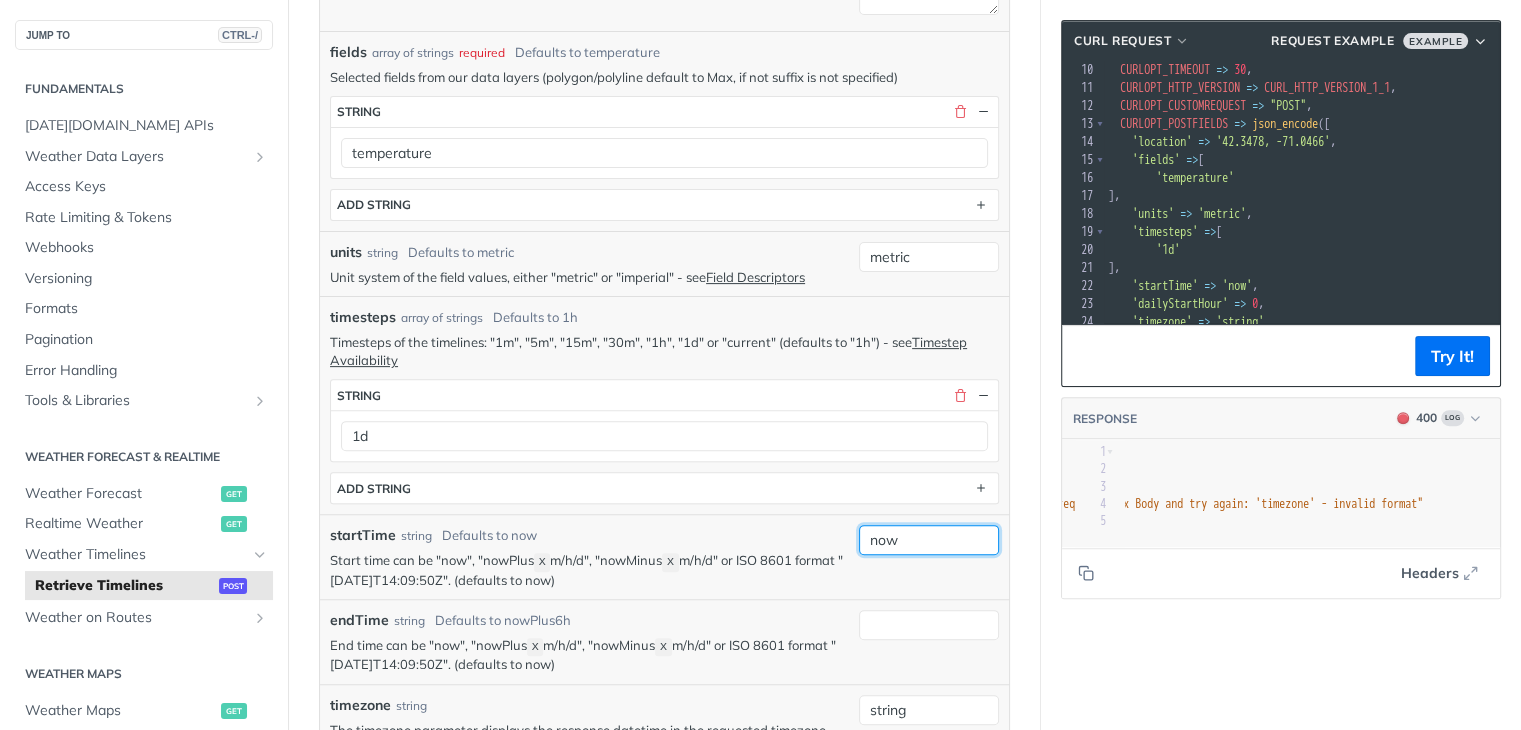 type on "now" 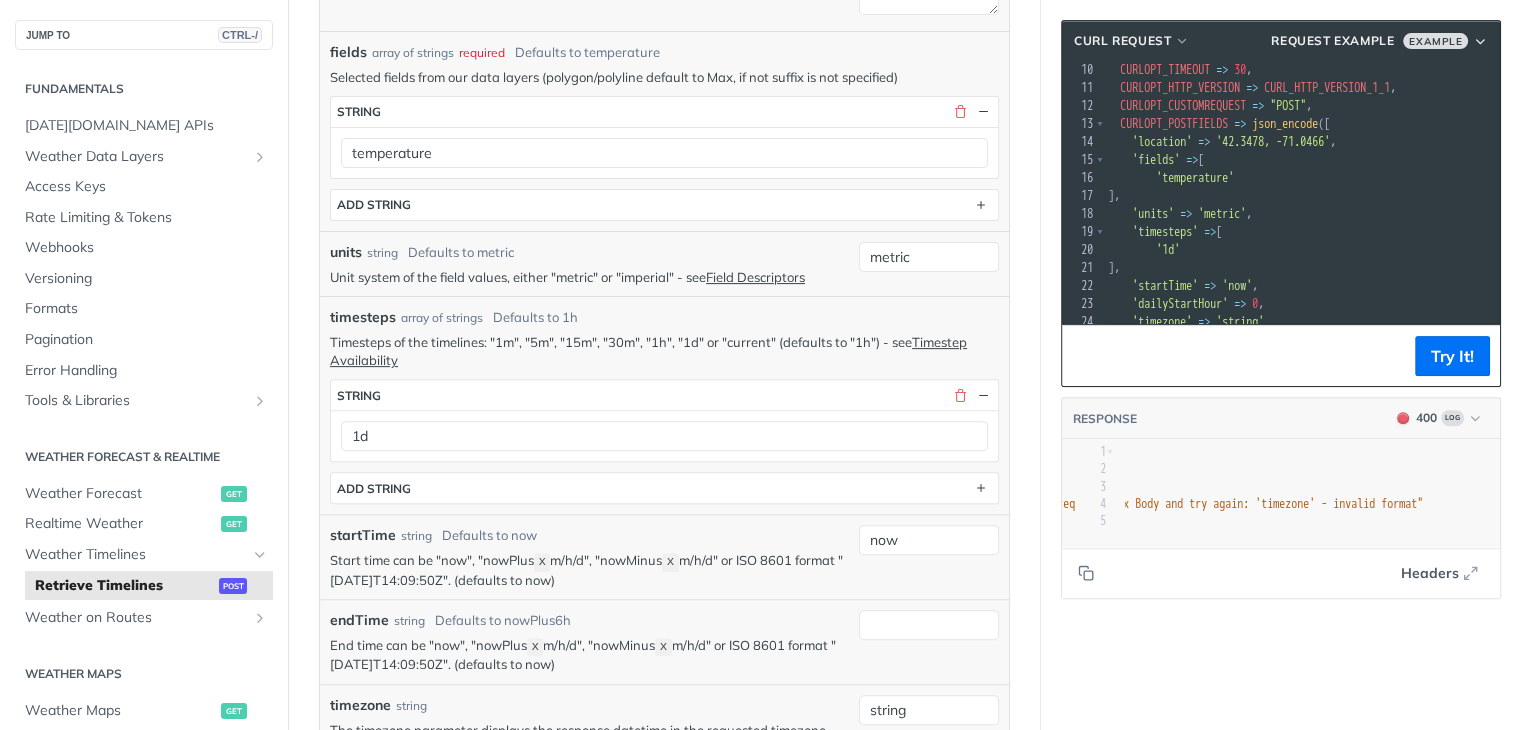 click on "startTime string Defaults to now Start time can be "now", "nowPlus X m/h/d", "nowMinus X m/h/d" or ISO 8601 format "2019-03-20T14:09:50Z". (defaults to now) now" at bounding box center (664, 556) 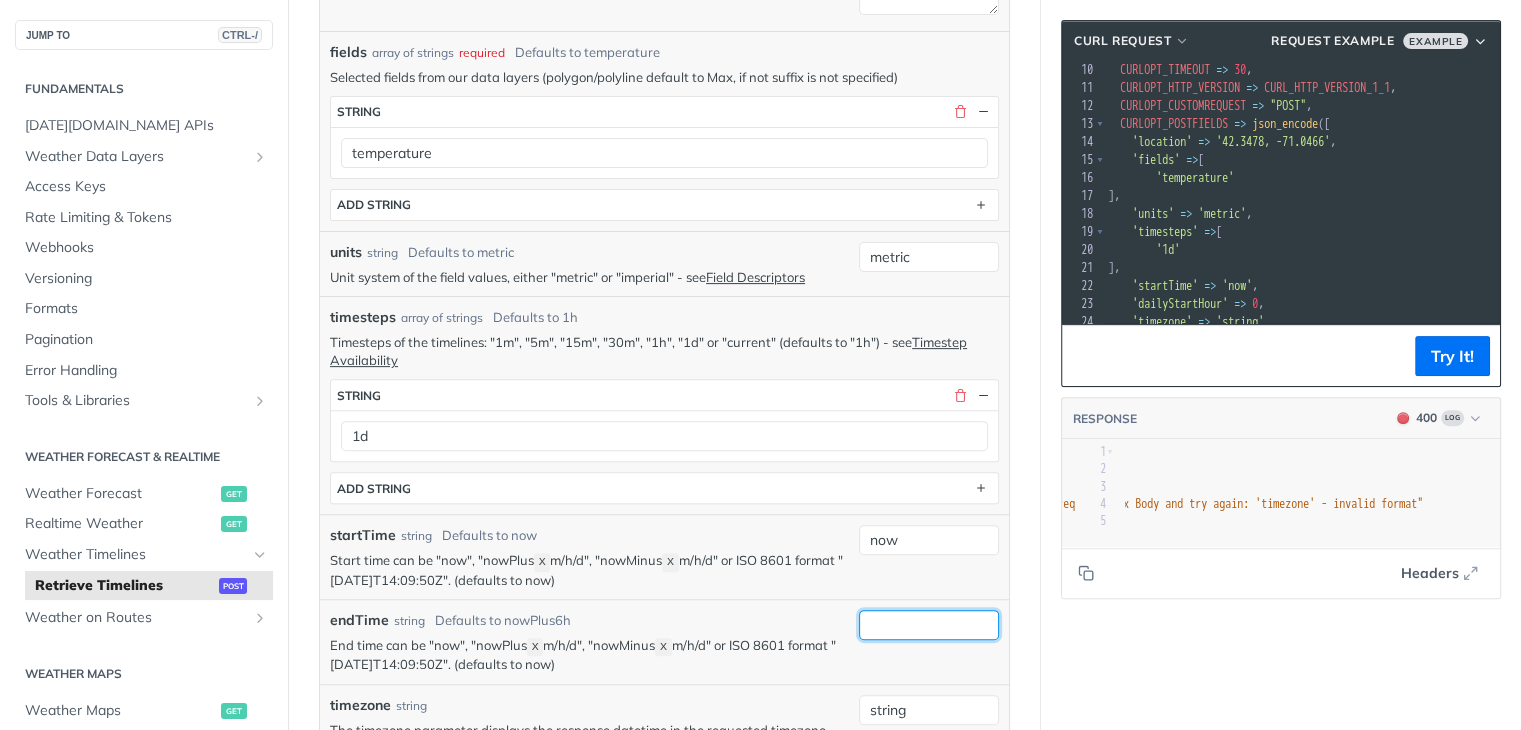 click on "endTime" at bounding box center [929, 625] 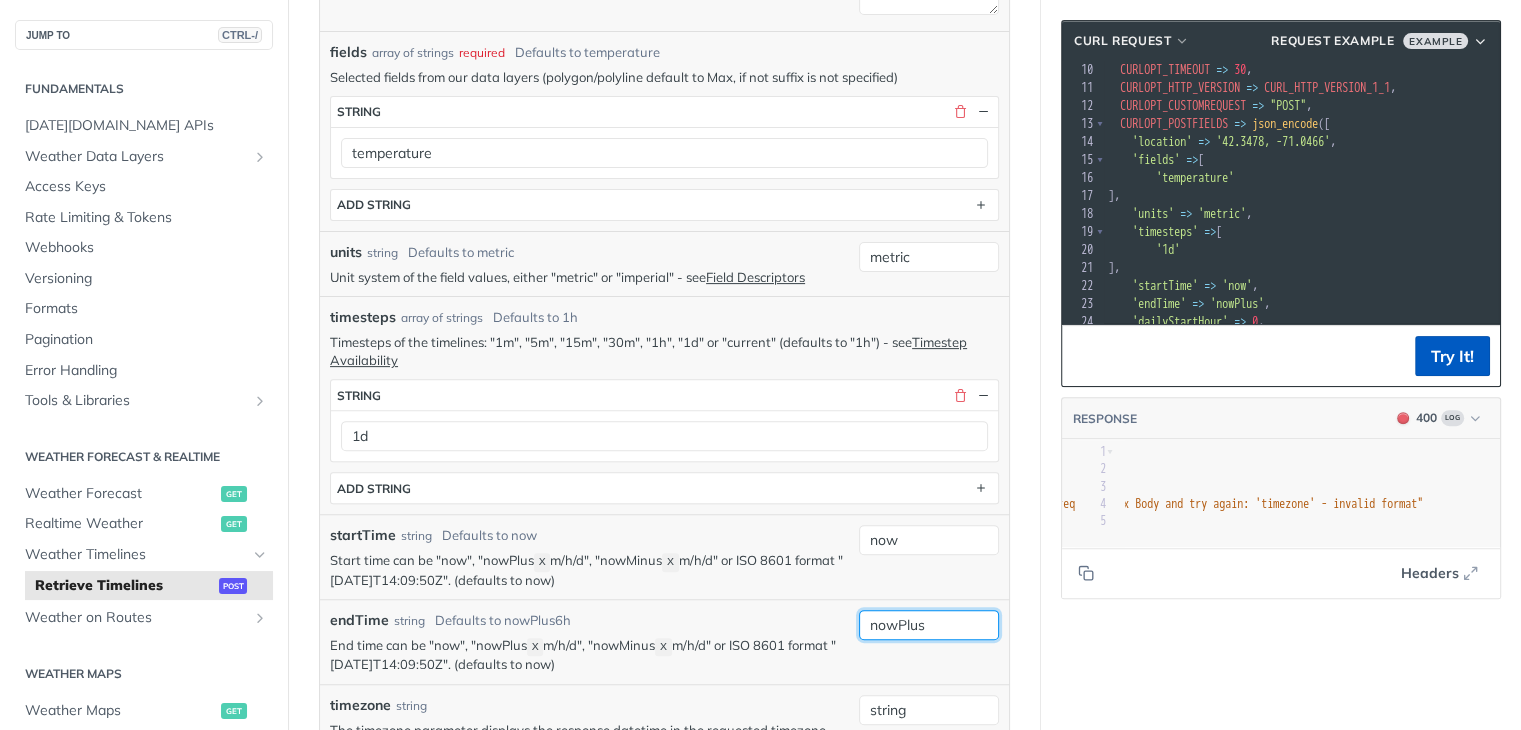 type on "nowPlus" 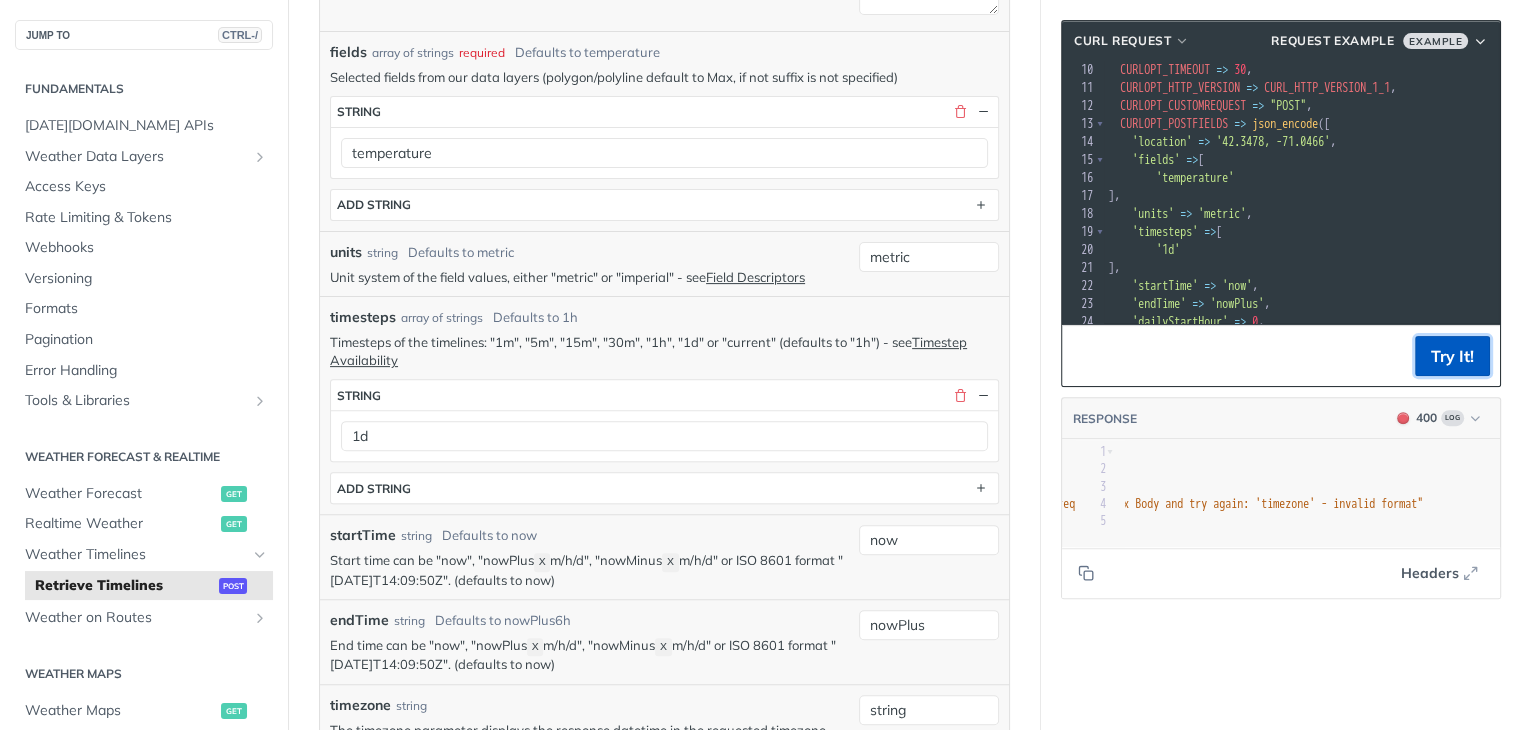 click on "Try It!" at bounding box center (1452, 356) 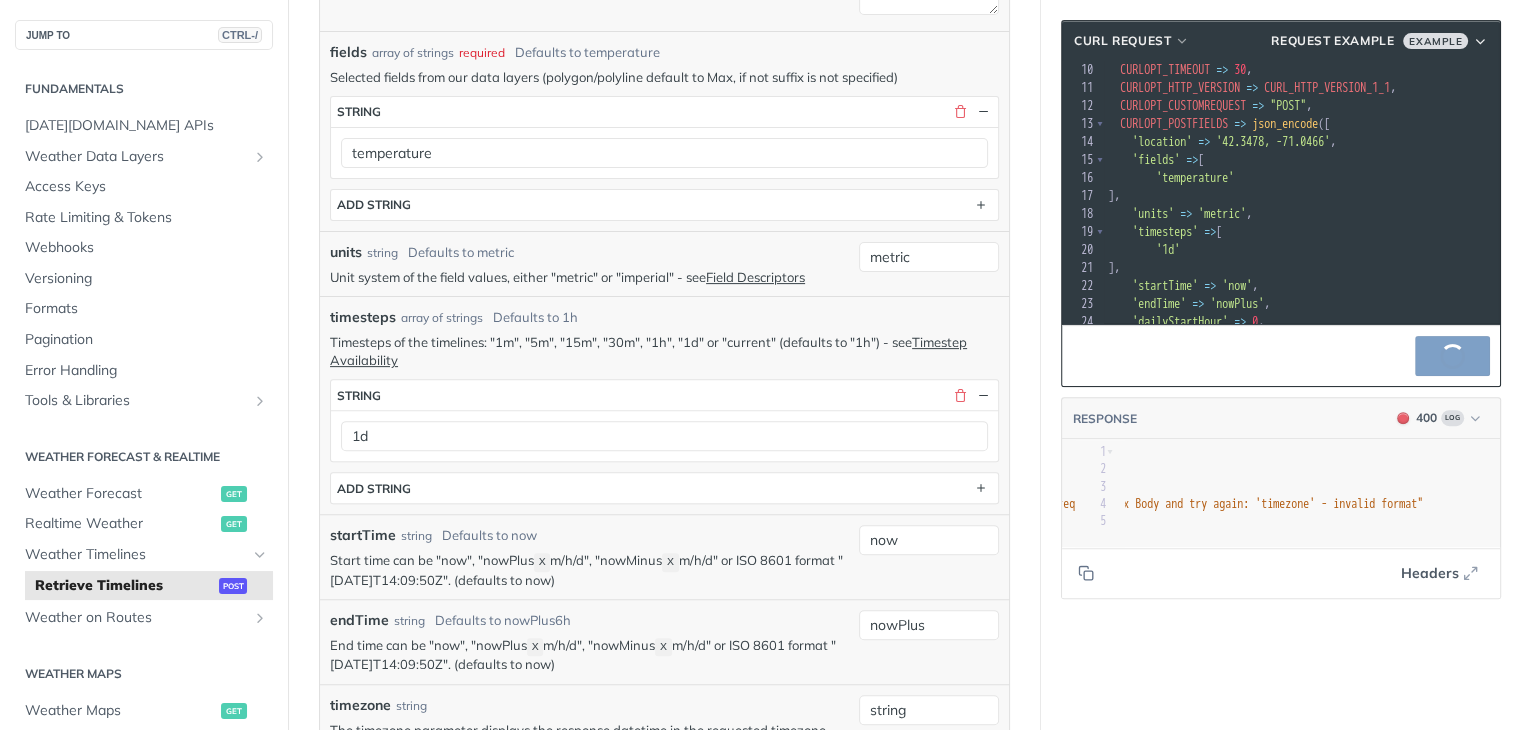 scroll, scrollTop: 0, scrollLeft: 348, axis: horizontal 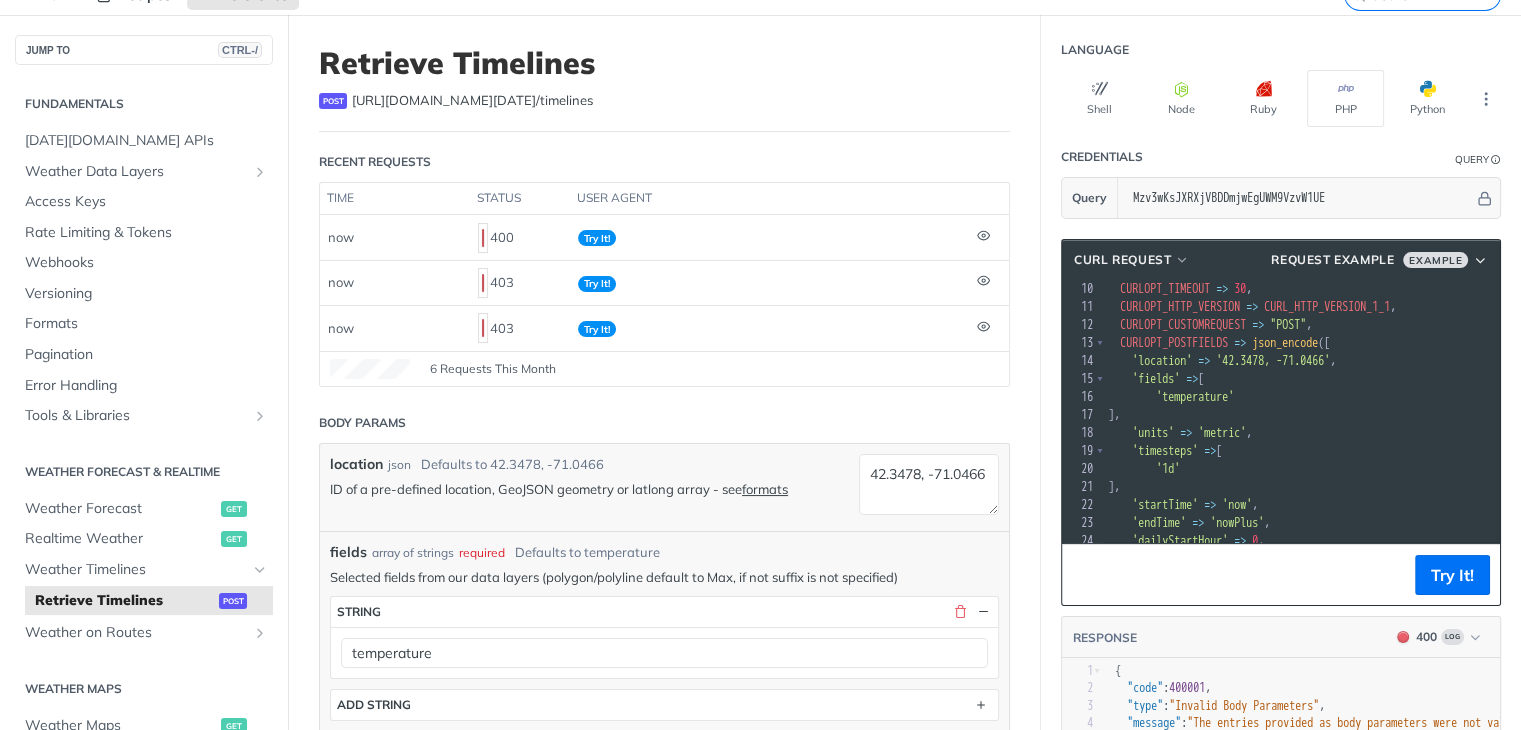 click on "Retrieve Timelines" at bounding box center (124, 601) 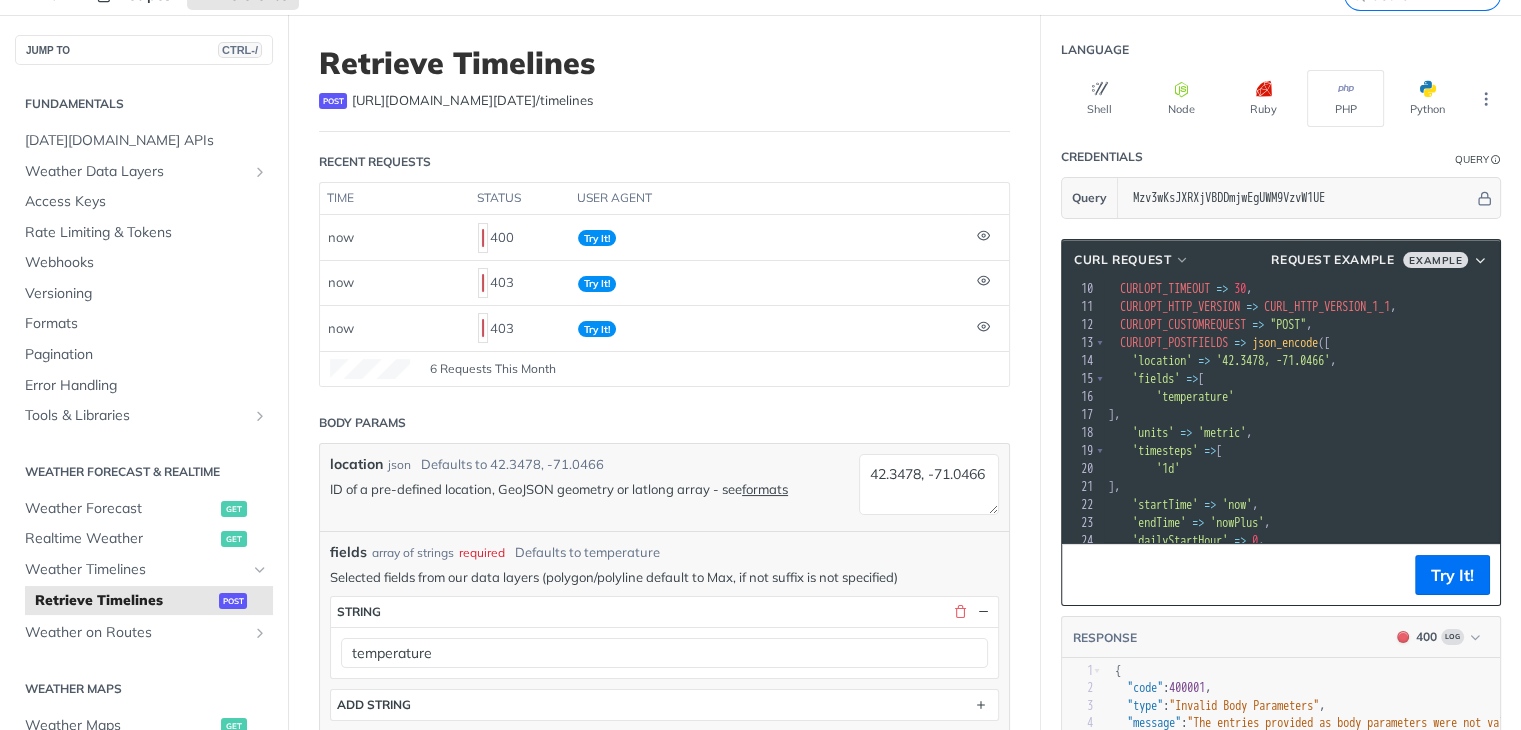 scroll, scrollTop: 0, scrollLeft: 0, axis: both 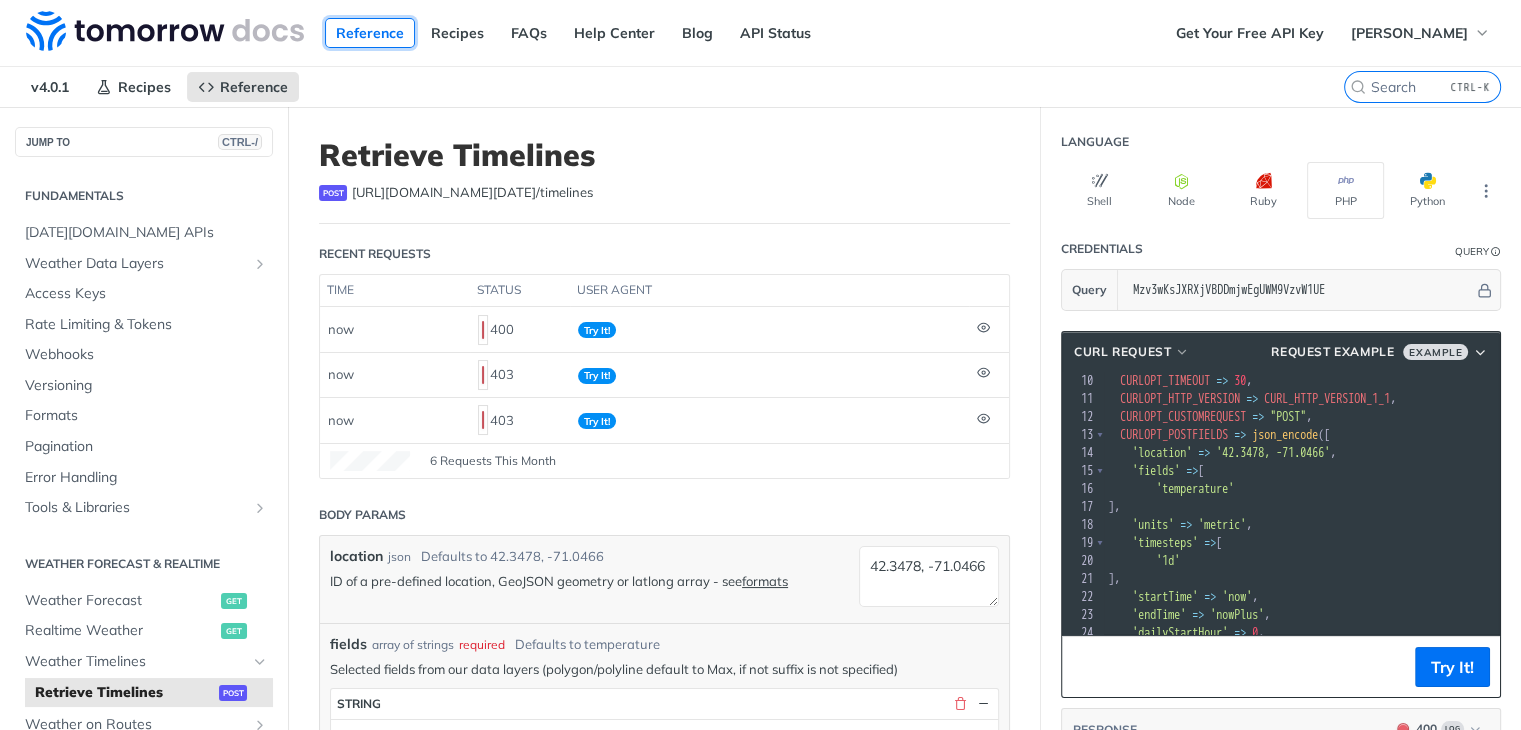 click on "Reference" at bounding box center [370, 33] 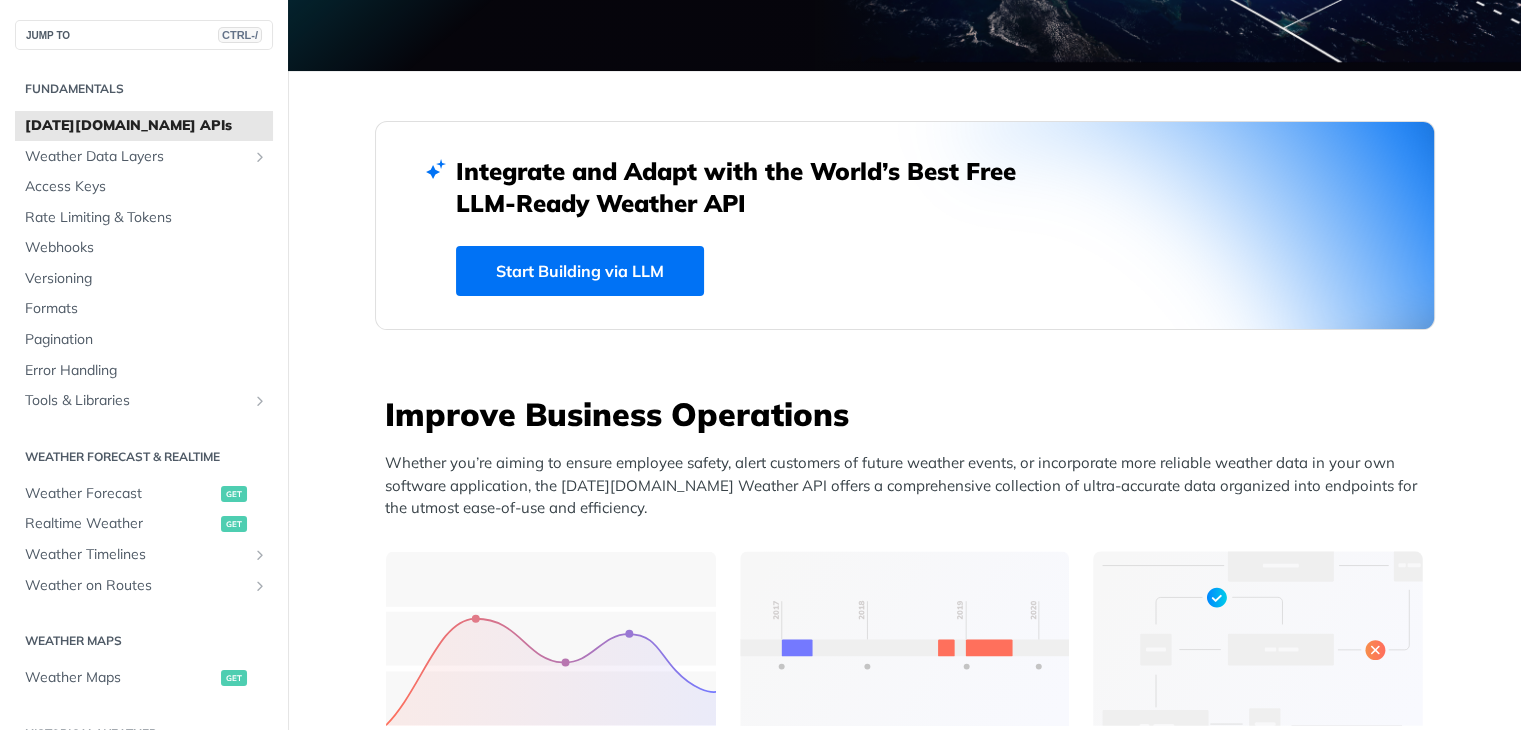 scroll, scrollTop: 500, scrollLeft: 0, axis: vertical 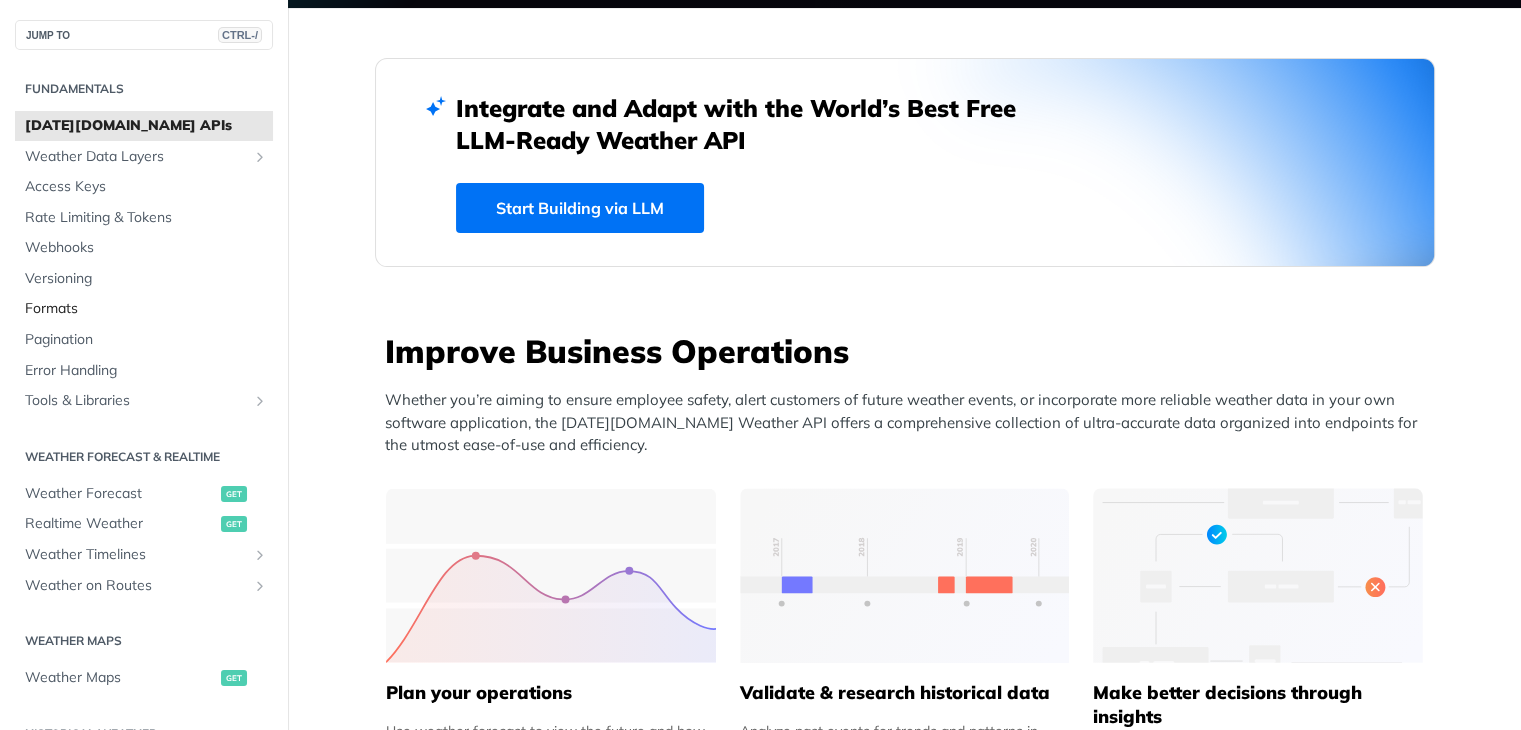 click on "Formats" at bounding box center [146, 309] 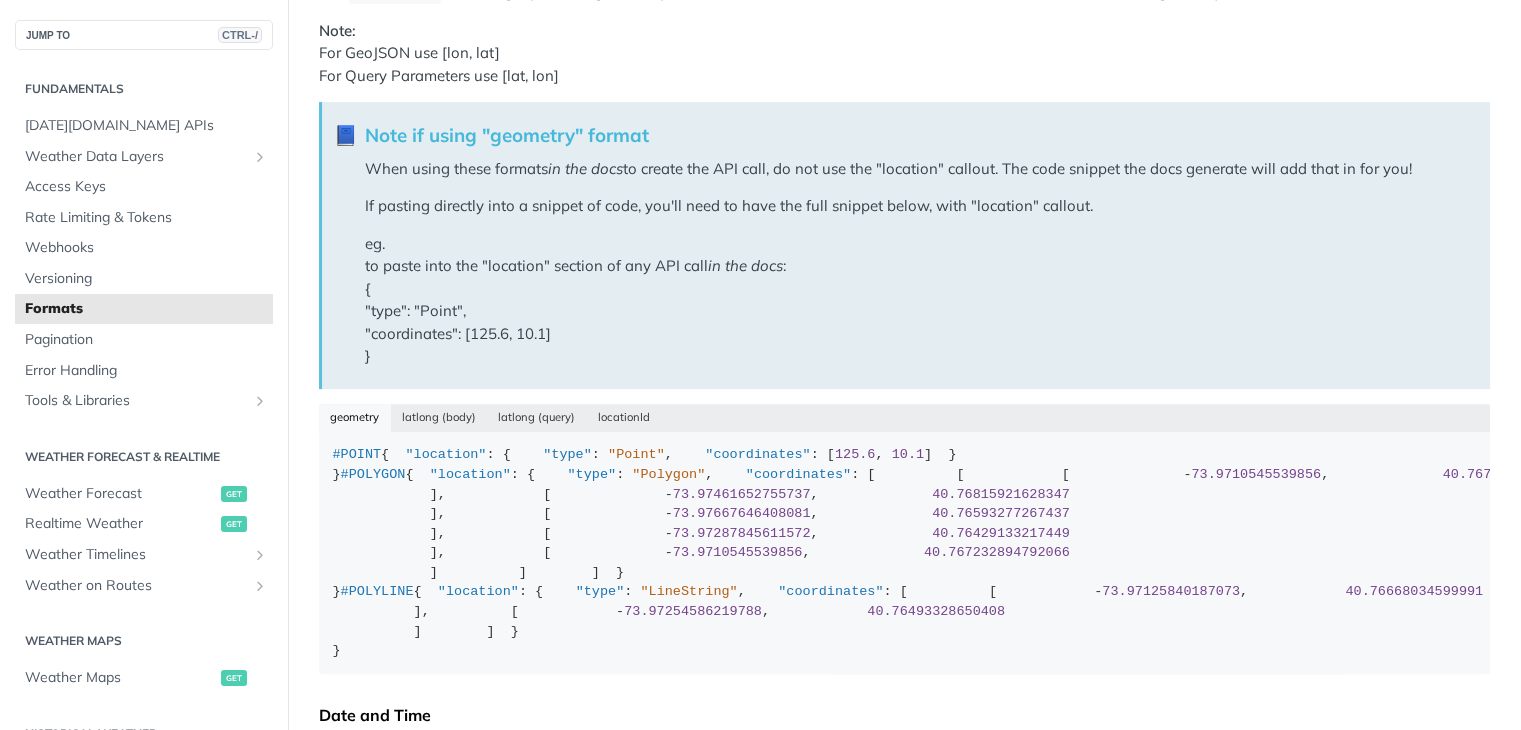 scroll, scrollTop: 500, scrollLeft: 0, axis: vertical 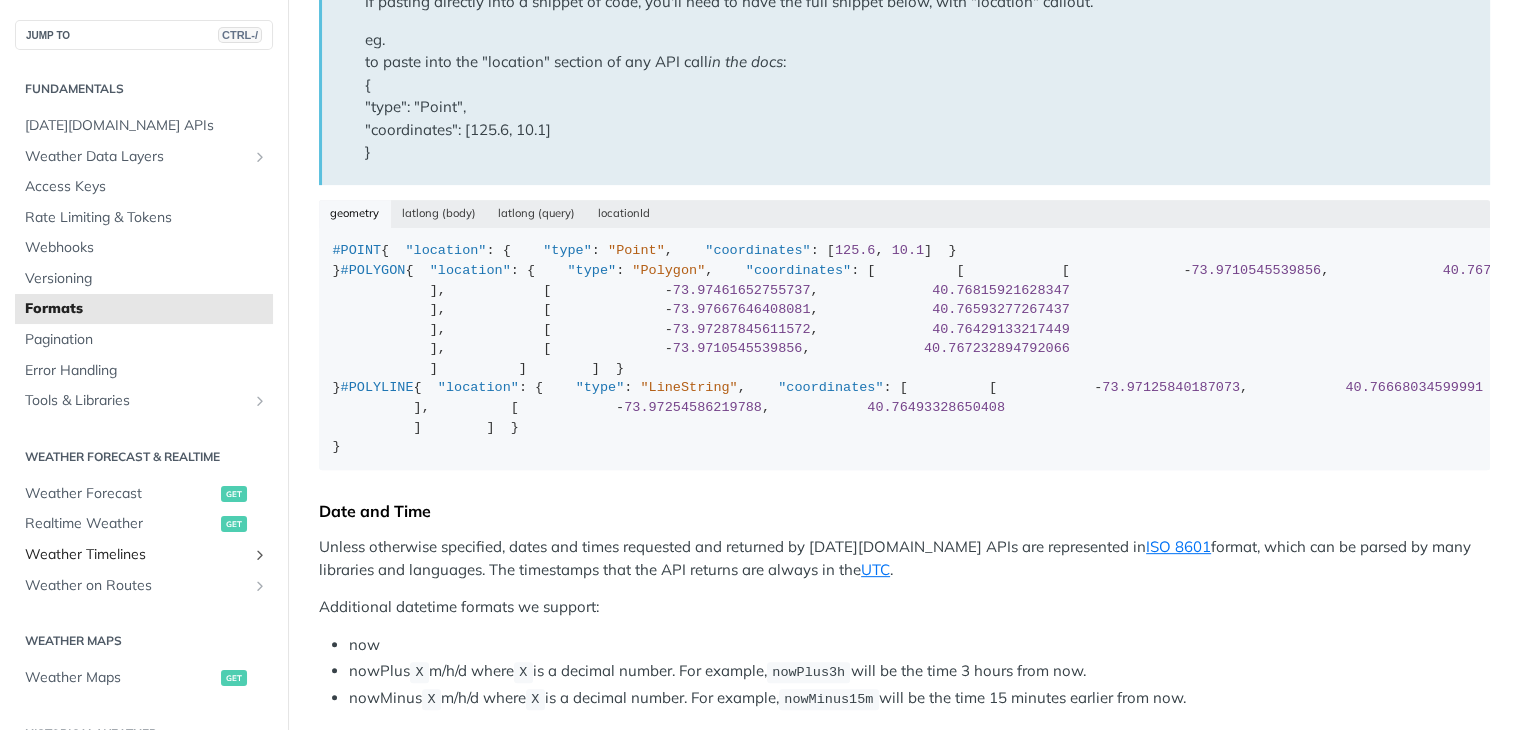 click on "Weather Timelines" at bounding box center [136, 555] 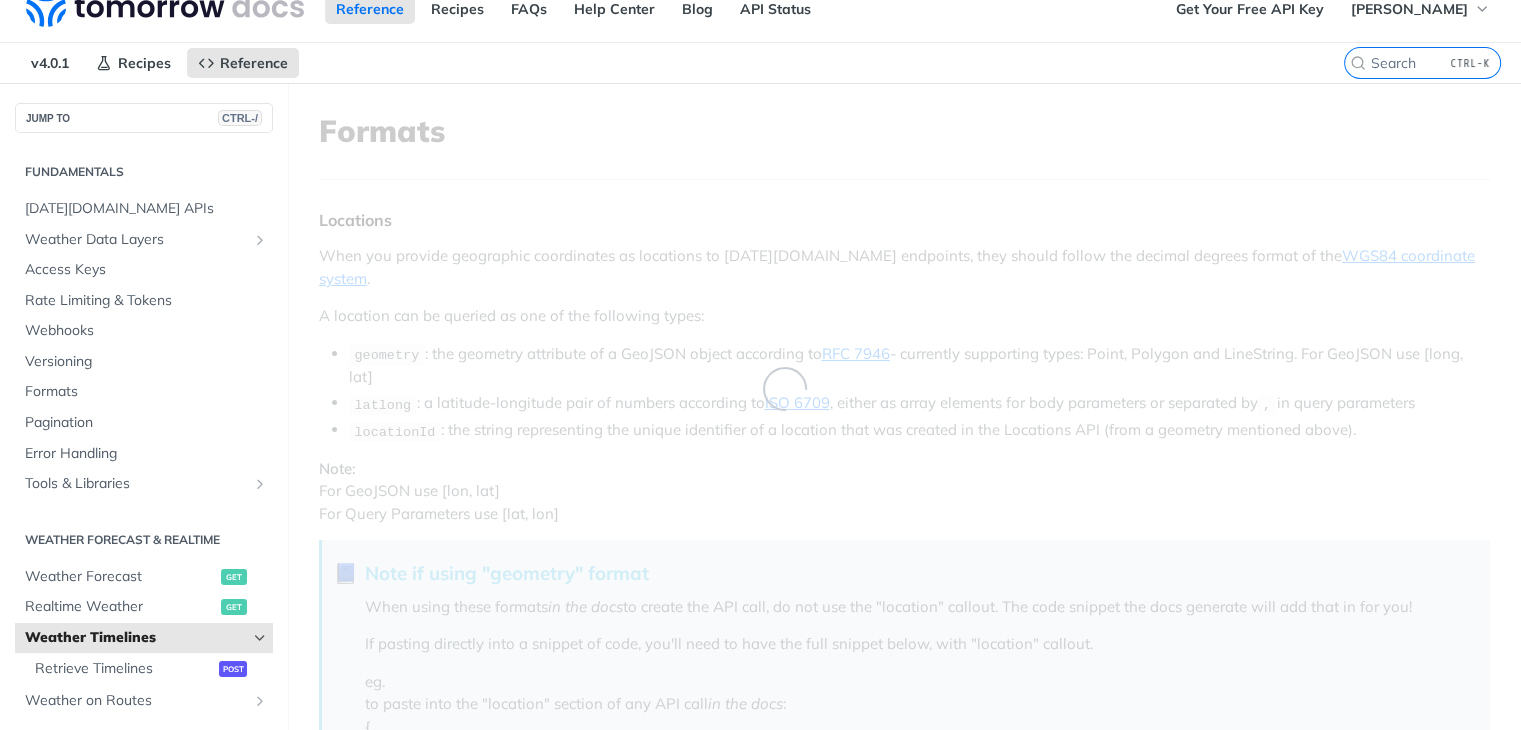 scroll, scrollTop: 0, scrollLeft: 0, axis: both 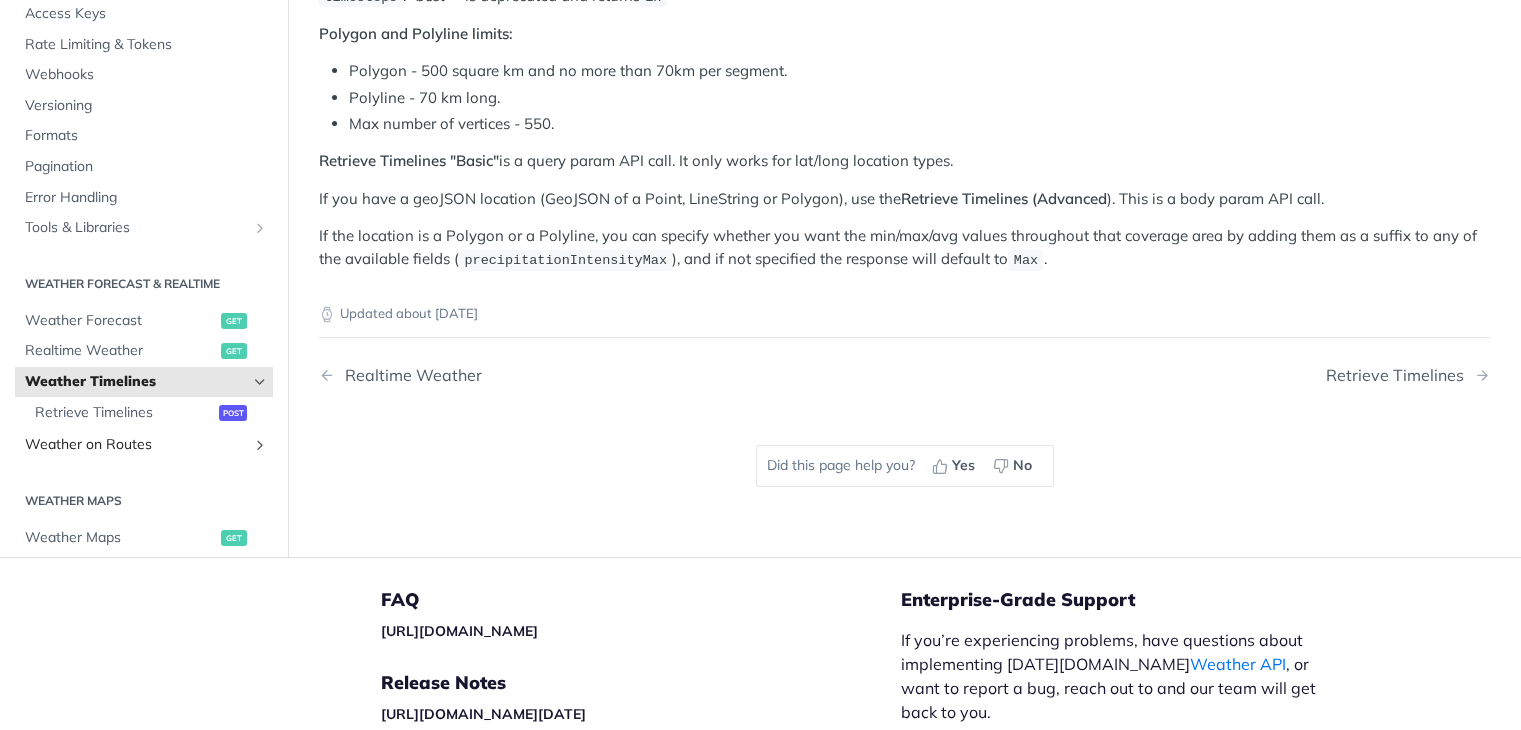 click on "Weather on Routes" at bounding box center (136, 445) 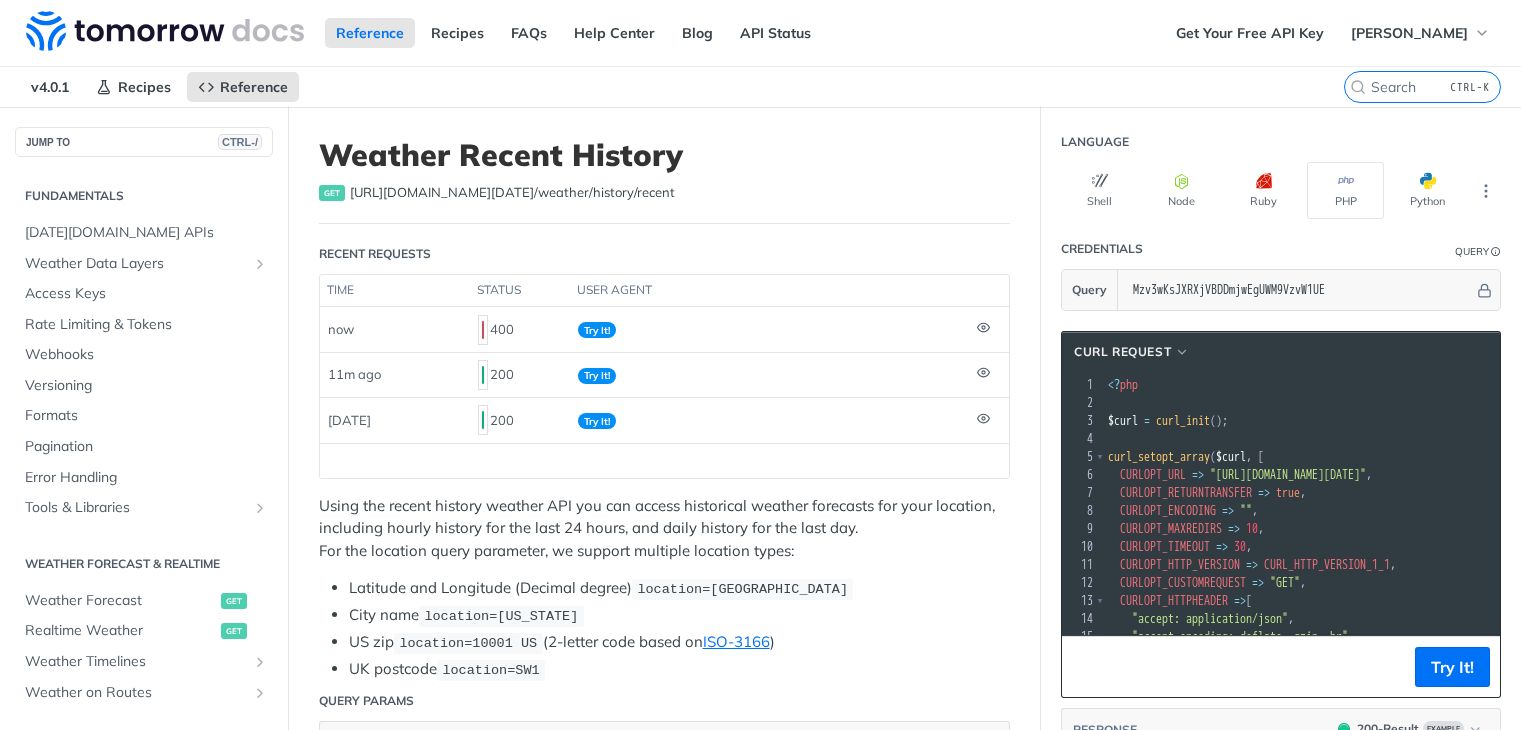 scroll, scrollTop: 0, scrollLeft: 0, axis: both 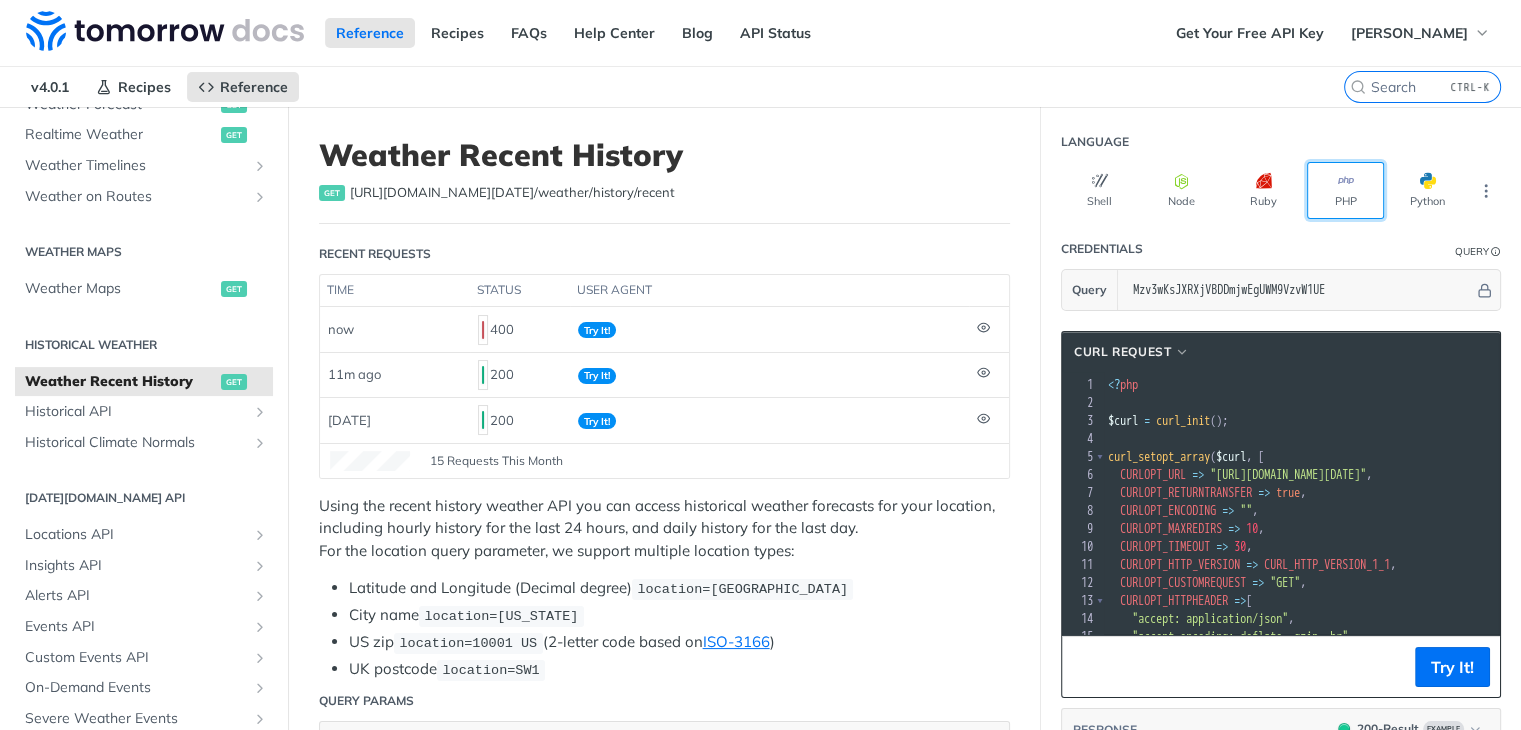 click on "PHP" at bounding box center [1345, 190] 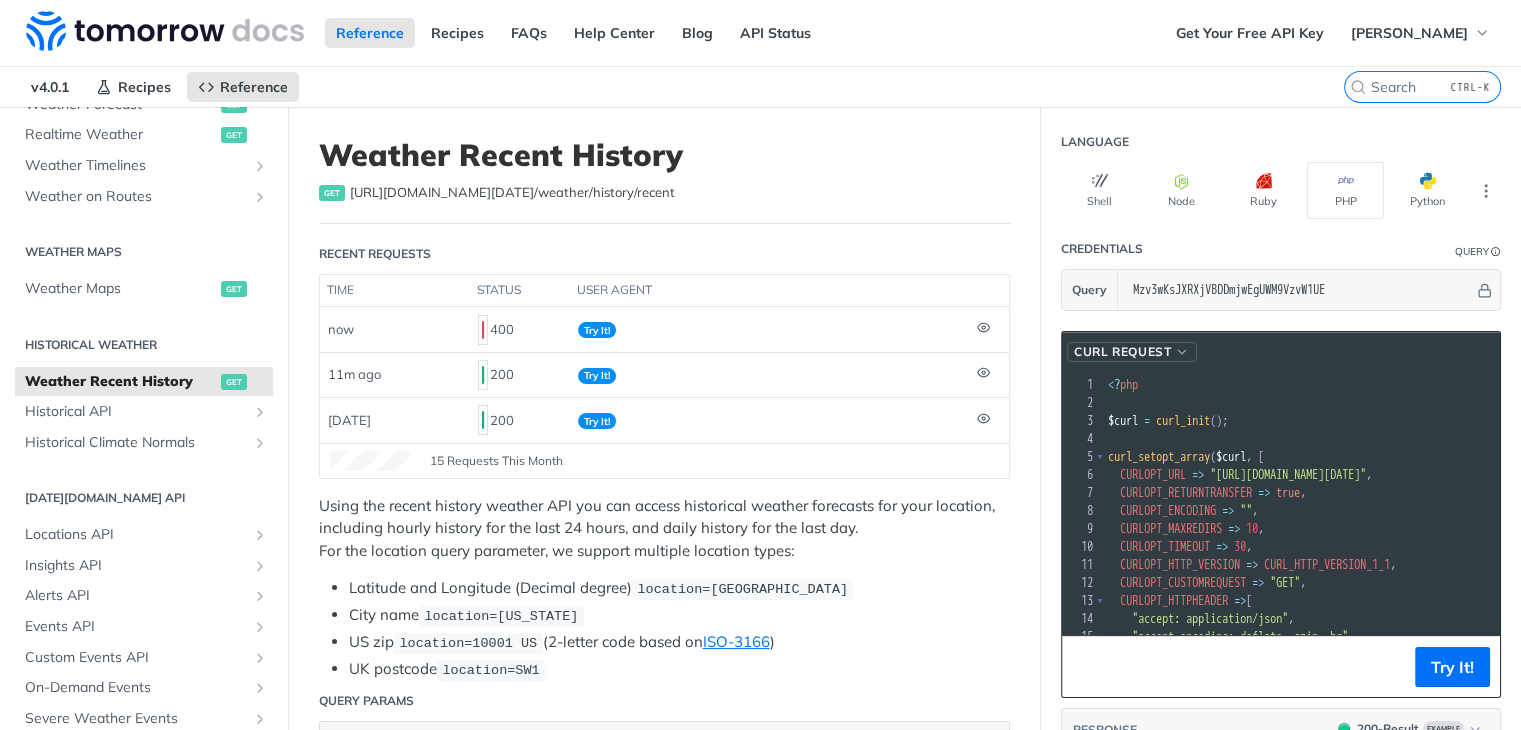 click at bounding box center (1182, 352) 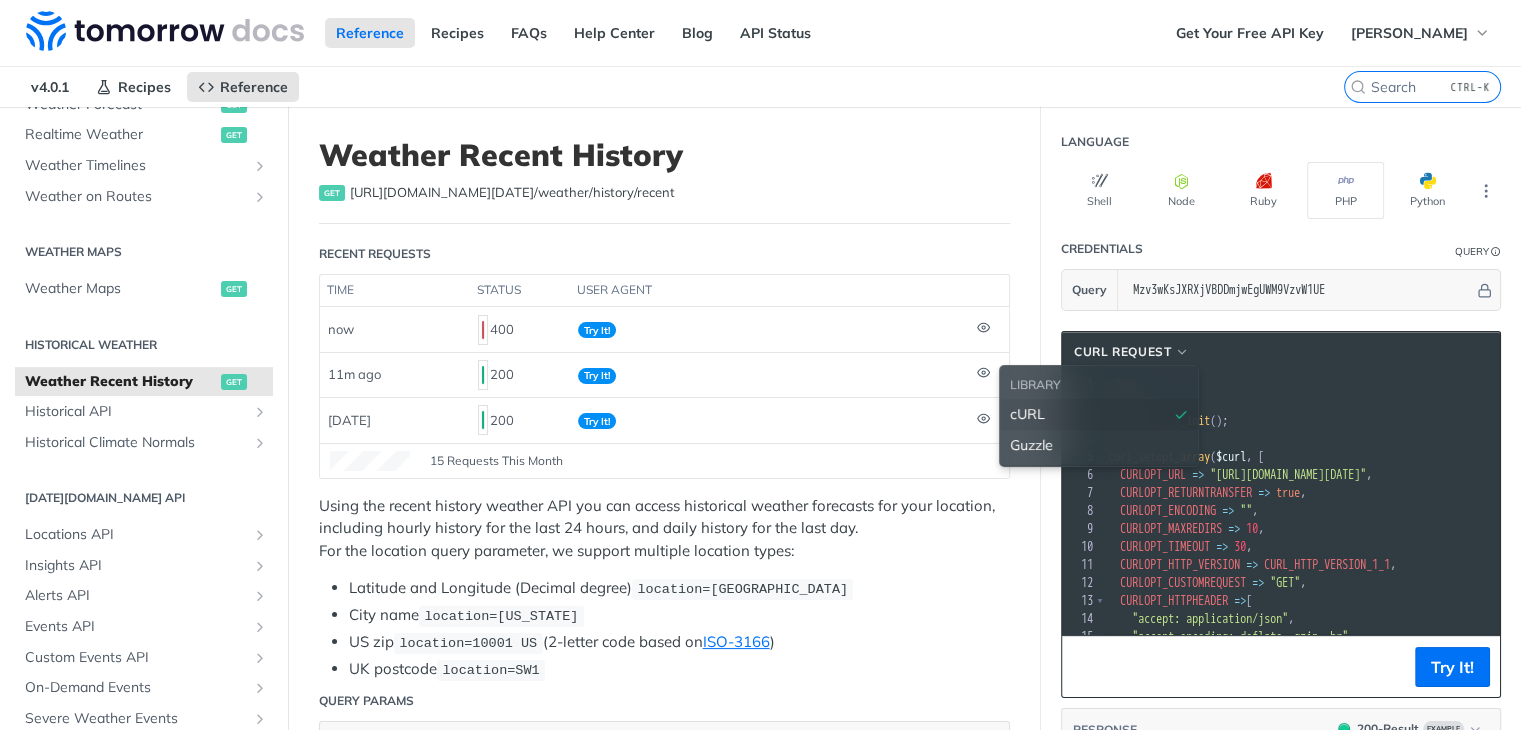 click on "​" at bounding box center [1520, 403] 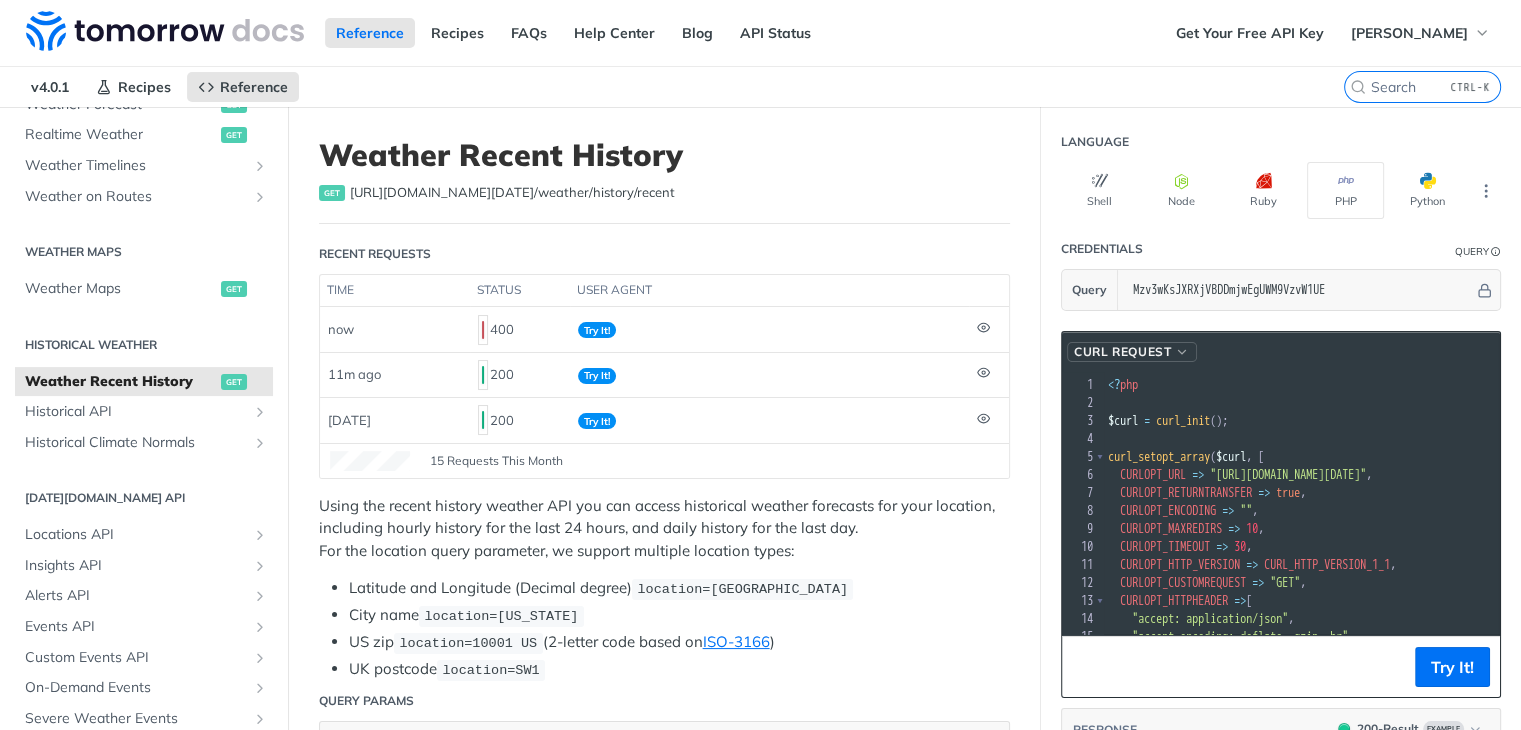click at bounding box center [1182, 352] 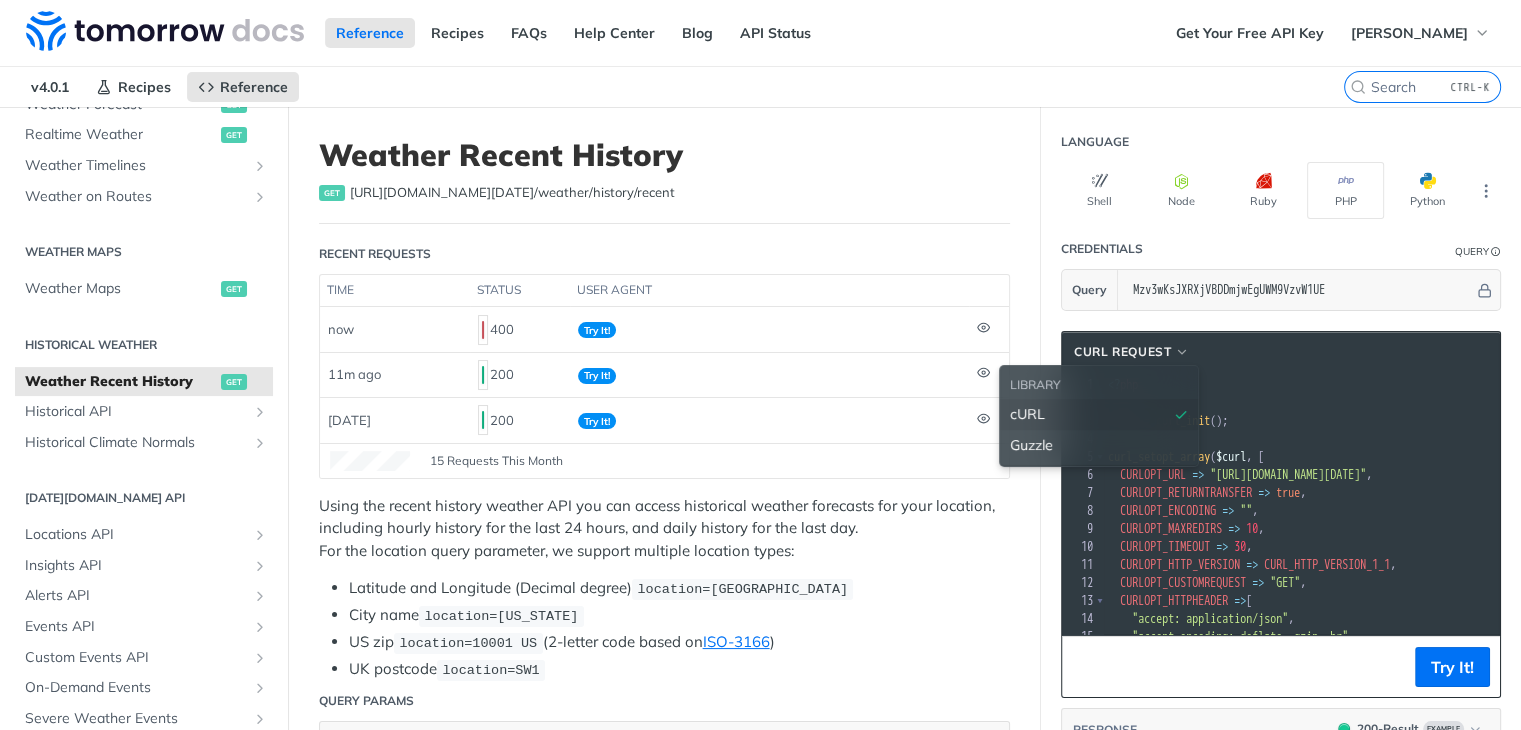 click on "LIBRARY" at bounding box center [1099, 385] 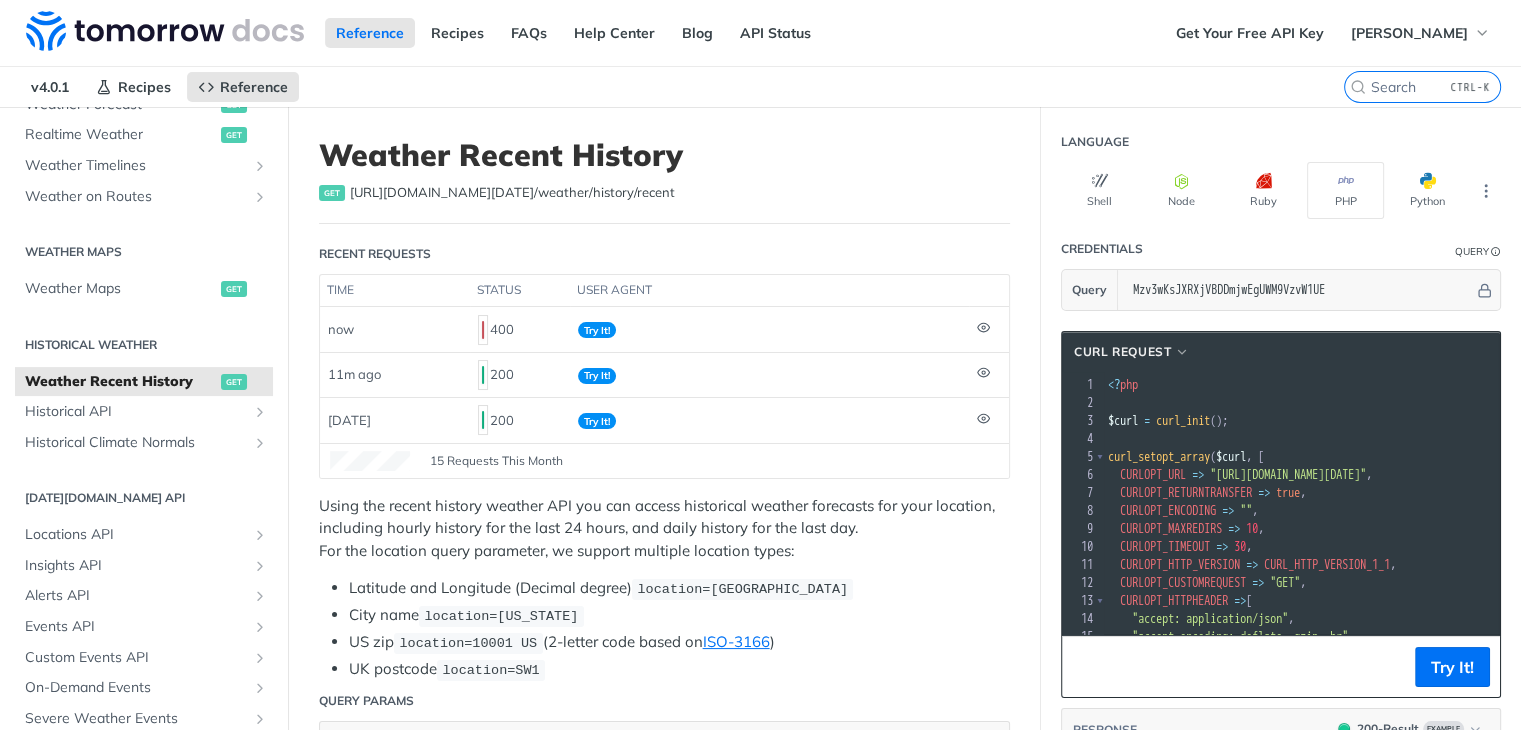 click on "<? php" at bounding box center [1520, 385] 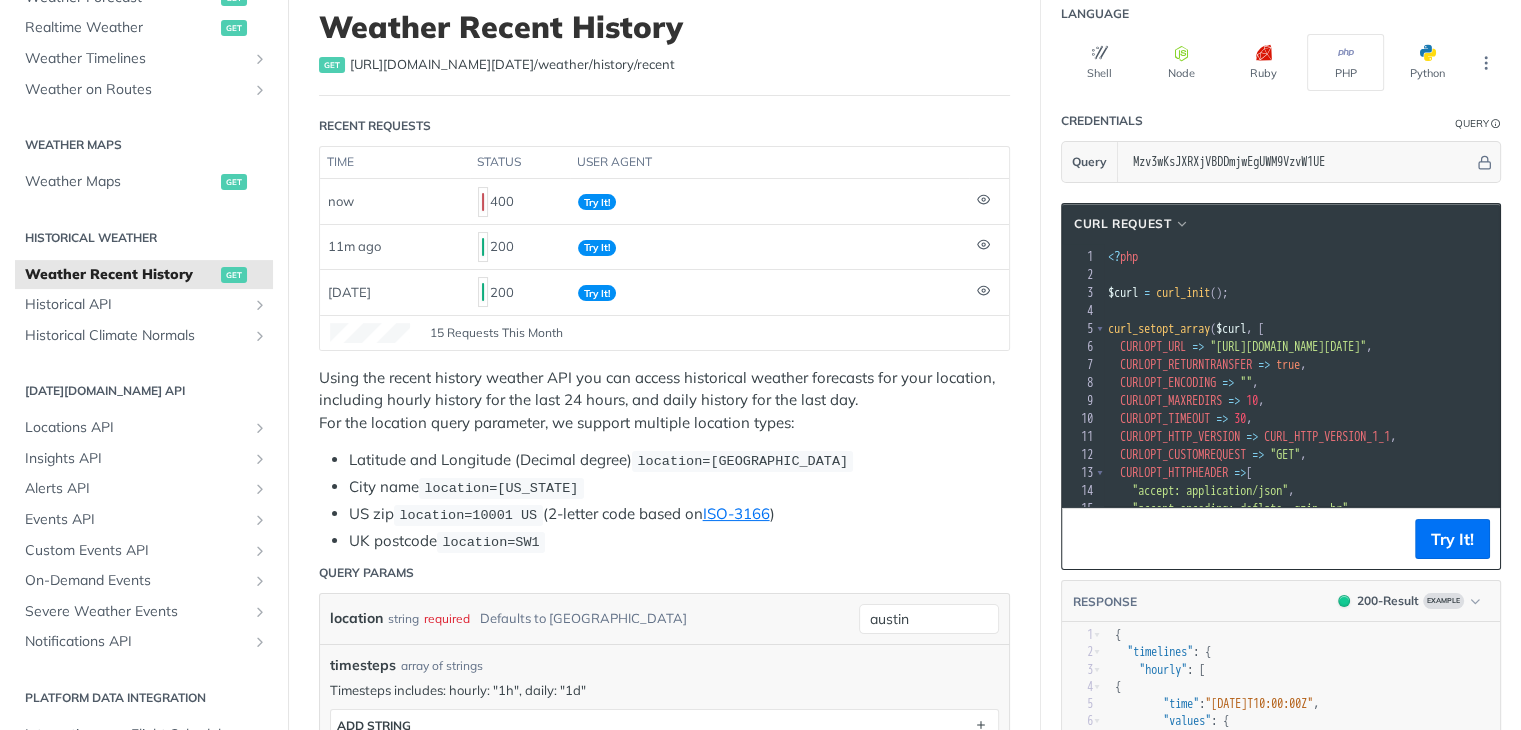 scroll, scrollTop: 166, scrollLeft: 0, axis: vertical 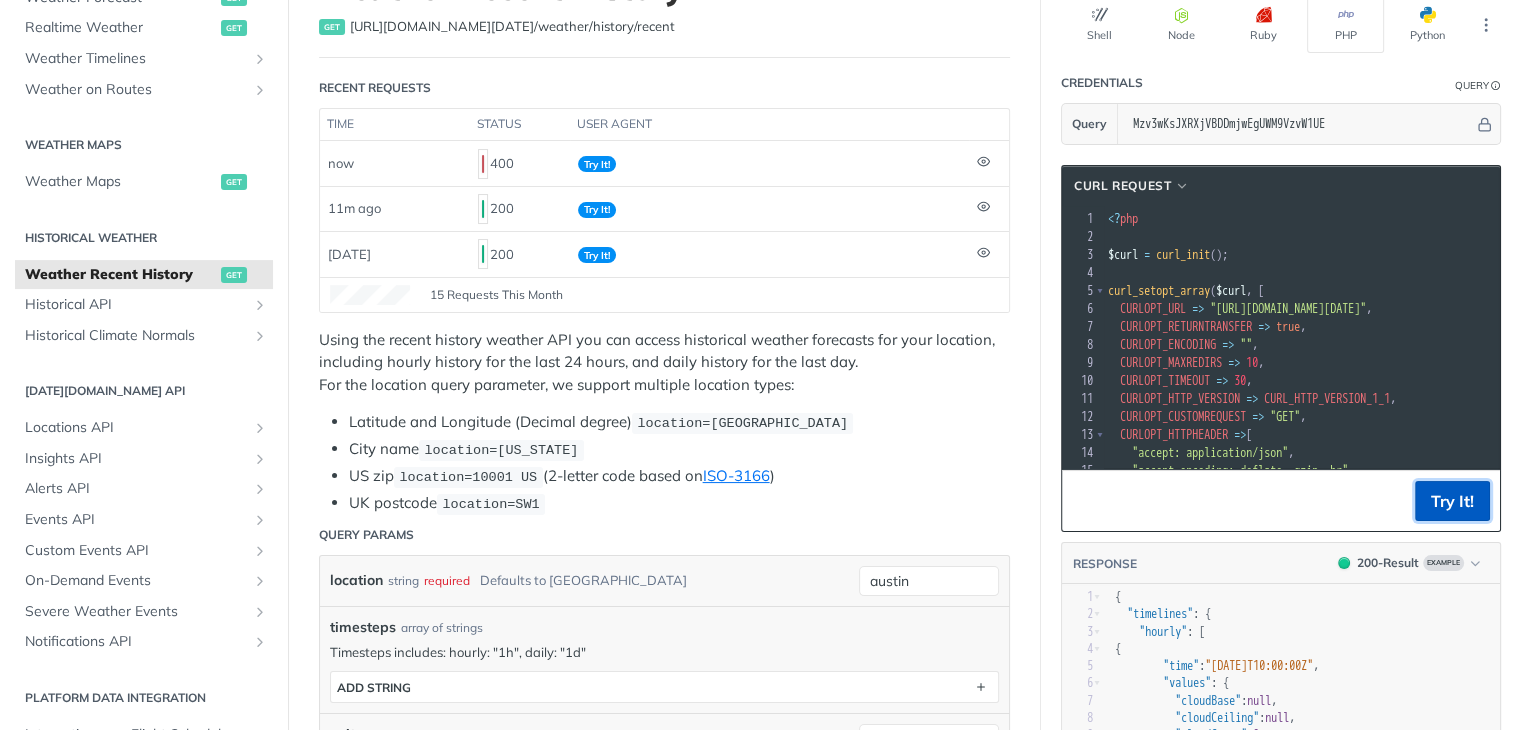 click on "Try It!" at bounding box center [1452, 501] 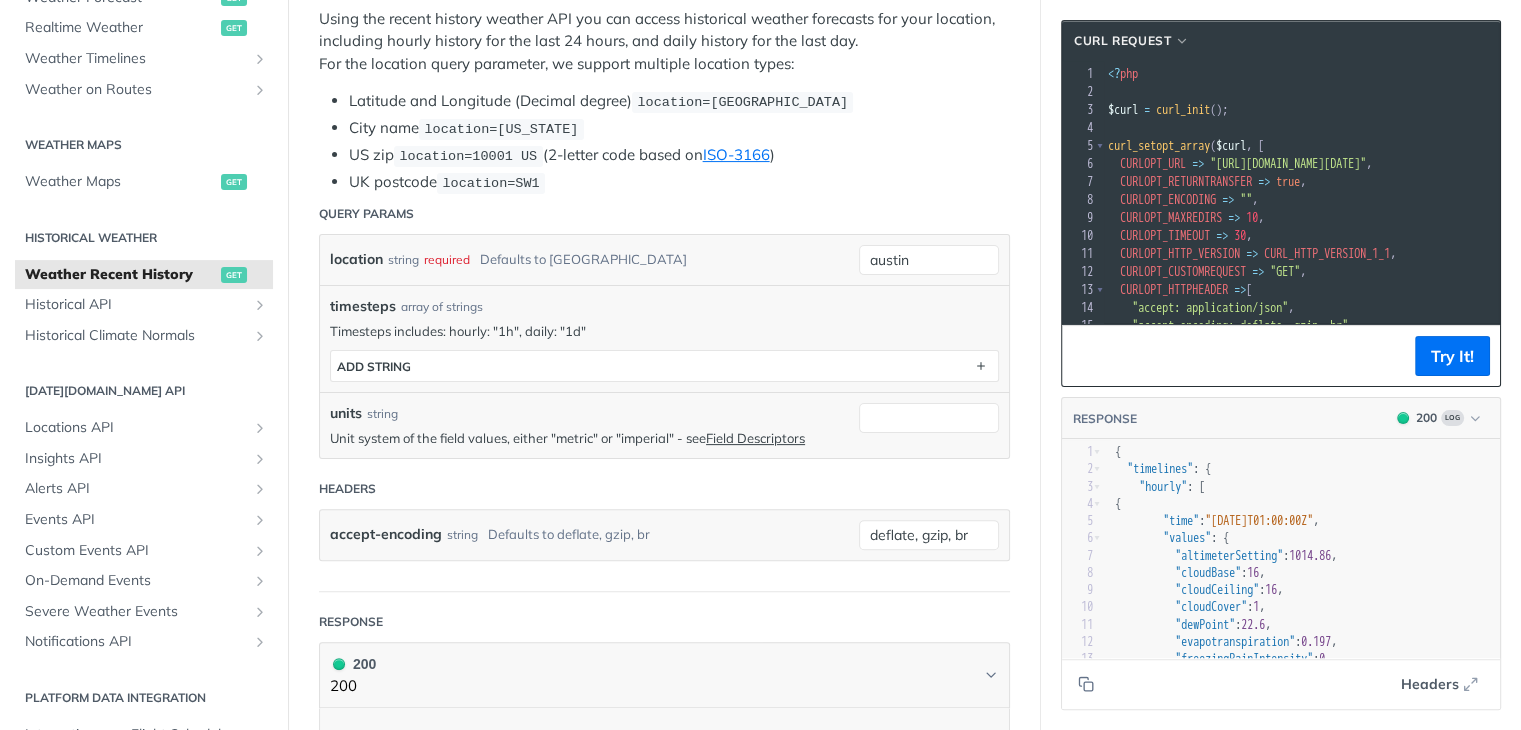 scroll, scrollTop: 500, scrollLeft: 0, axis: vertical 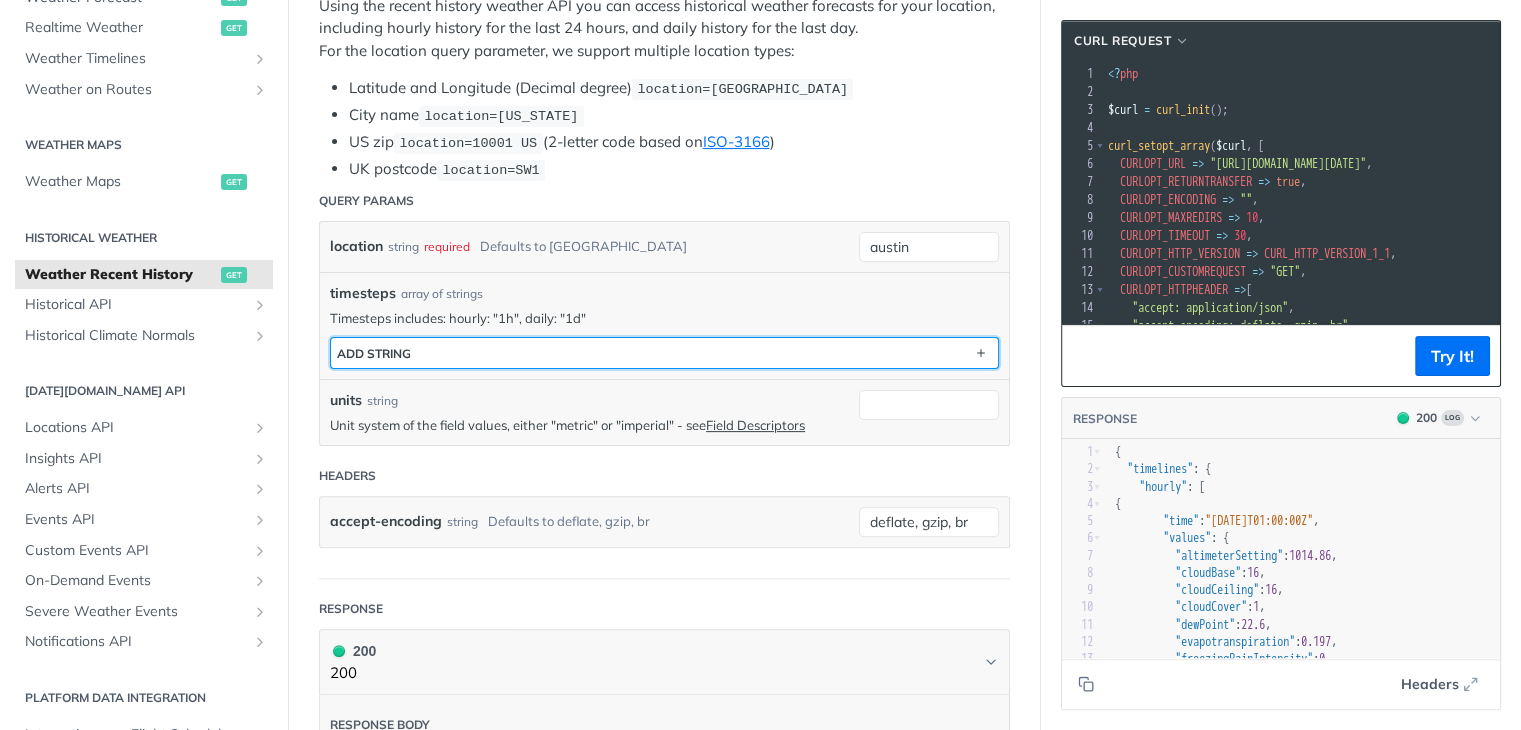 click on "ADD    string" at bounding box center (664, 353) 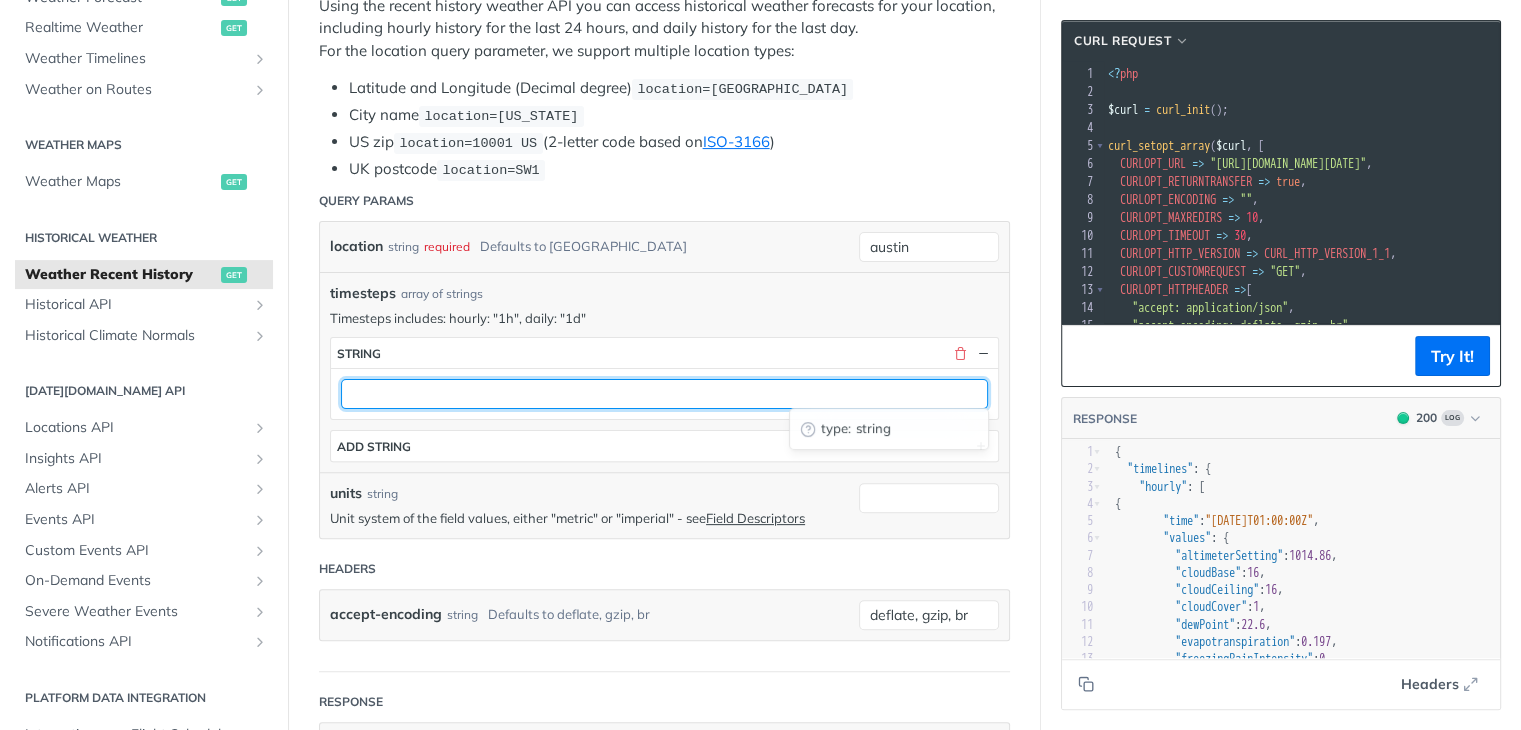 click at bounding box center [664, 394] 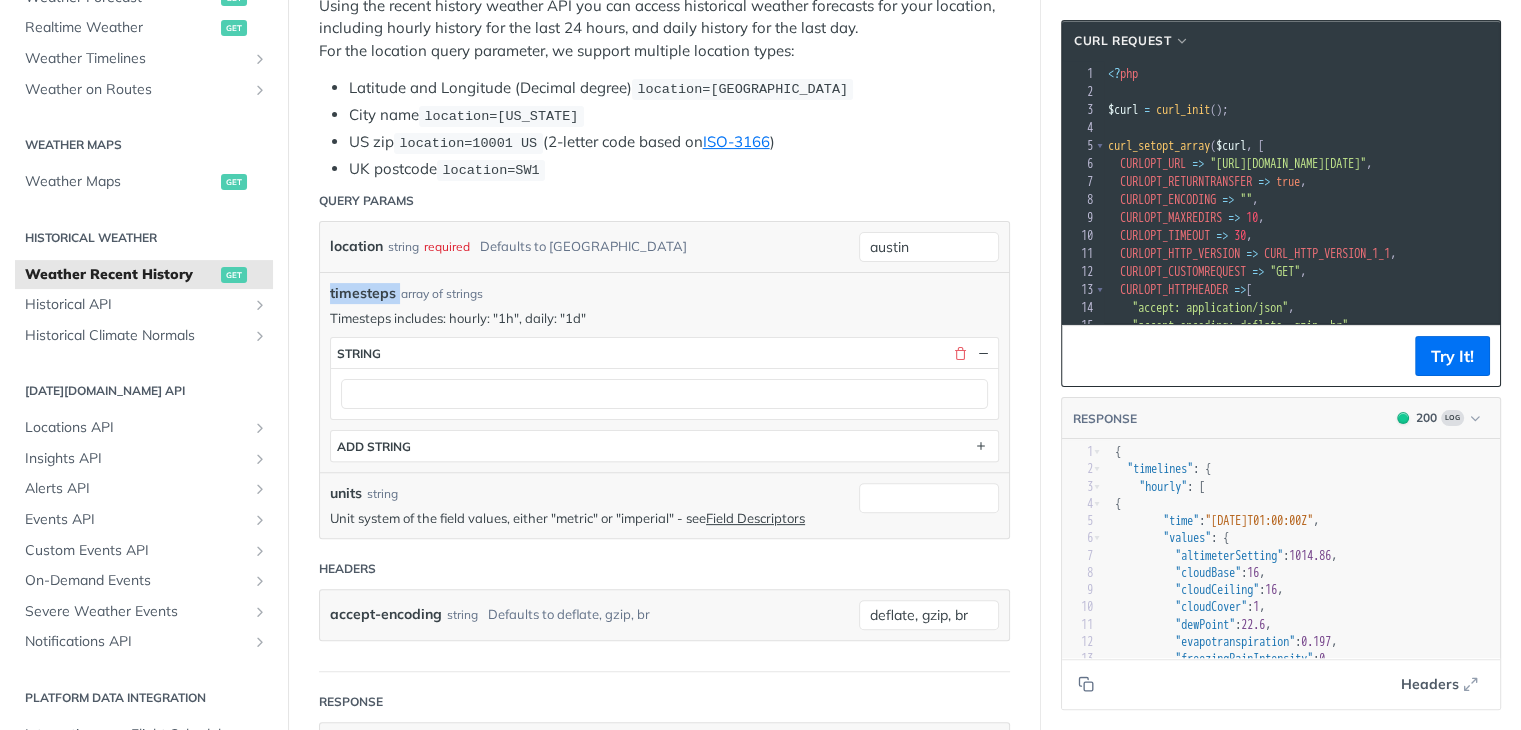 drag, startPoint x: 330, startPoint y: 285, endPoint x: 399, endPoint y: 286, distance: 69.00725 